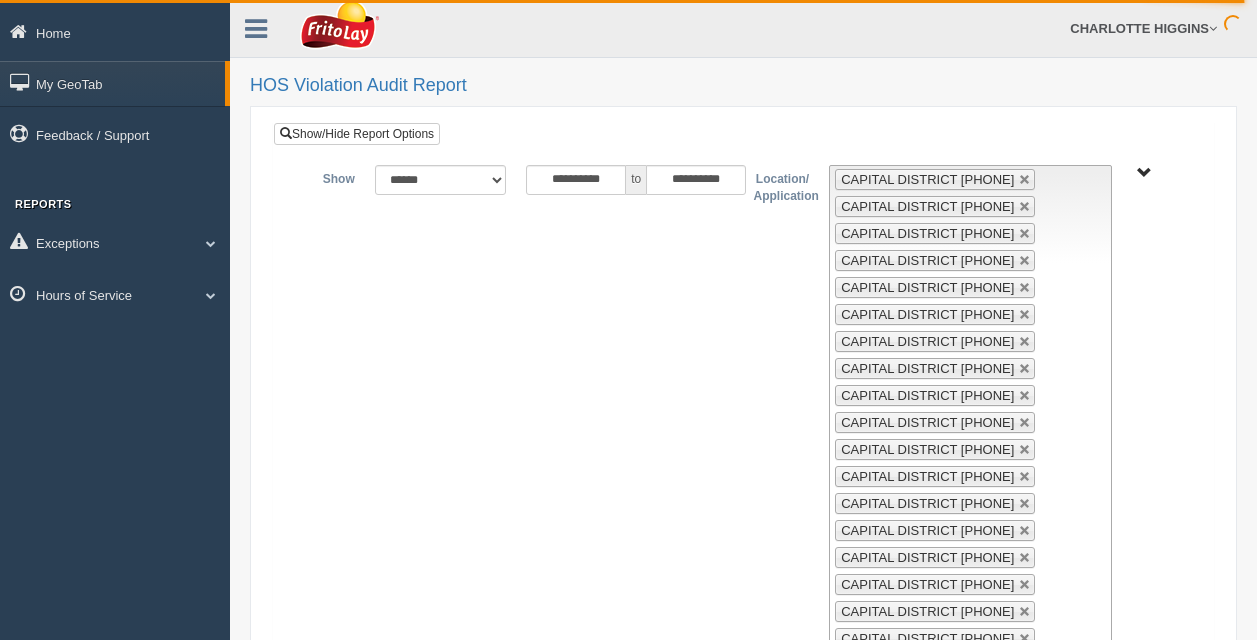scroll, scrollTop: 0, scrollLeft: 0, axis: both 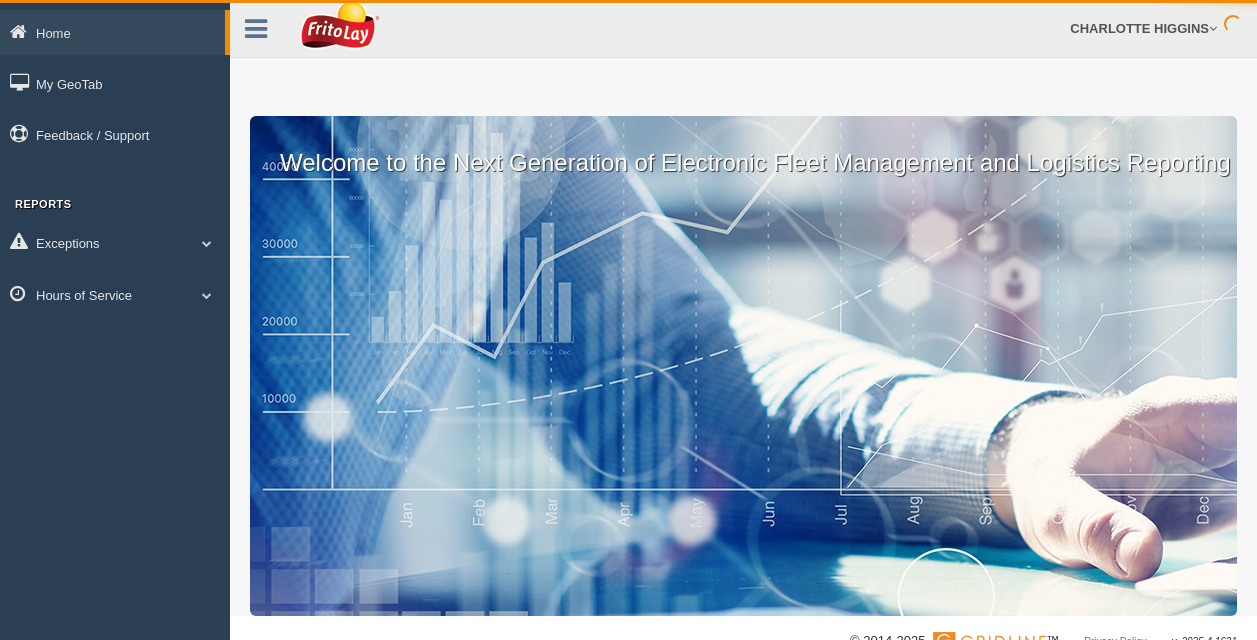 click on "Hours of Service" at bounding box center (115, 294) 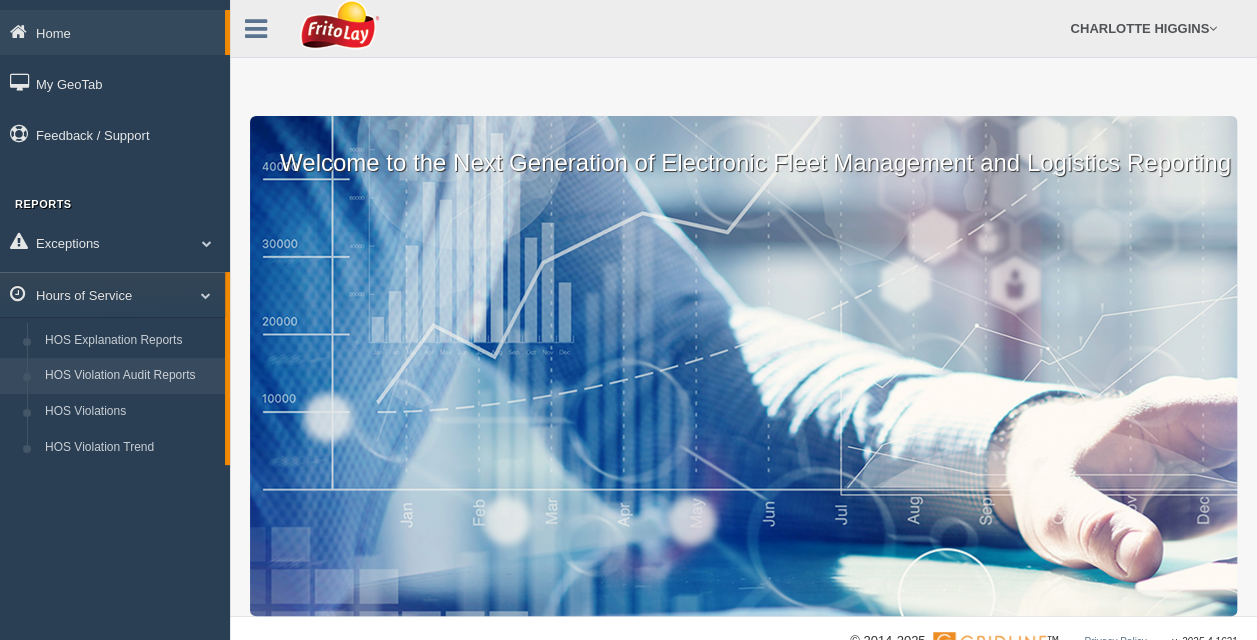 click on "HOS Violation Audit Reports" at bounding box center (130, 376) 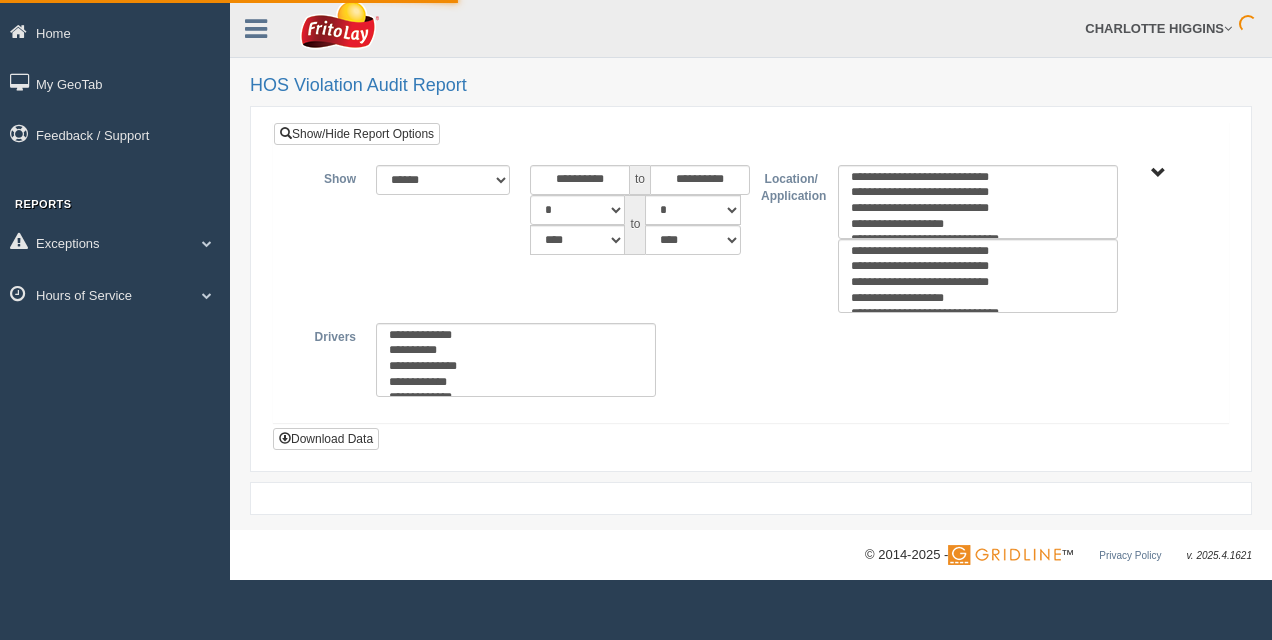 scroll, scrollTop: 0, scrollLeft: 0, axis: both 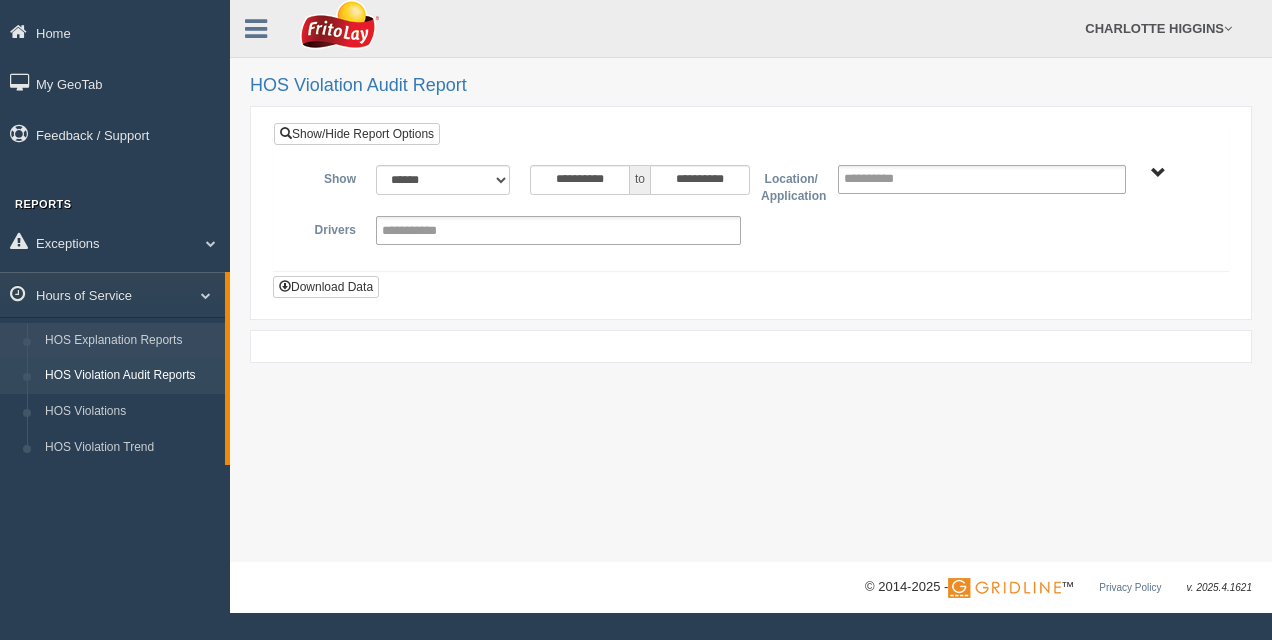 click on "HOS Explanation Reports" at bounding box center (130, 341) 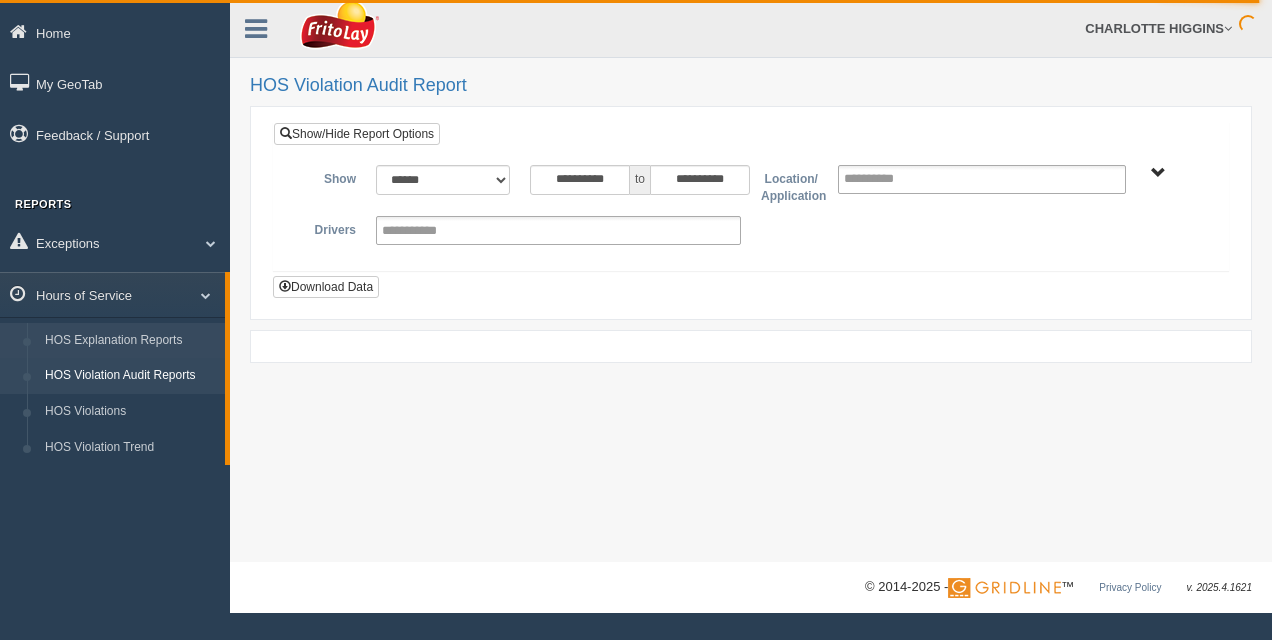 drag, startPoint x: 1048, startPoint y: 212, endPoint x: 962, endPoint y: 443, distance: 246.48935 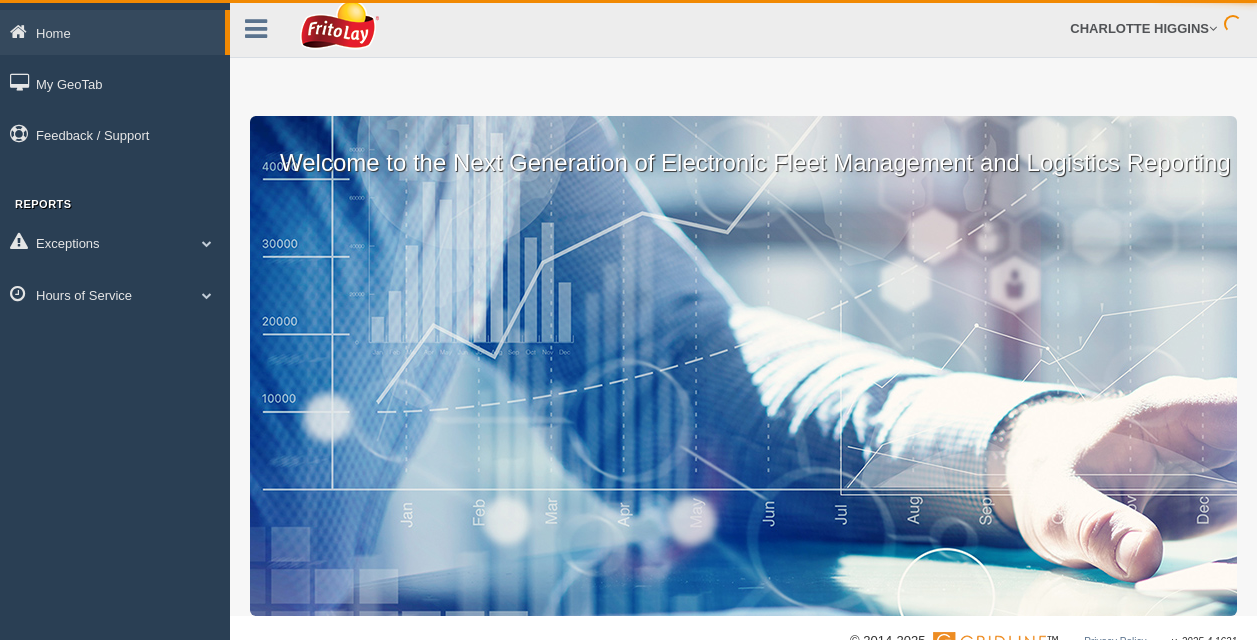 scroll, scrollTop: 0, scrollLeft: 0, axis: both 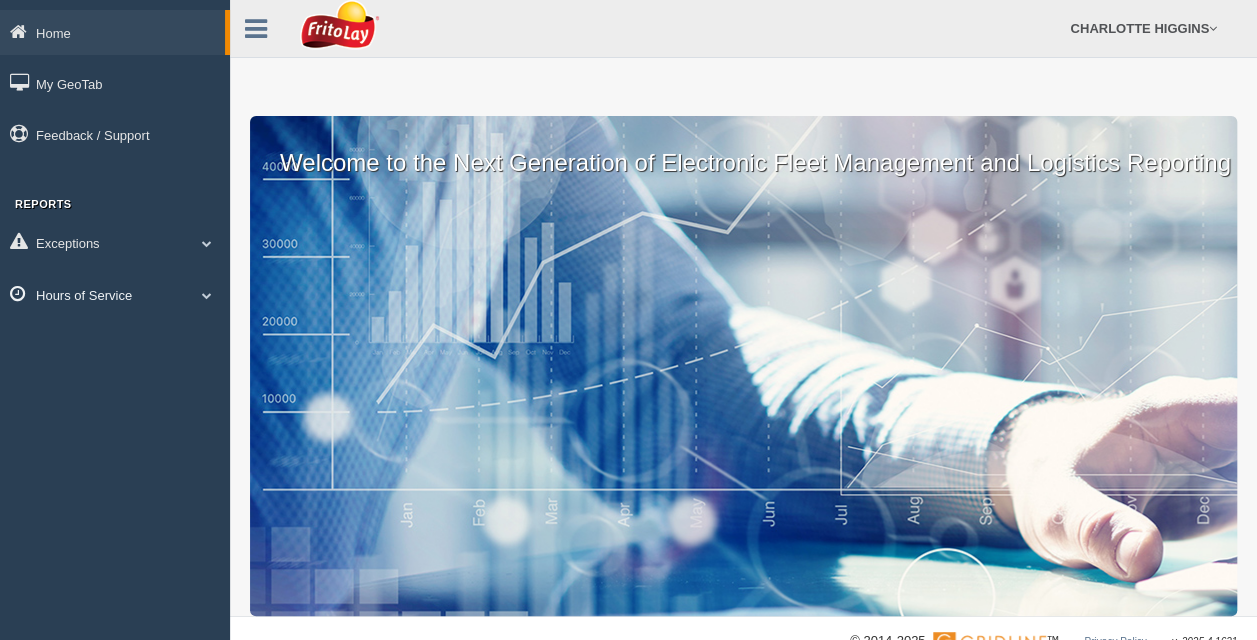 click on "Hours of Service" at bounding box center (115, 294) 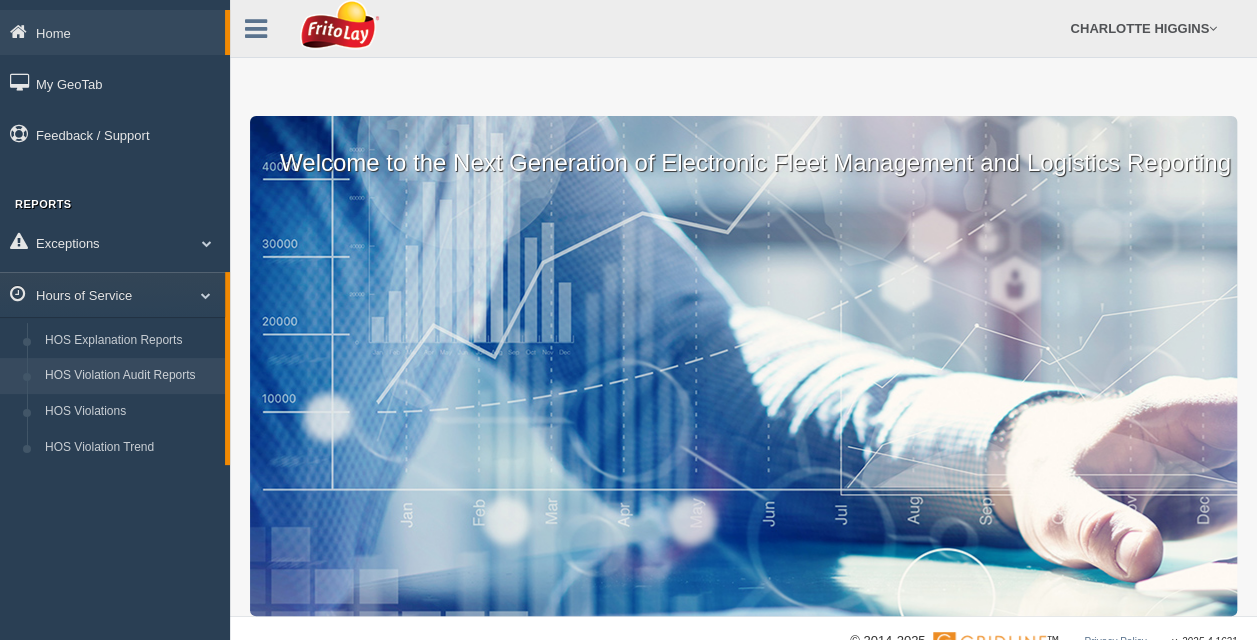 click on "HOS Violation Audit Reports" at bounding box center (130, 376) 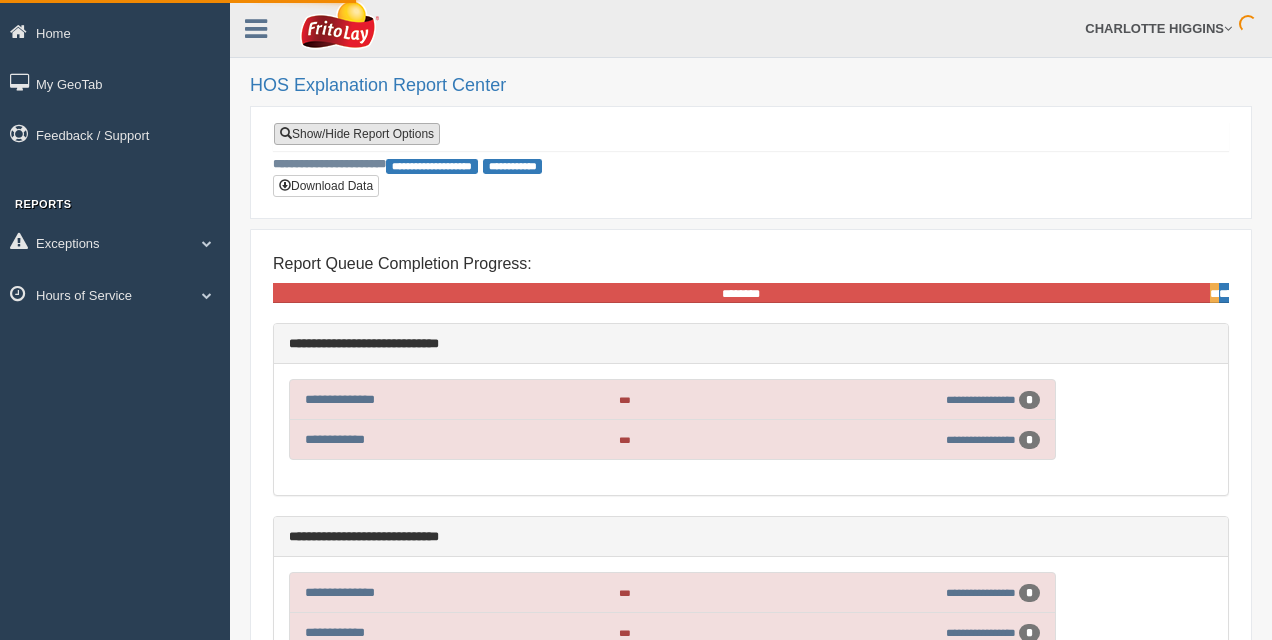 click on "Show/Hide Report Options" at bounding box center [357, 134] 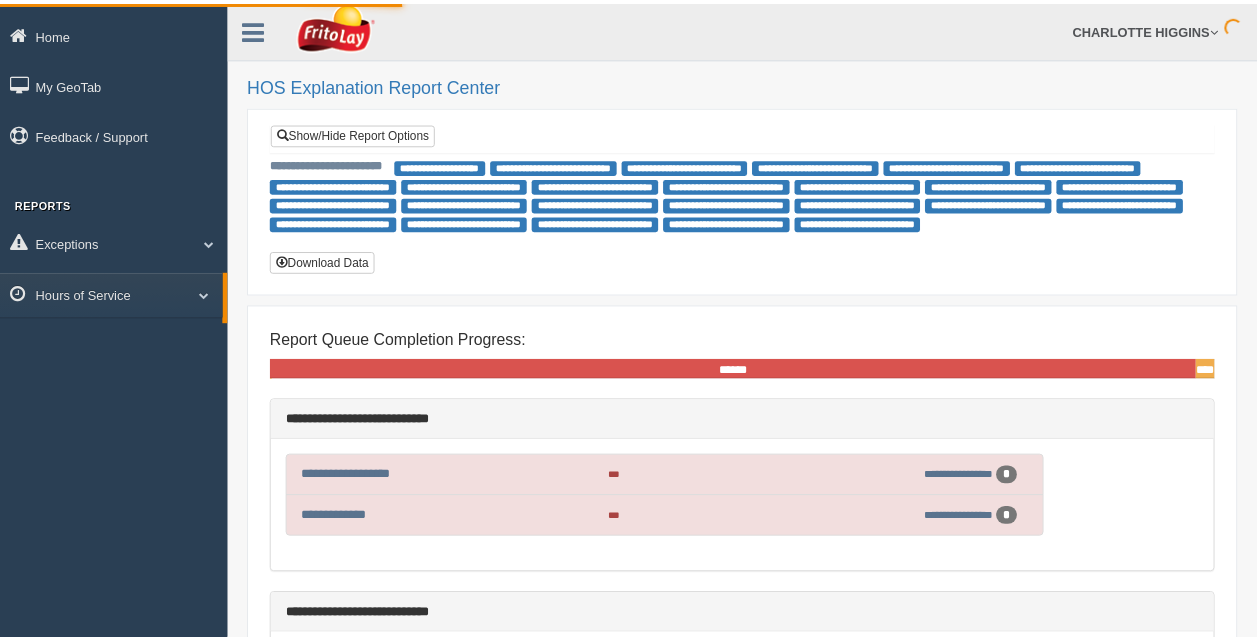 scroll, scrollTop: 274, scrollLeft: 0, axis: vertical 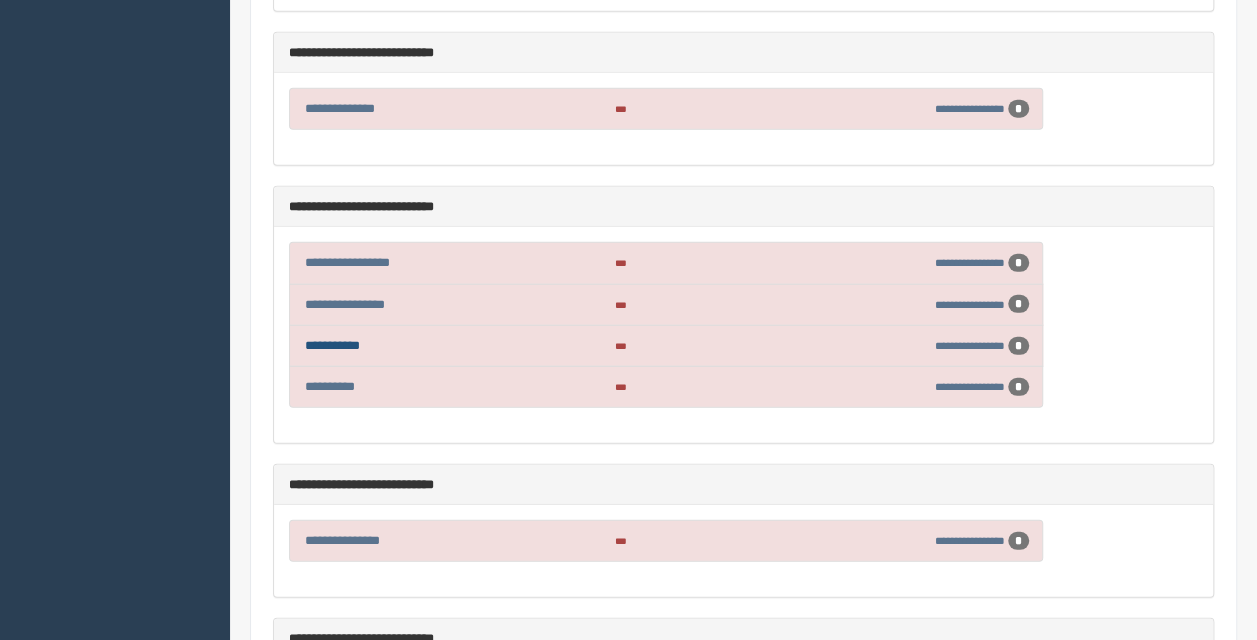 click on "**********" at bounding box center [332, 345] 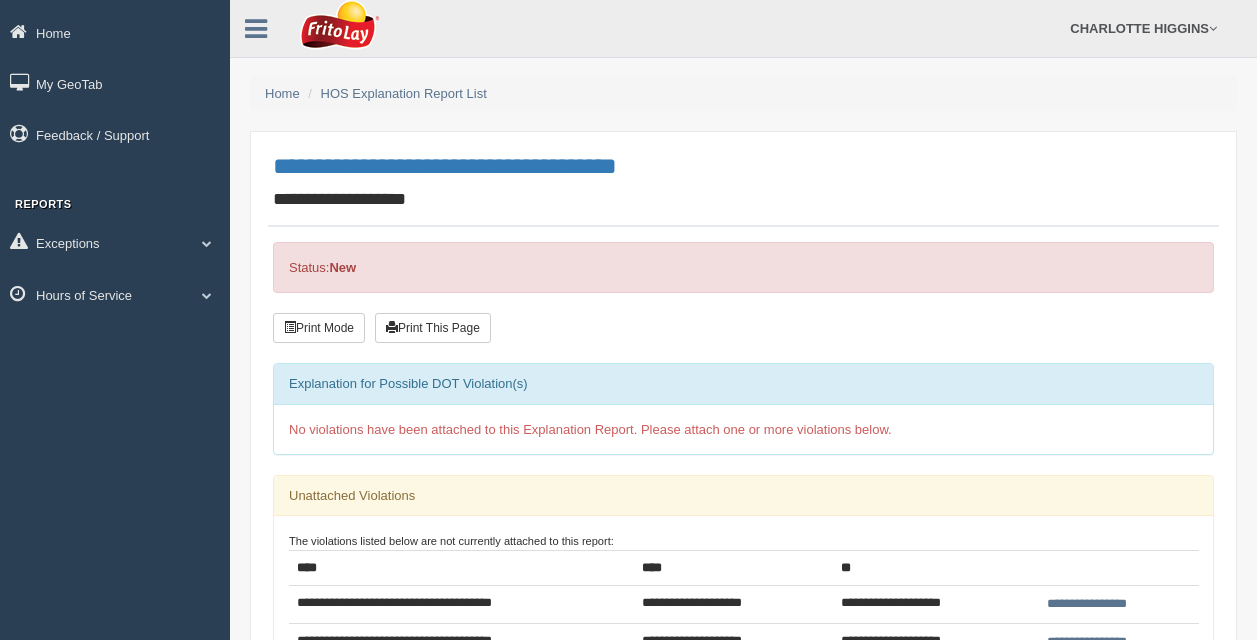 scroll, scrollTop: 0, scrollLeft: 0, axis: both 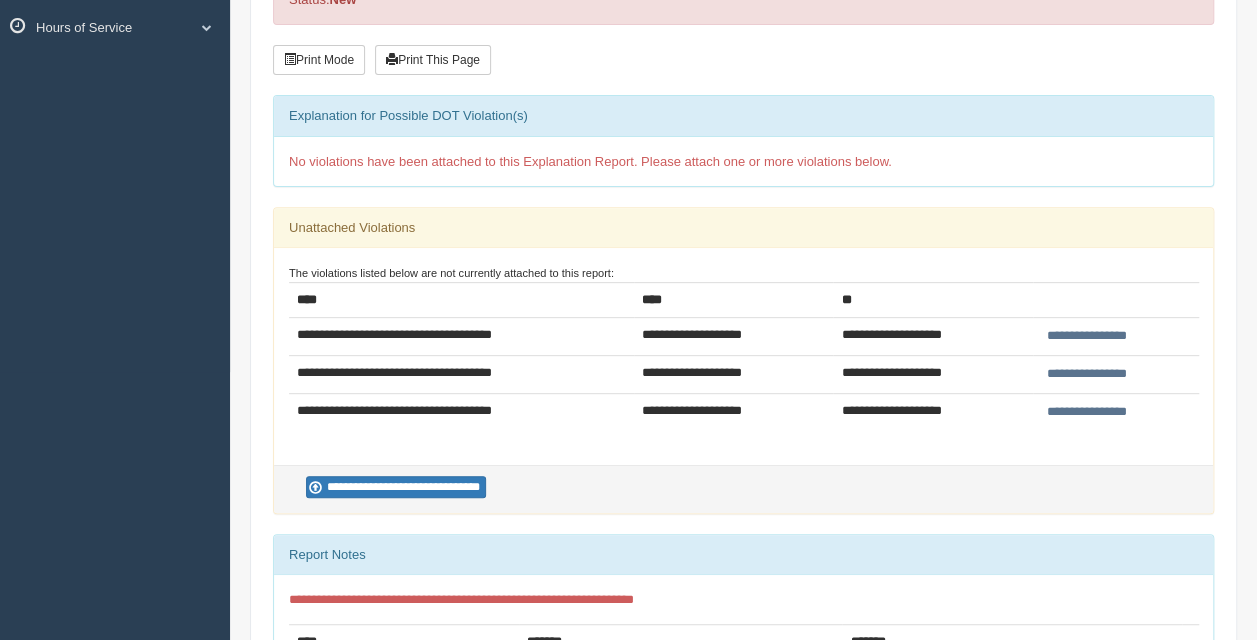 click on "**********" at bounding box center (1087, 412) 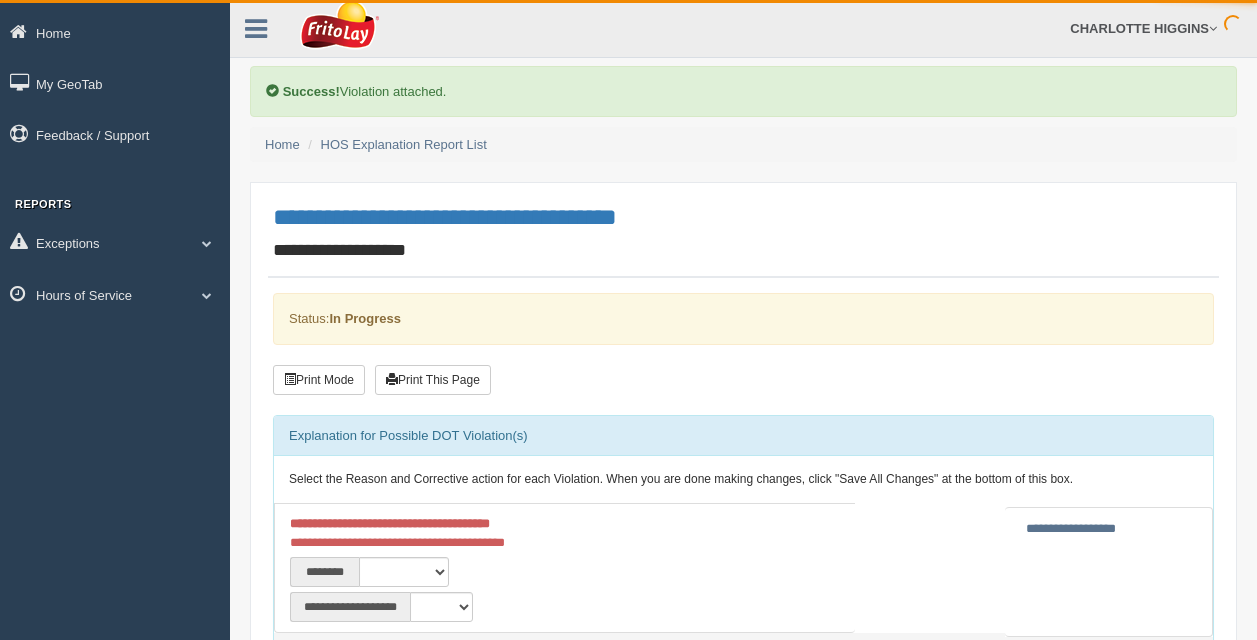 scroll, scrollTop: 0, scrollLeft: 0, axis: both 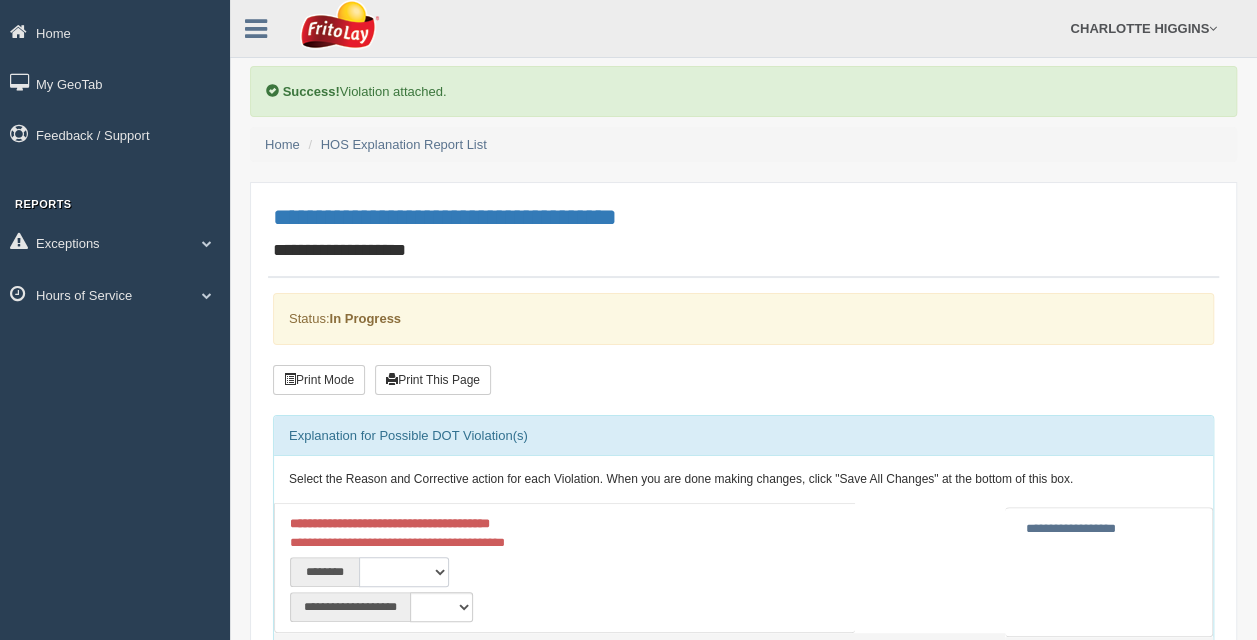 click on "**********" at bounding box center [404, 572] 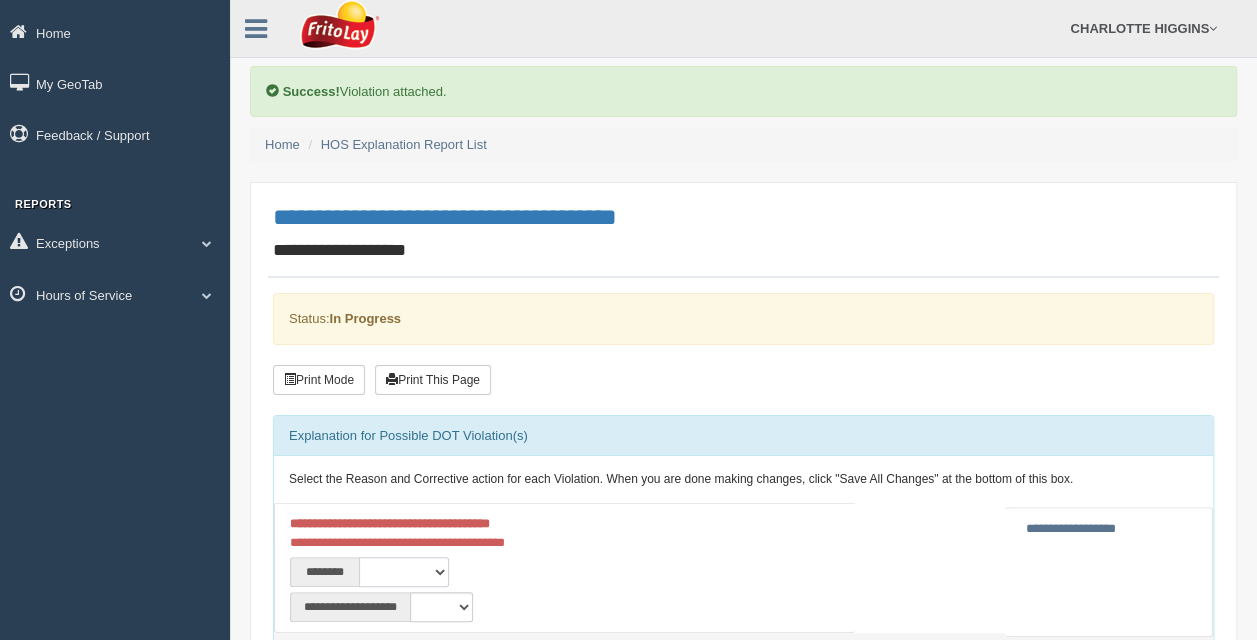 select on "****" 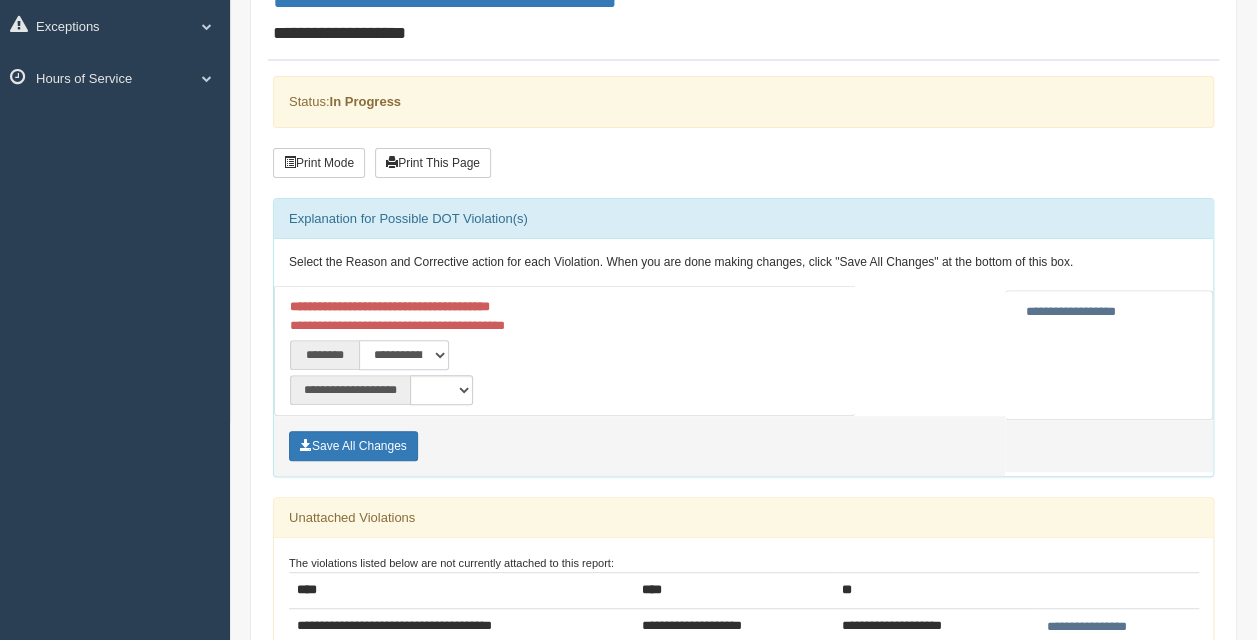 scroll, scrollTop: 327, scrollLeft: 0, axis: vertical 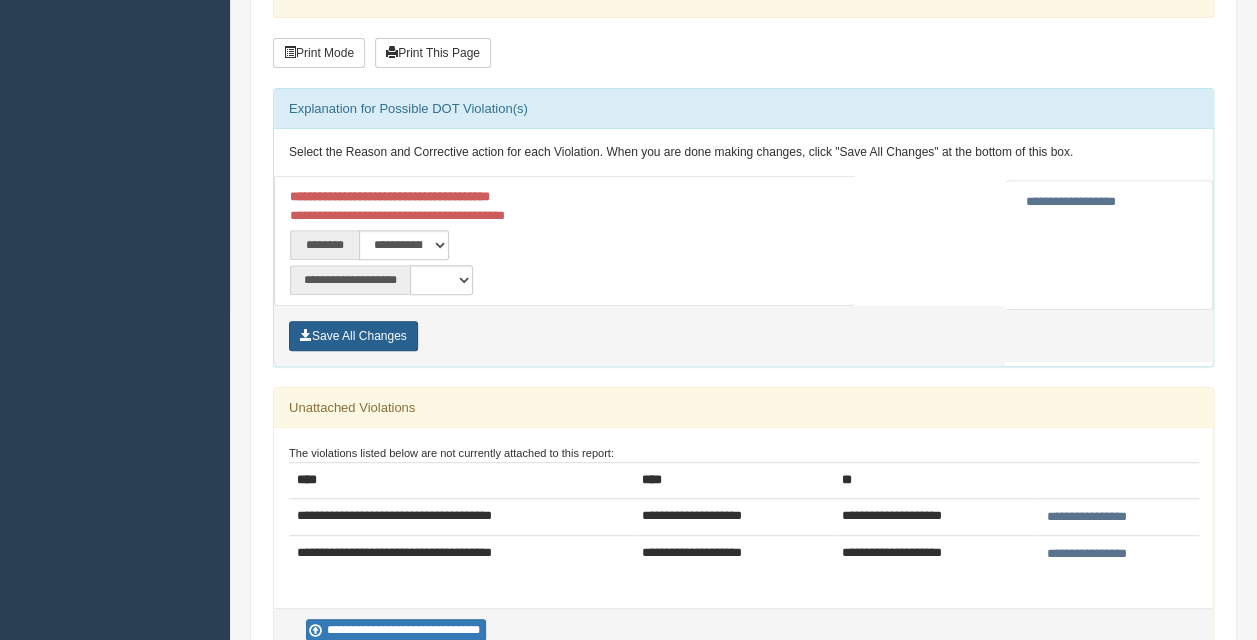 click on "Save All Changes" at bounding box center (353, 336) 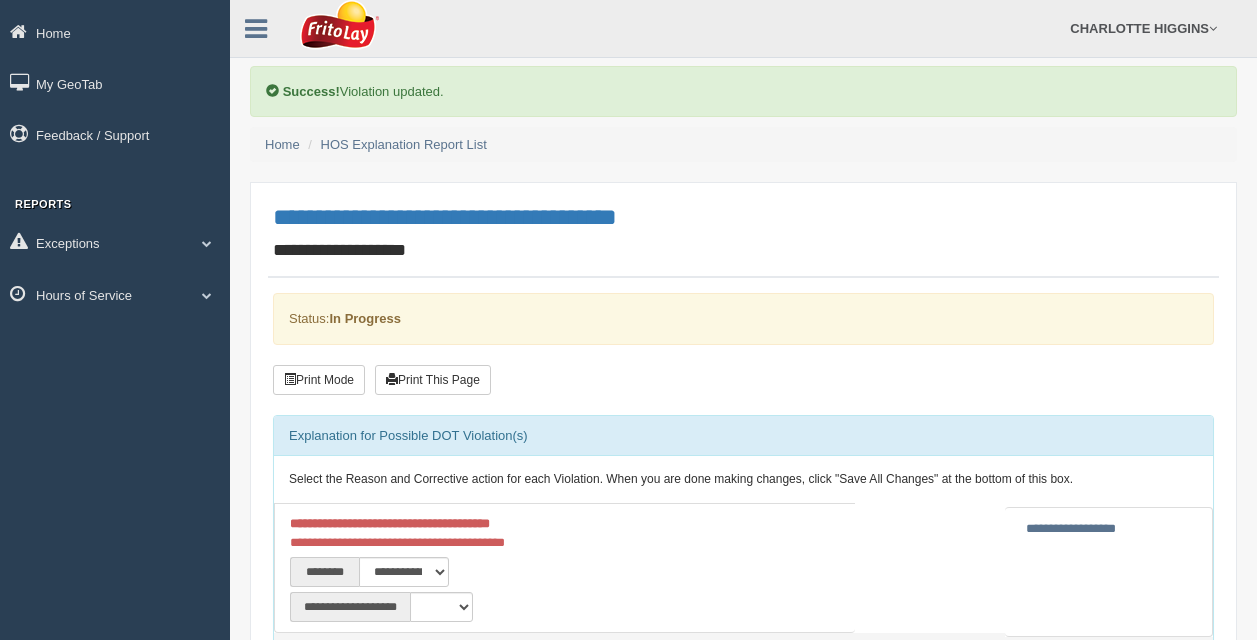 scroll, scrollTop: 0, scrollLeft: 0, axis: both 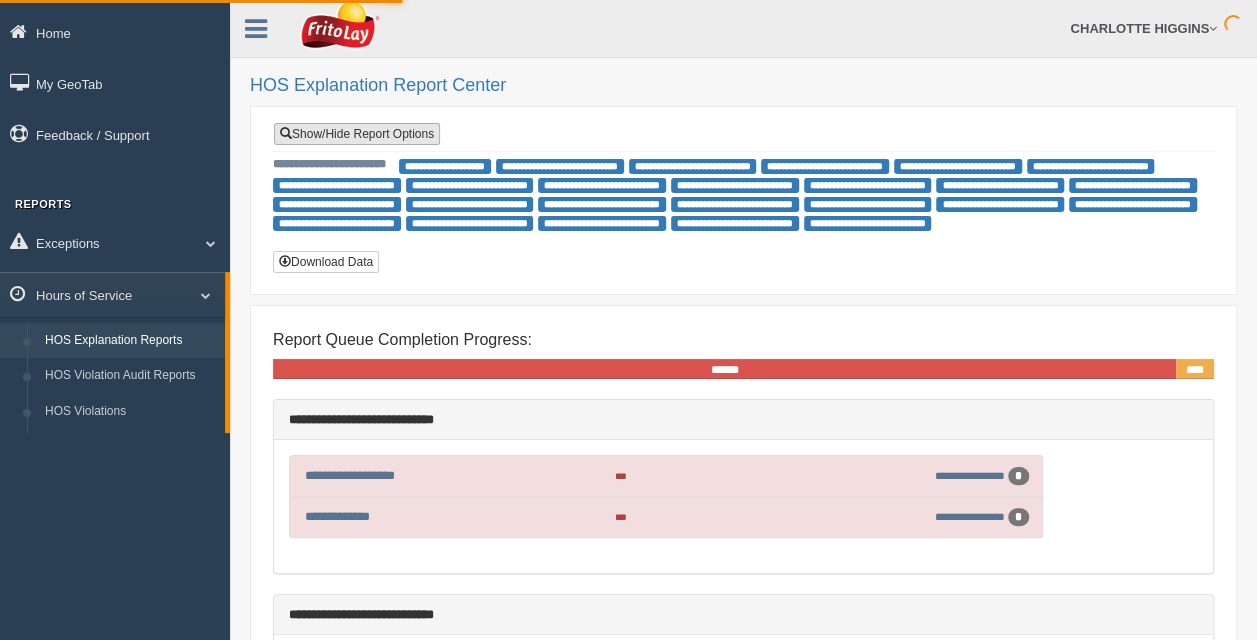 click on "Show/Hide Report Options" at bounding box center [357, 134] 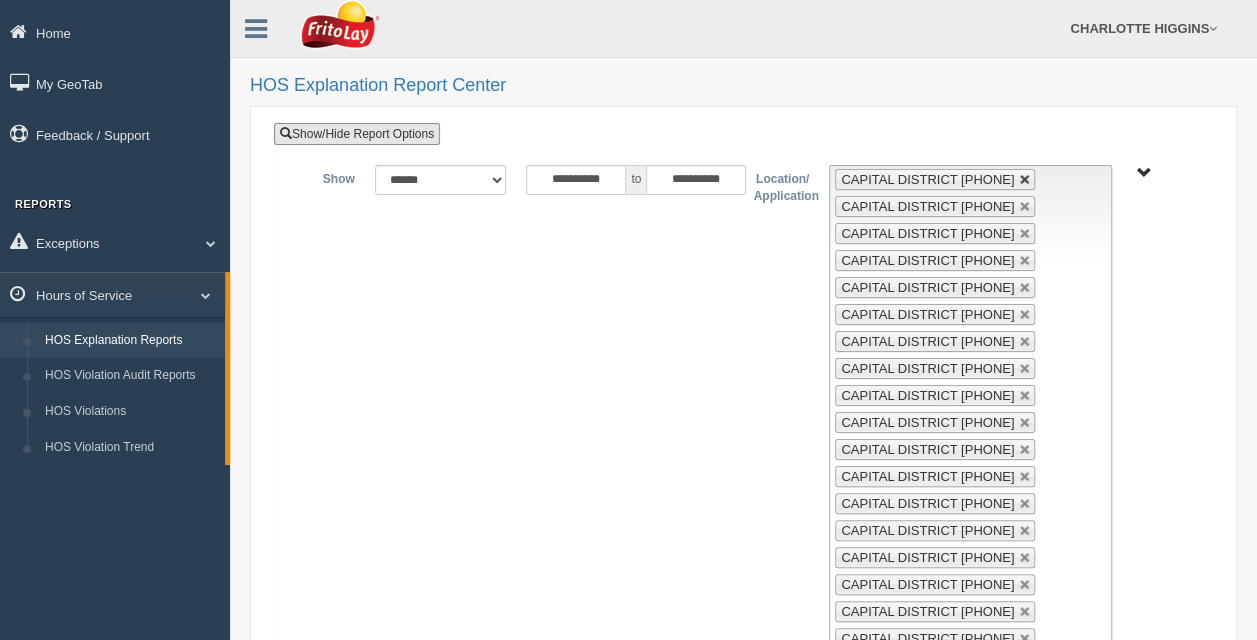 click at bounding box center (1025, 180) 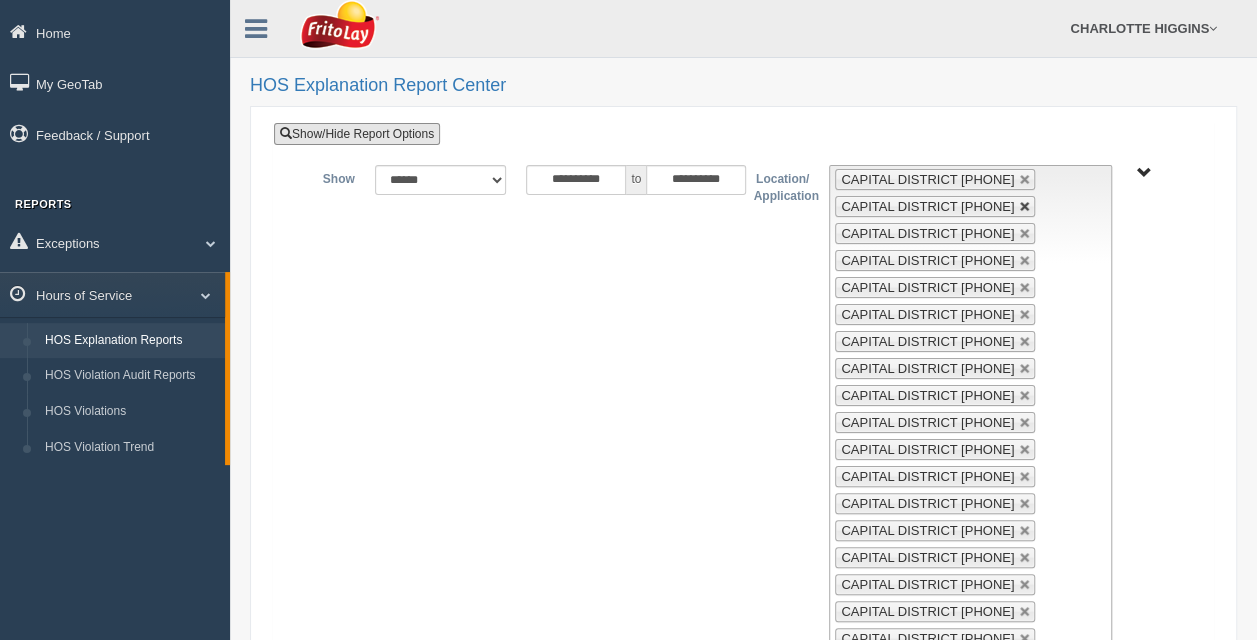 click at bounding box center (1025, 234) 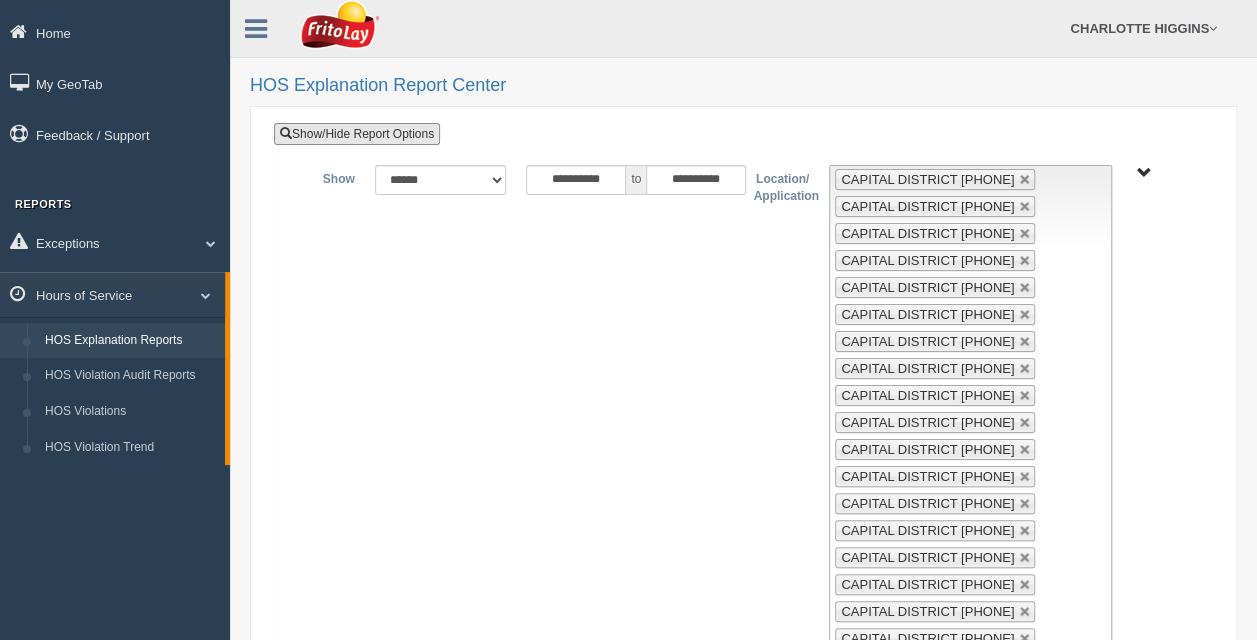 click at bounding box center (1025, 180) 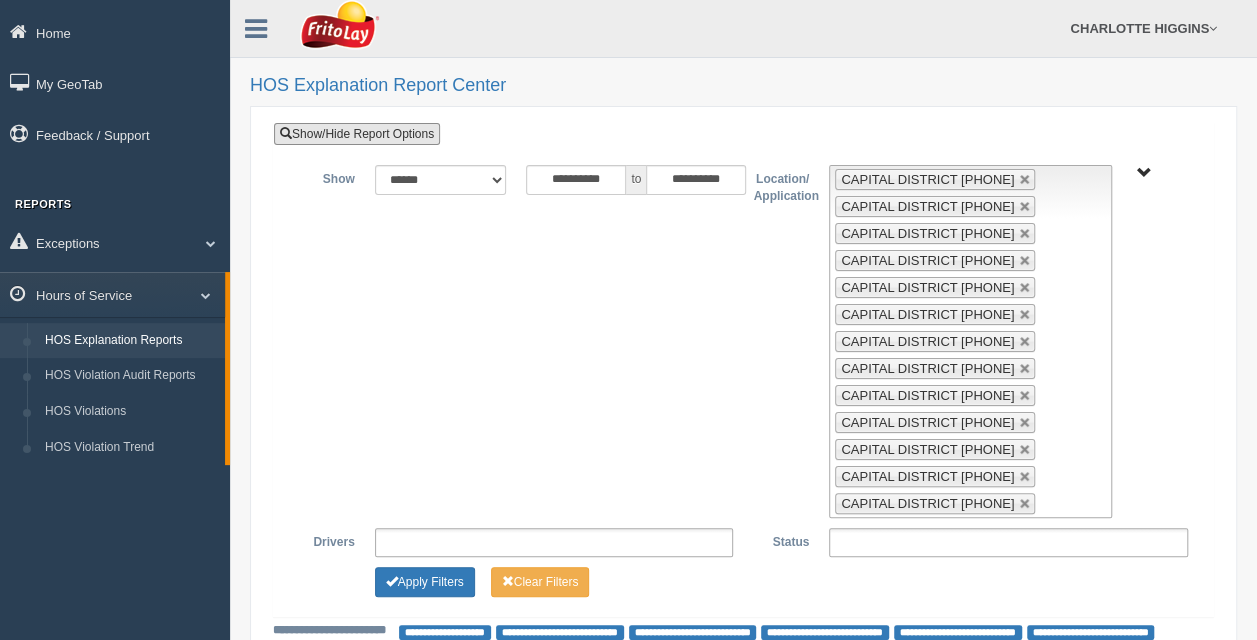 click at bounding box center [1025, 180] 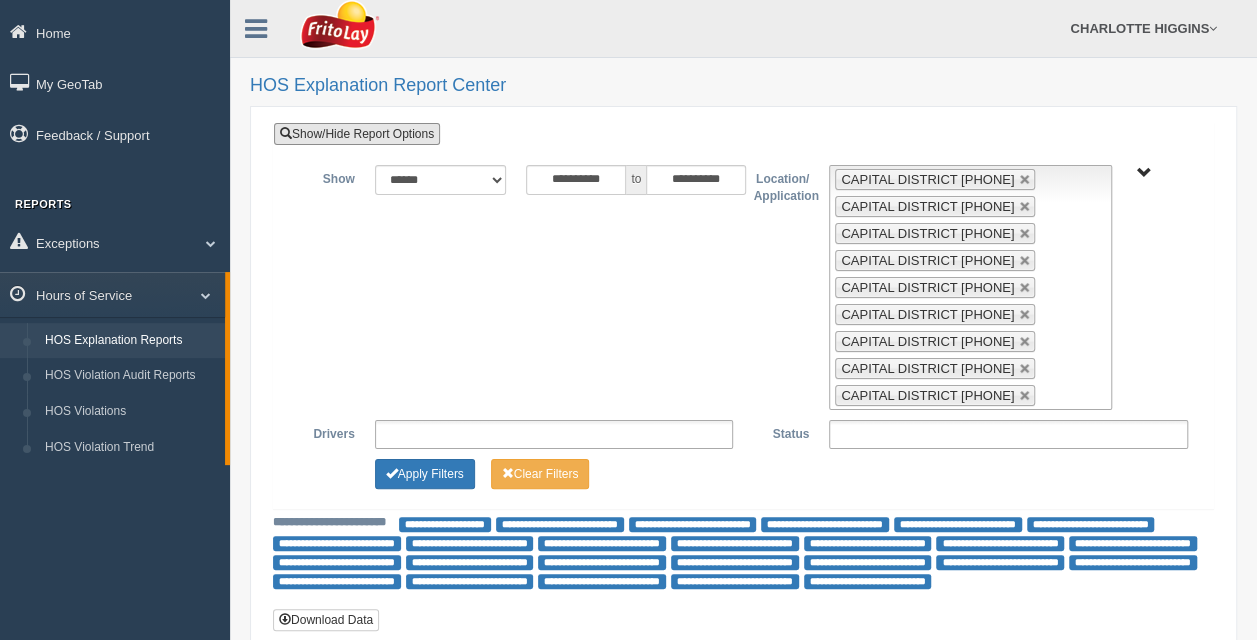 click at bounding box center [1025, 180] 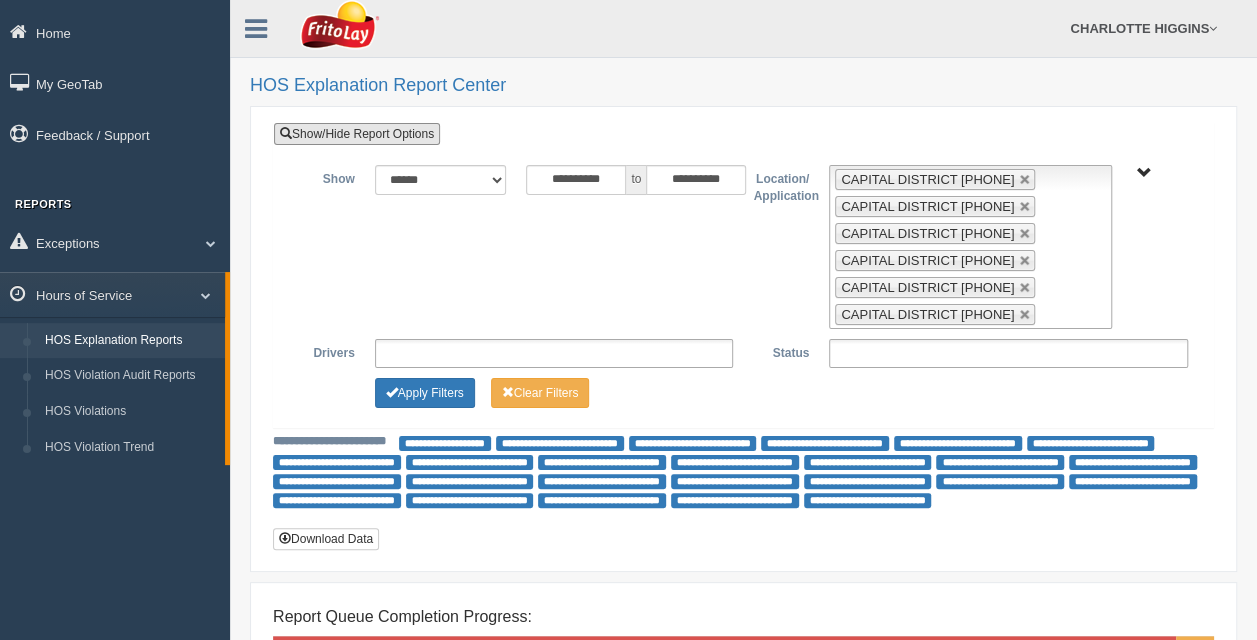 click at bounding box center (1025, 180) 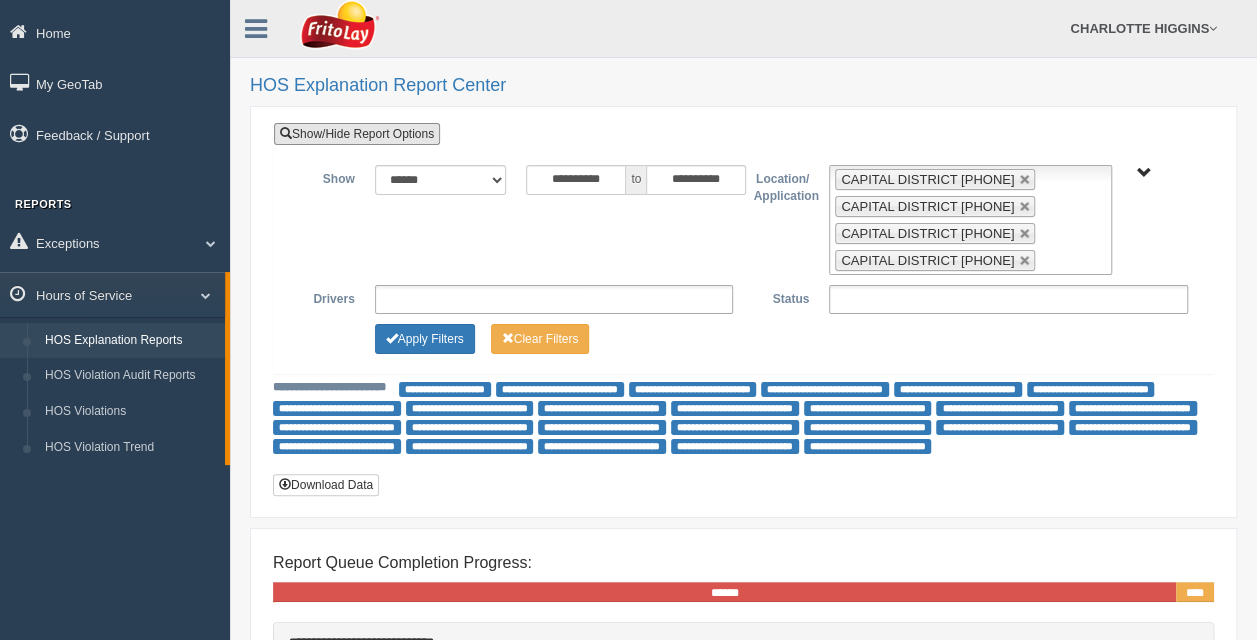 click at bounding box center [1025, 180] 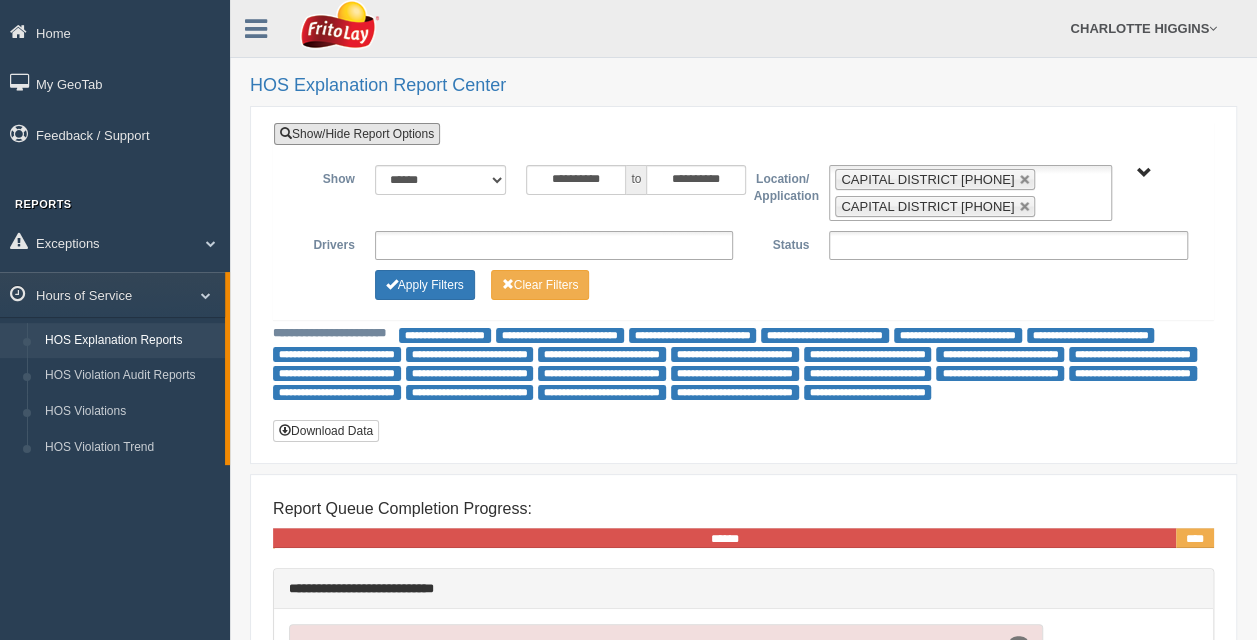 click at bounding box center [1025, 180] 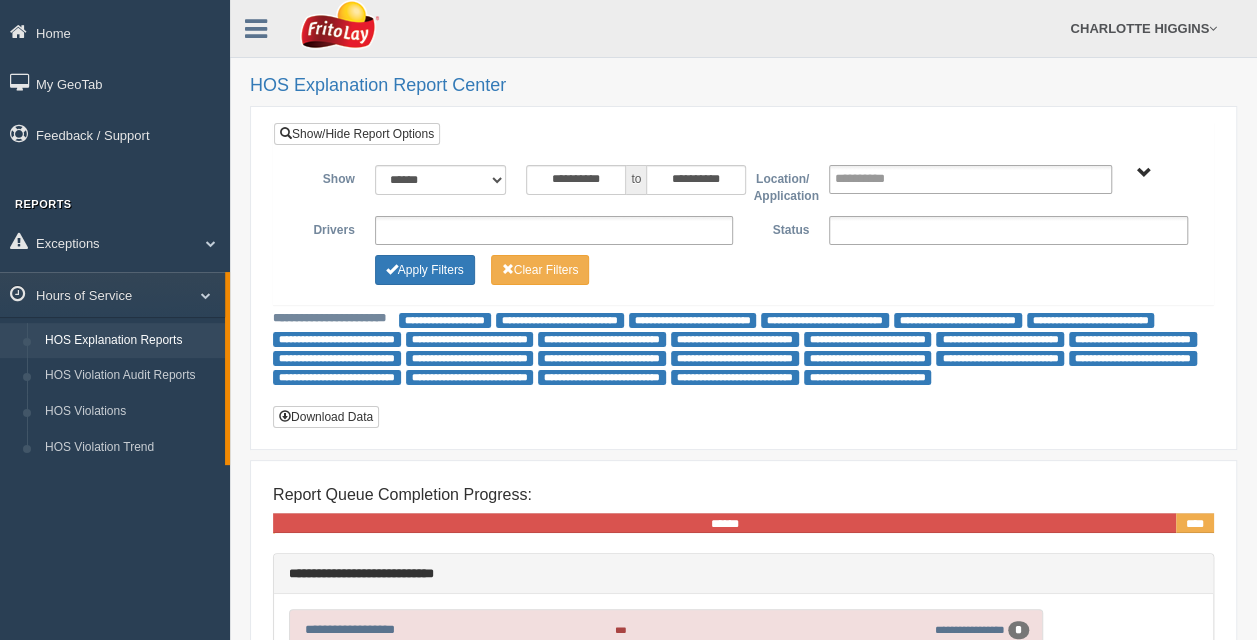 click on "RETAIL SALES" at bounding box center [1144, 173] 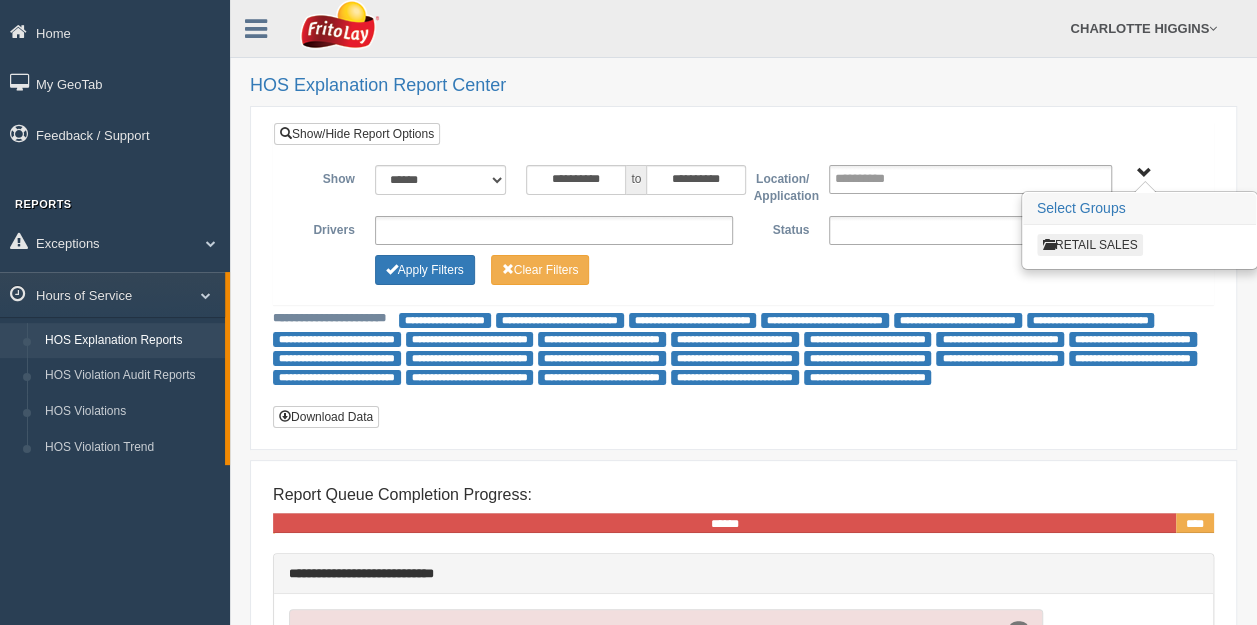 click on "RETAIL SALES" at bounding box center [1090, 245] 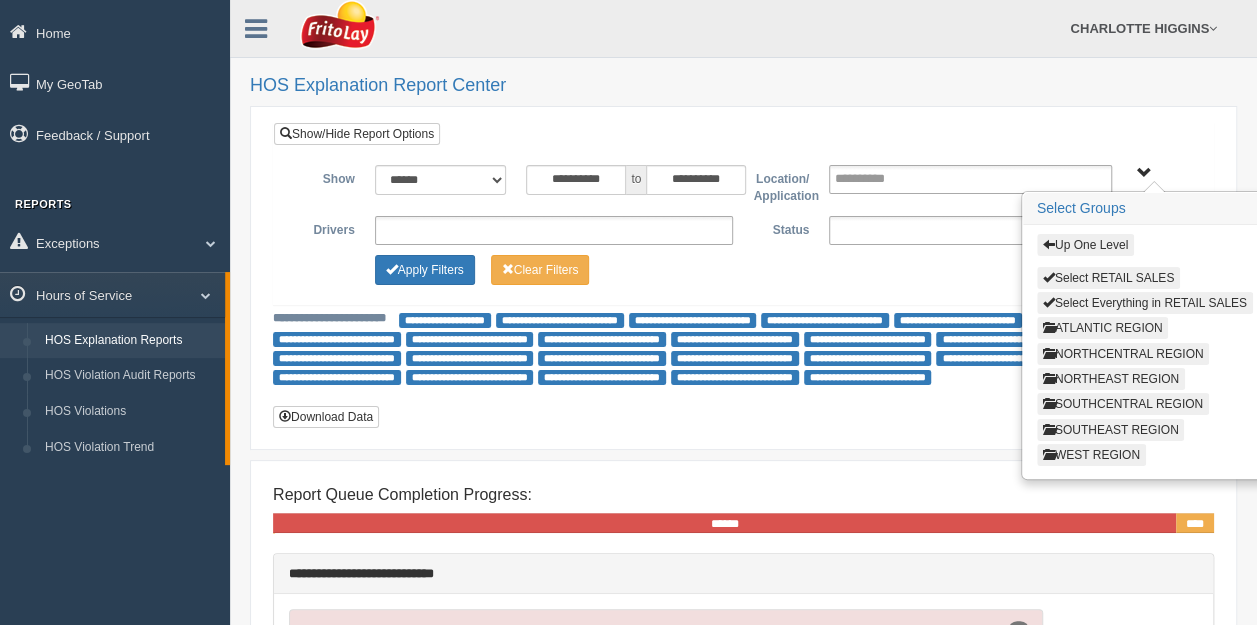 click on "ATLANTIC REGION" at bounding box center (1103, 328) 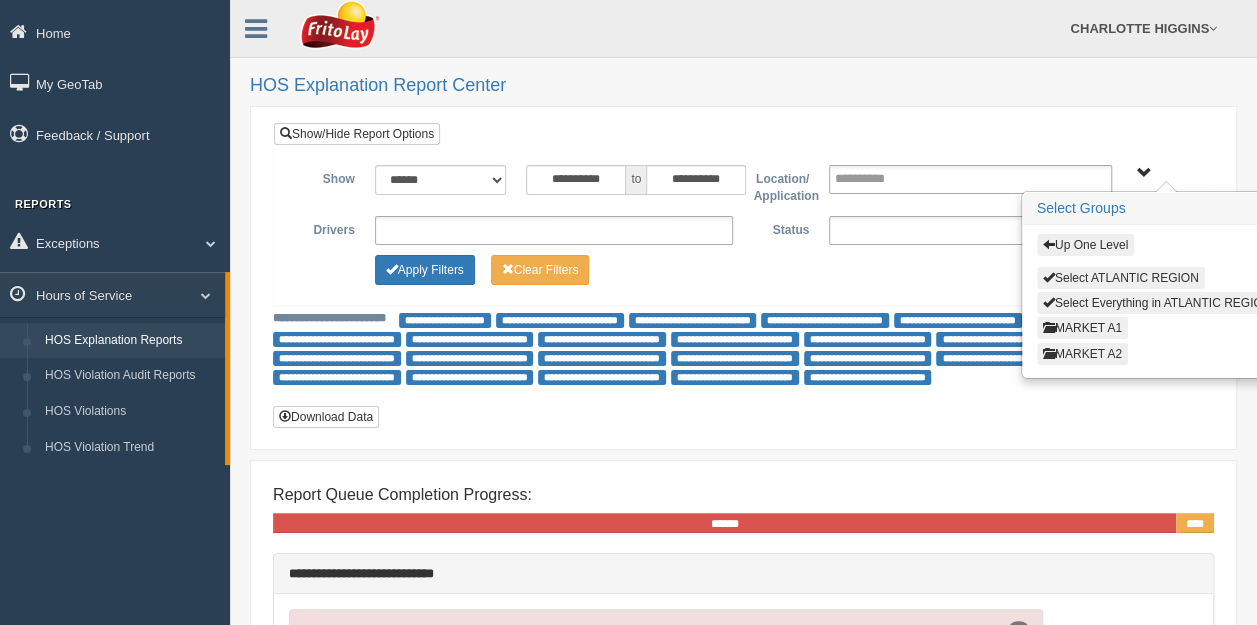 click on "MARKET A2" at bounding box center [1082, 354] 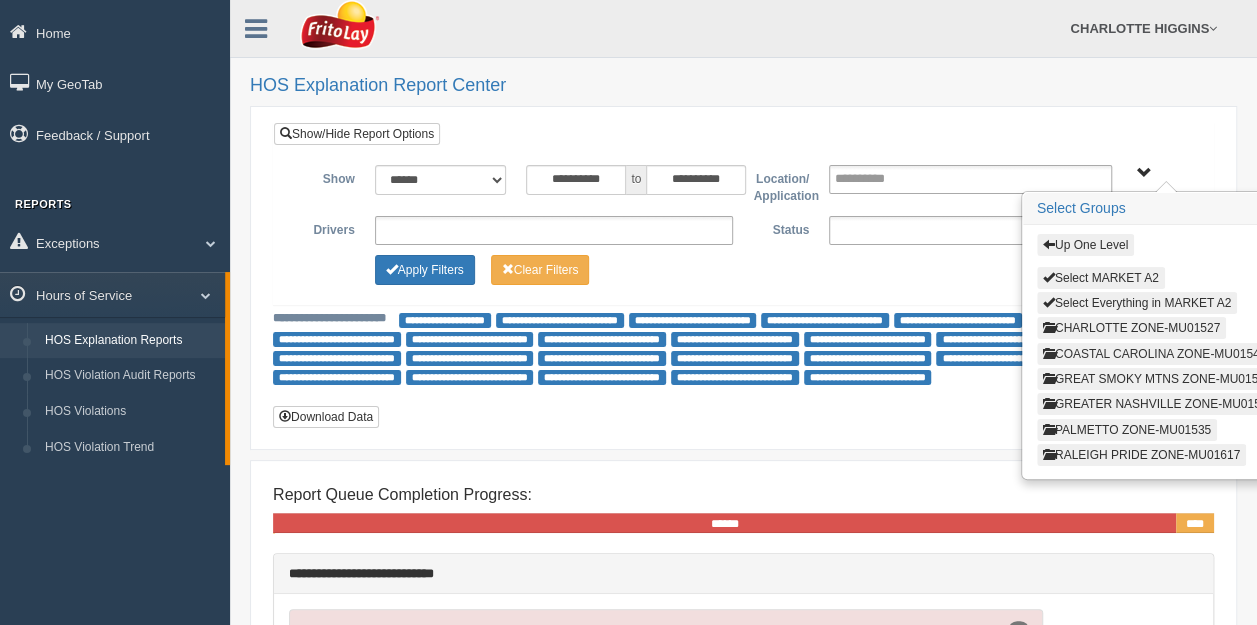 click on "COASTAL CAROLINA ZONE-MU01546" at bounding box center [1154, 354] 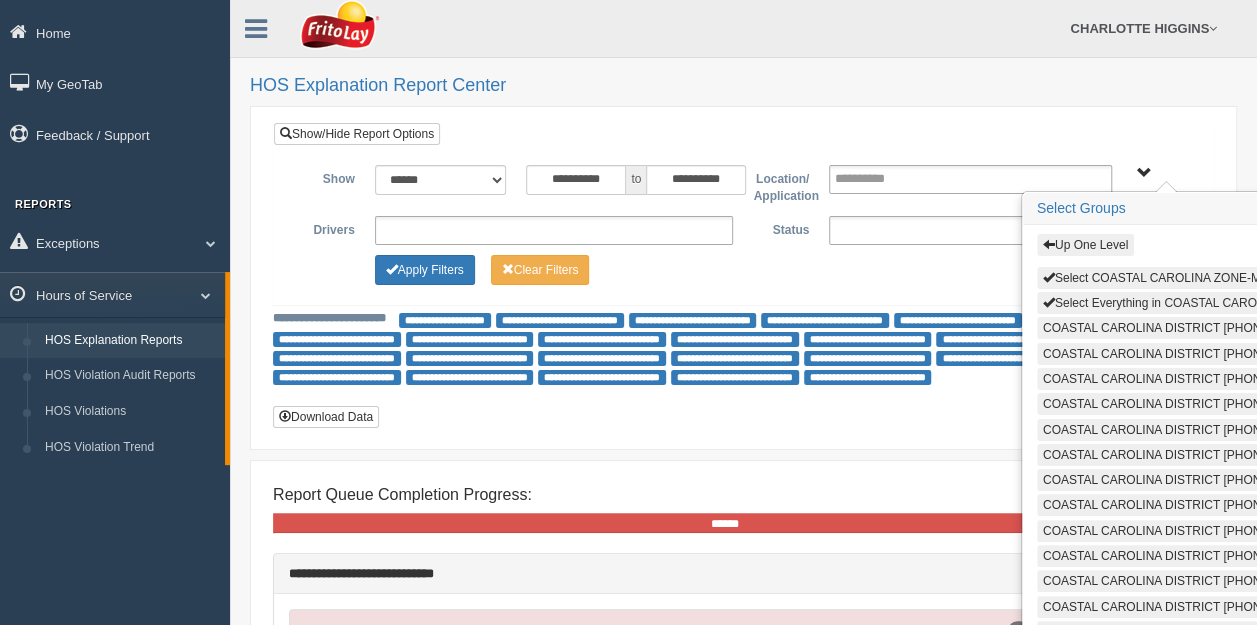 click on "Select Everything in COASTAL CAROLINA ZONE-MU01546" at bounding box center (1209, 303) 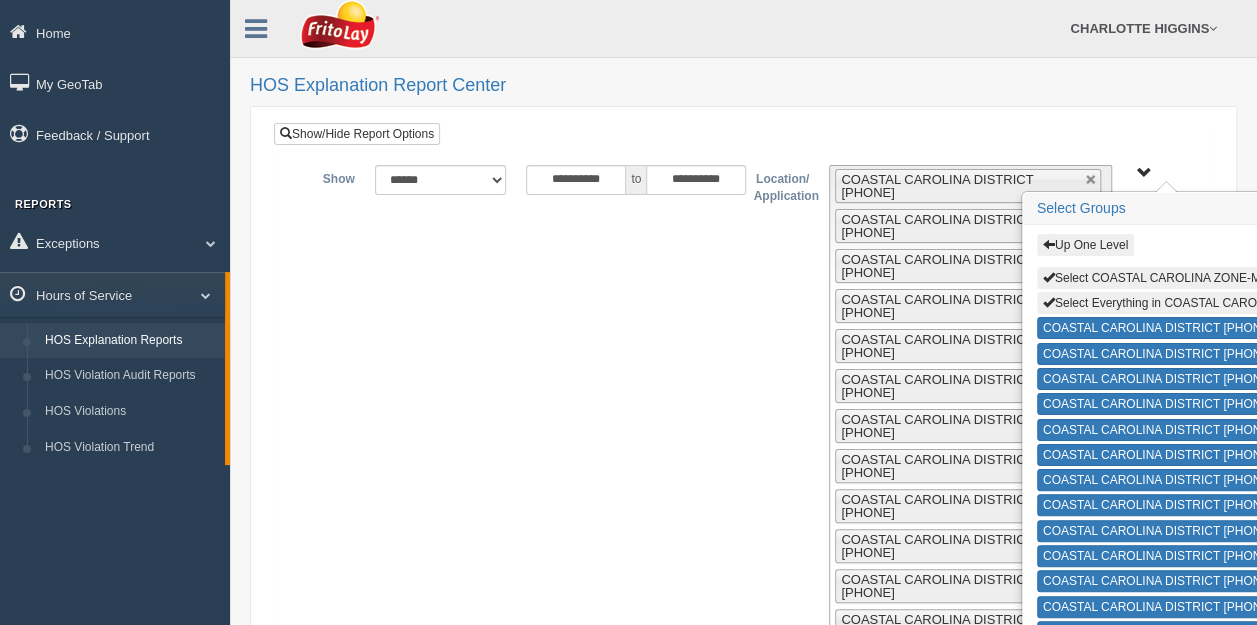 type 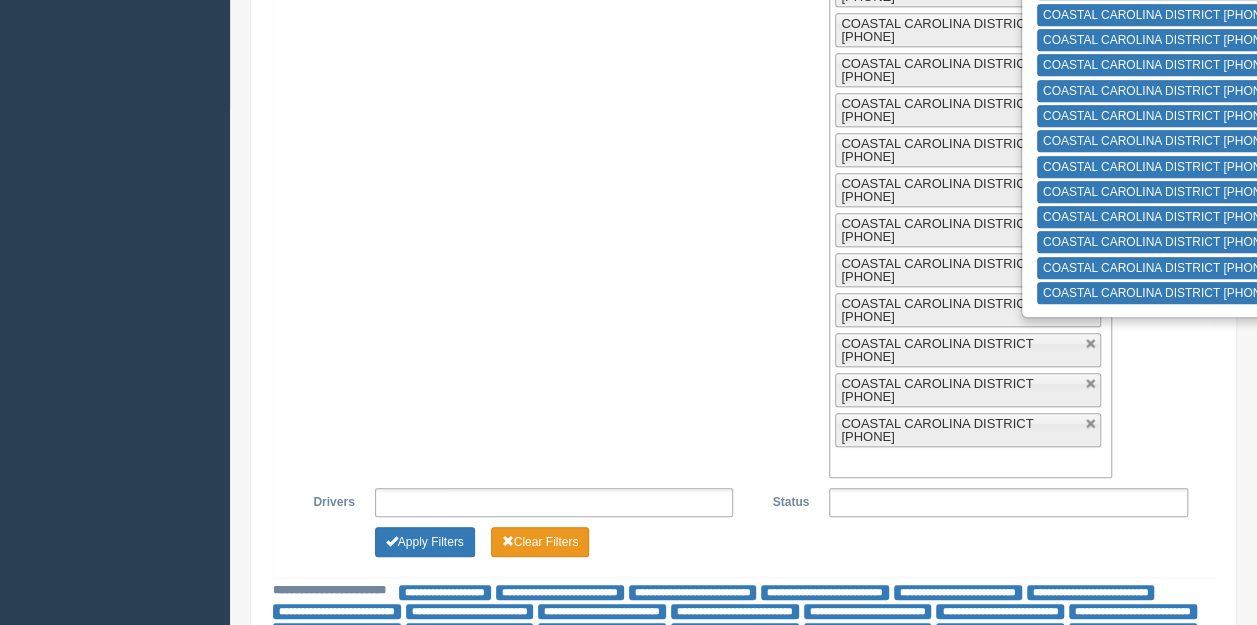 scroll, scrollTop: 518, scrollLeft: 0, axis: vertical 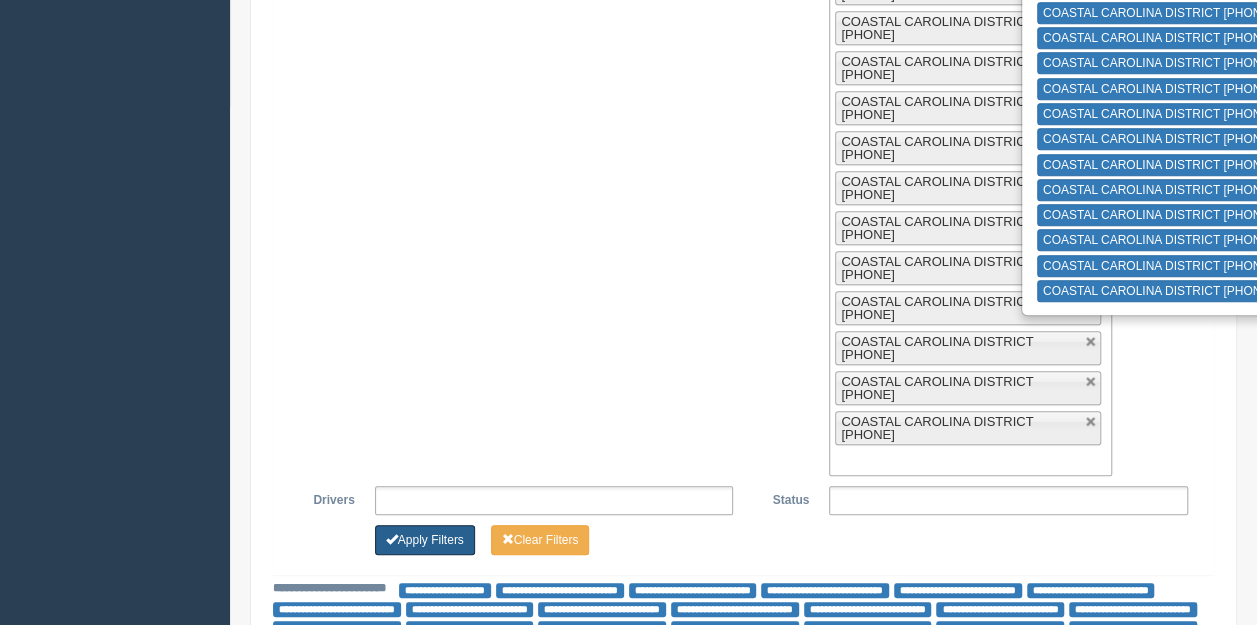 click on "Apply Filters" at bounding box center (425, 540) 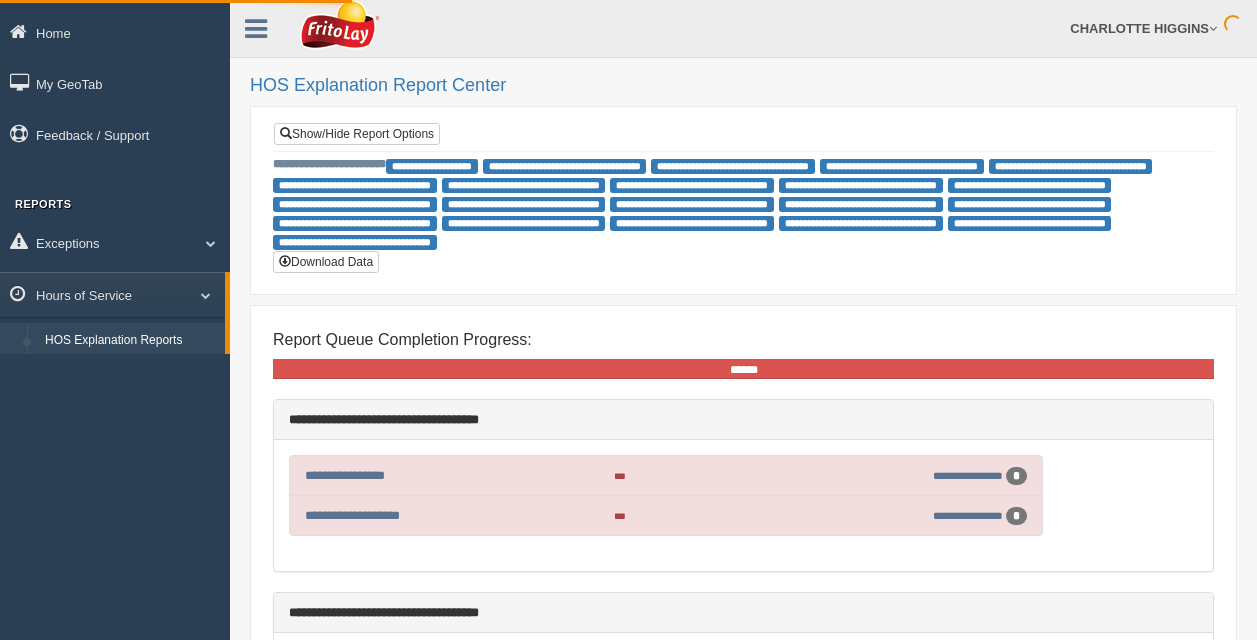 scroll, scrollTop: 1210, scrollLeft: 0, axis: vertical 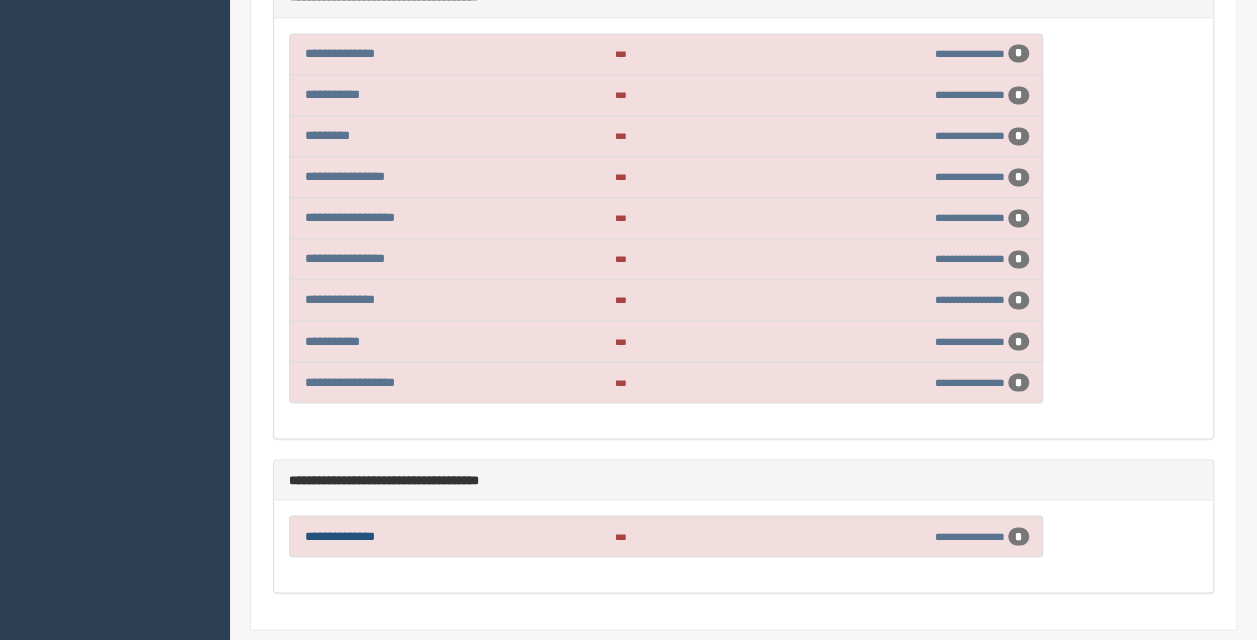 drag, startPoint x: 372, startPoint y: 461, endPoint x: 921, endPoint y: 522, distance: 552.3785 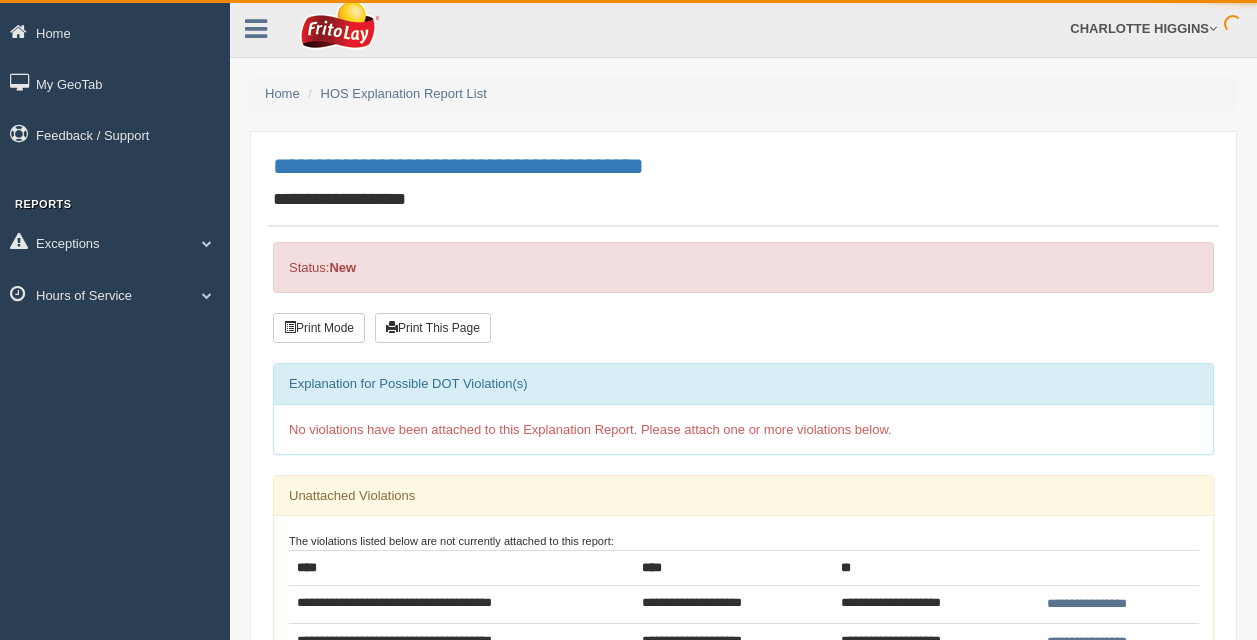 scroll, scrollTop: 0, scrollLeft: 0, axis: both 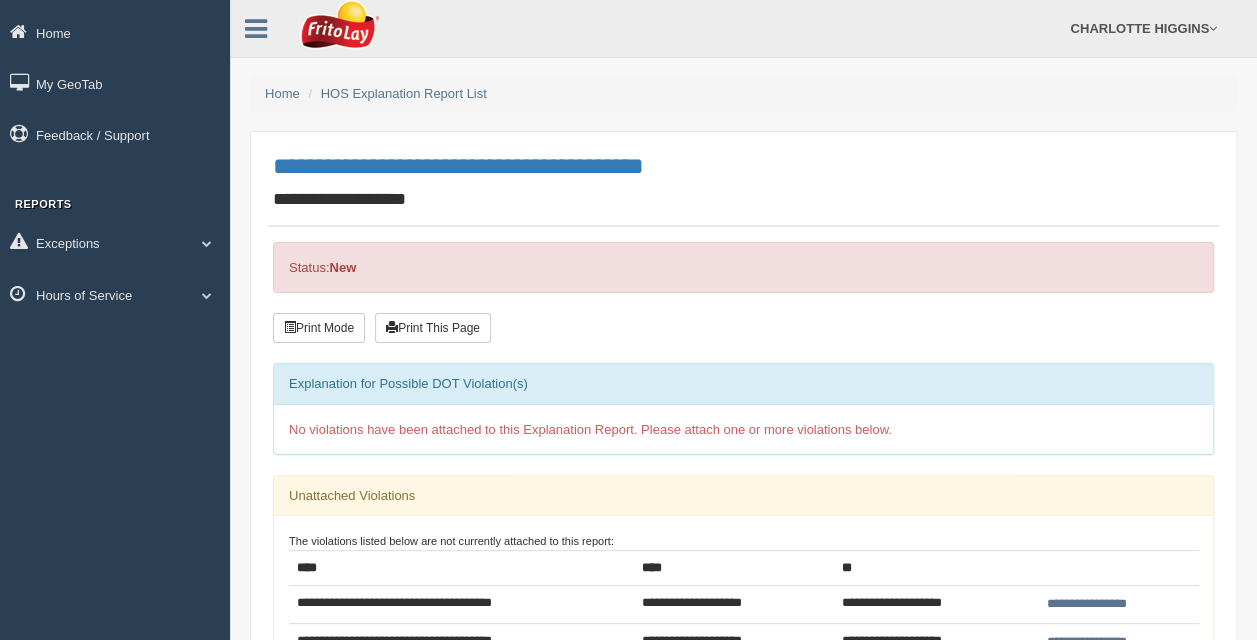 click on "Home
My GeoTab
Feedback / Support
Reports
Exceptions
Critical Engine Events
Critical Engine Event Trend
Safety Exceptions
Safety Exception Trend
Hours of Service
HOS Explanation Reports
HOS Violation Audit Reports
HOS Violations
HOS Violation Trend" at bounding box center [115, 320] 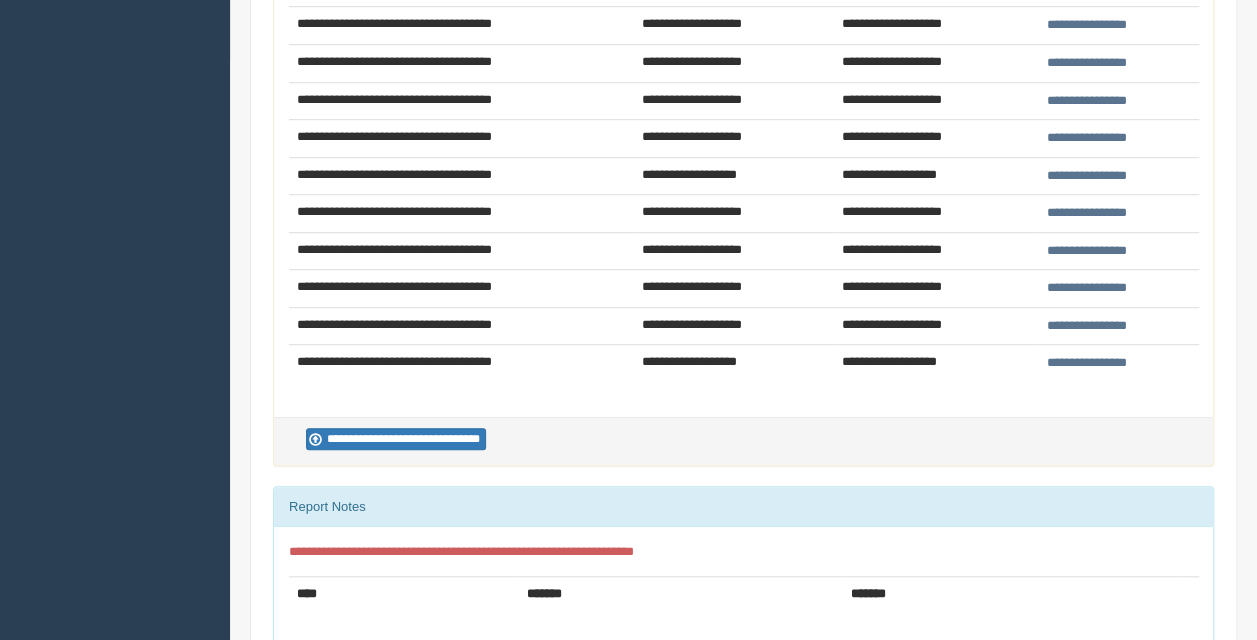scroll, scrollTop: 544, scrollLeft: 0, axis: vertical 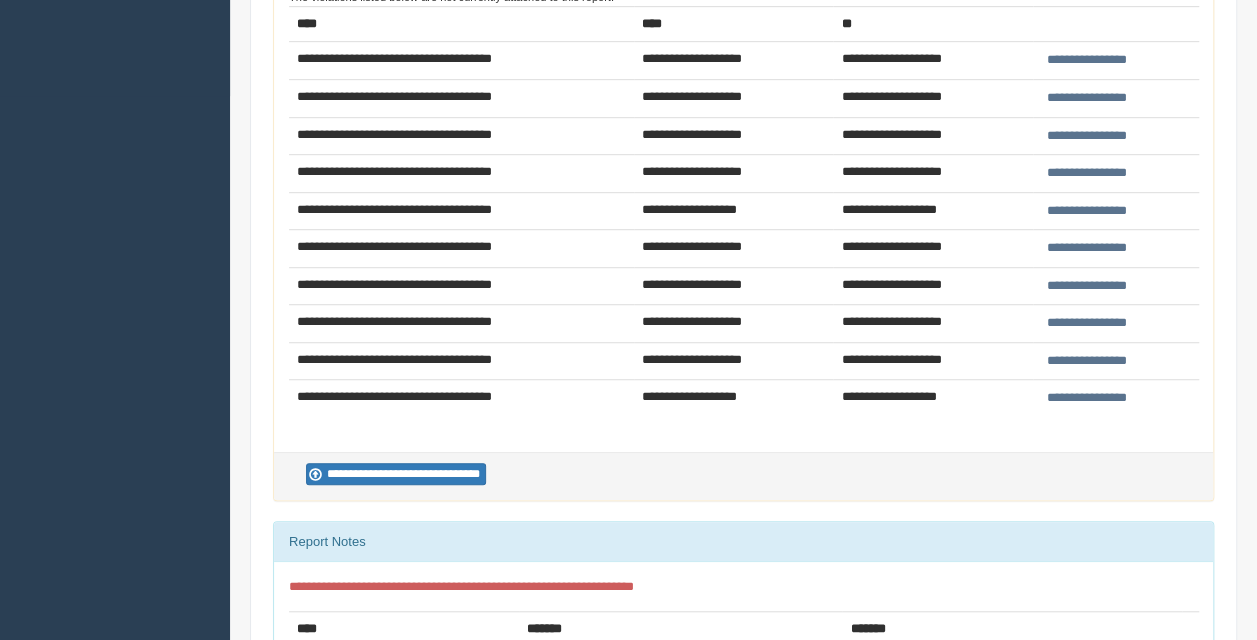 click on "**********" at bounding box center [1087, 361] 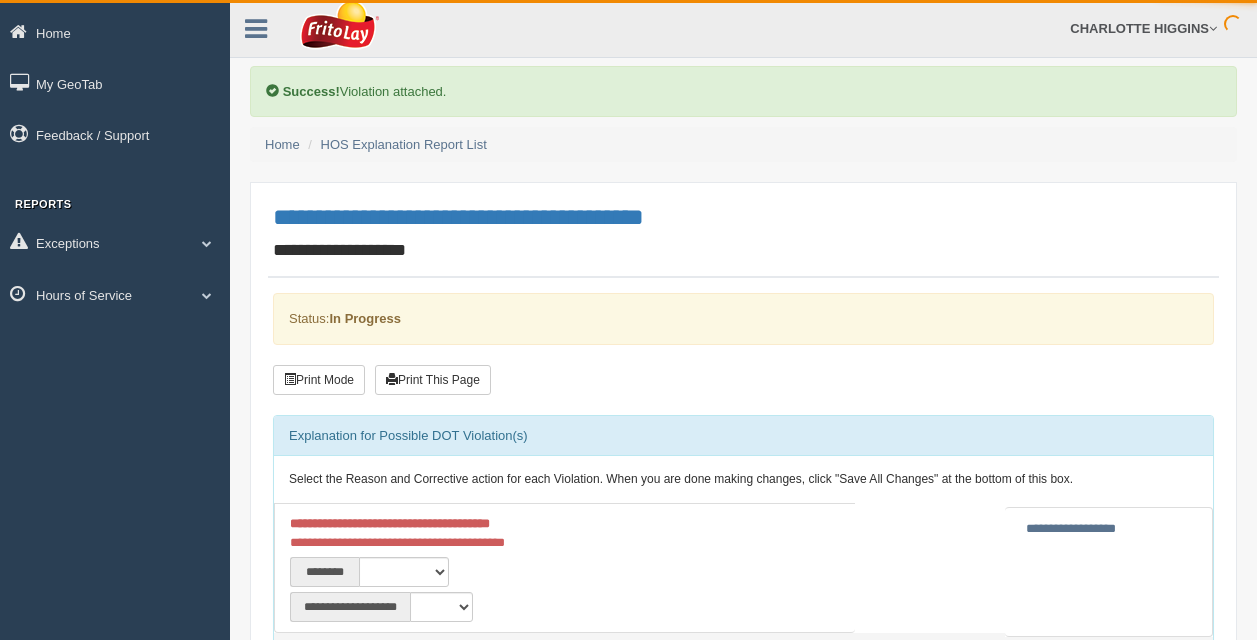 scroll, scrollTop: 0, scrollLeft: 0, axis: both 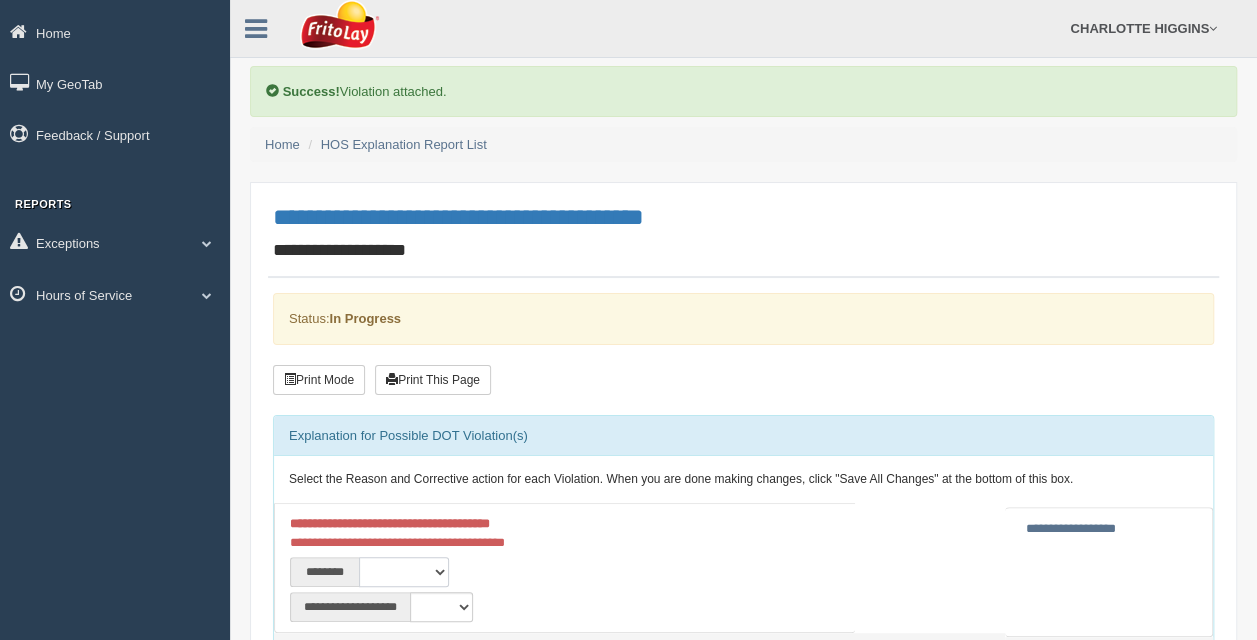 click on "**********" at bounding box center [404, 572] 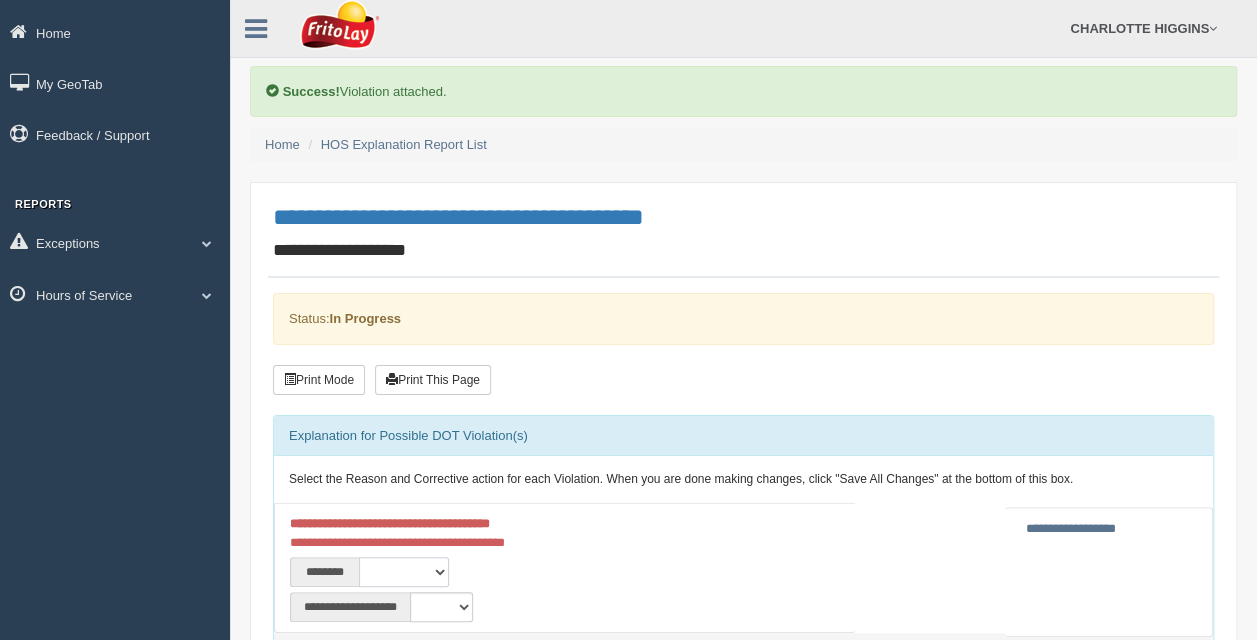 select on "****" 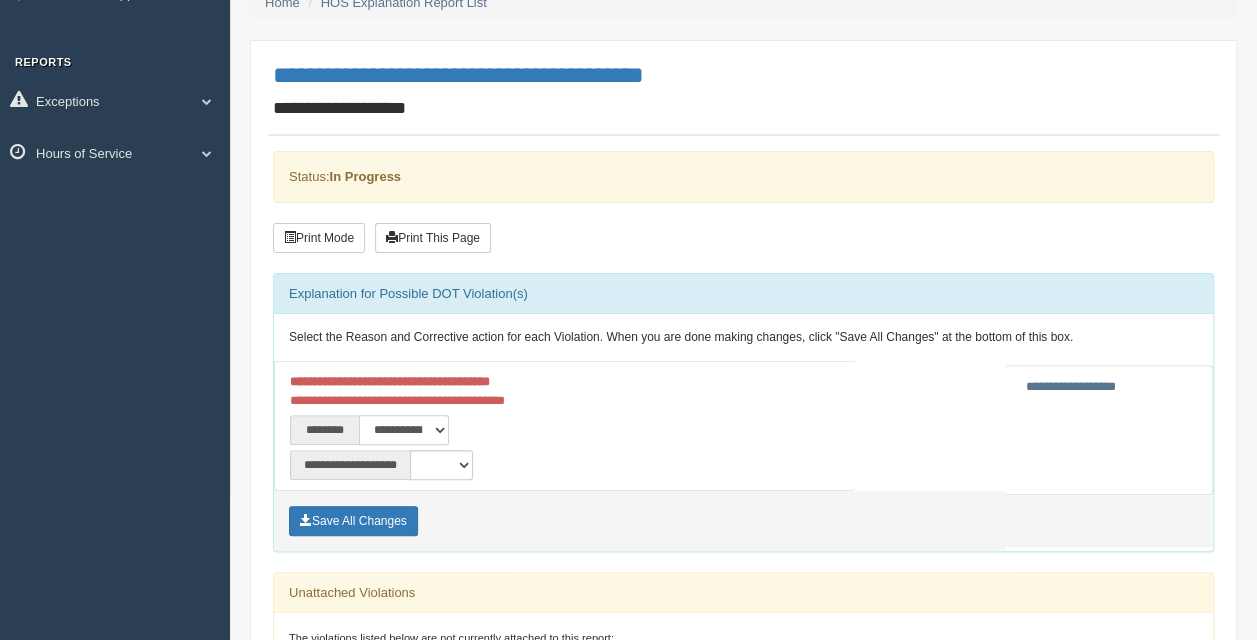 scroll, scrollTop: 144, scrollLeft: 0, axis: vertical 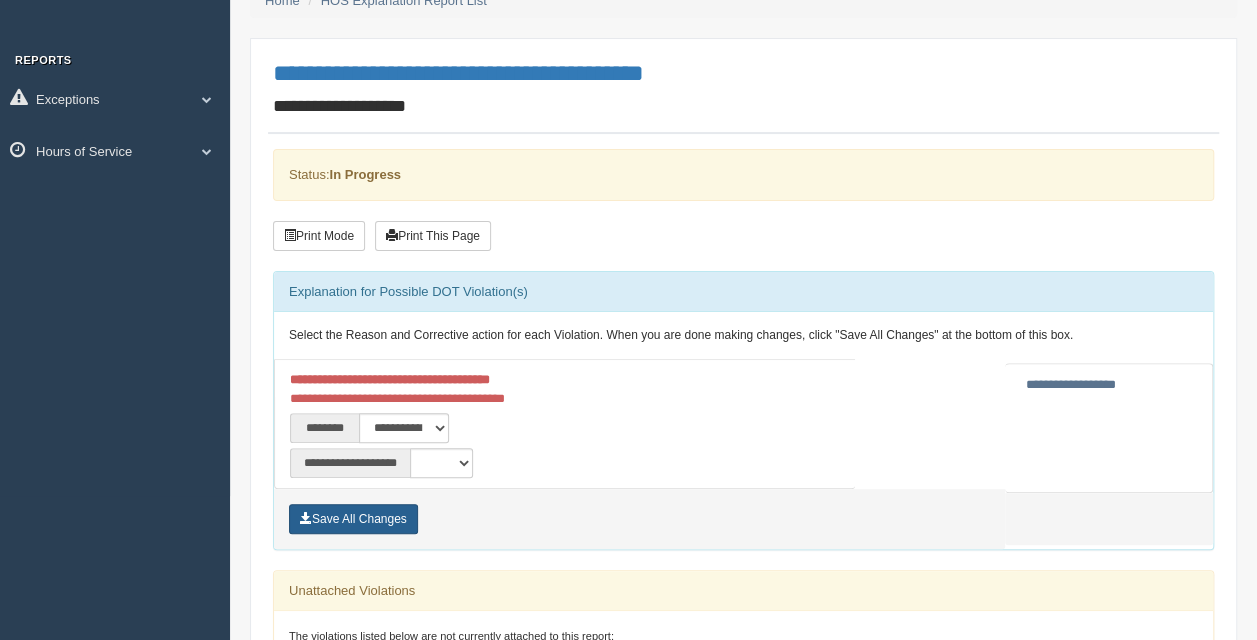 click on "Save All Changes" at bounding box center [353, 519] 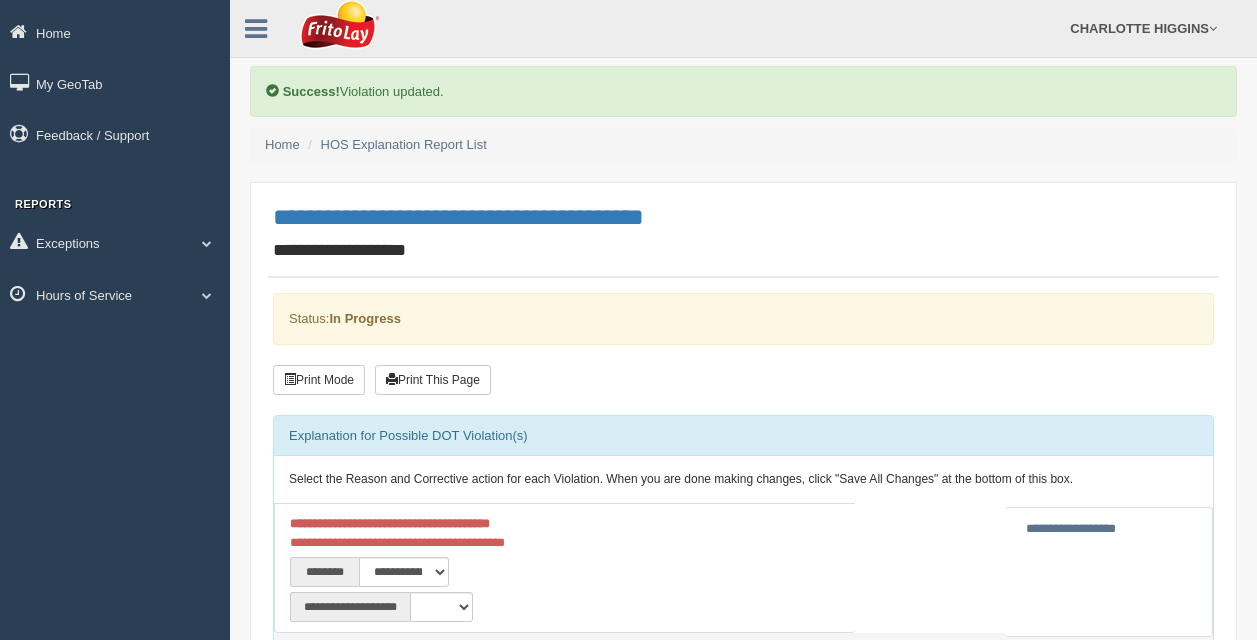 scroll, scrollTop: 0, scrollLeft: 0, axis: both 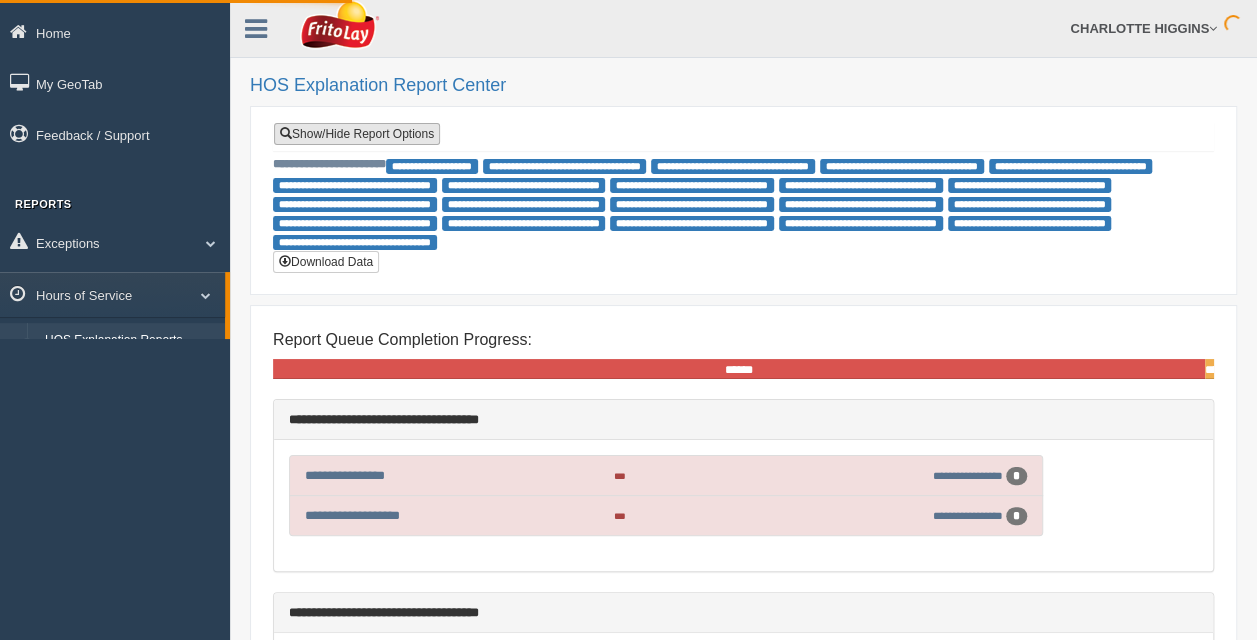click on "Show/Hide Report Options" at bounding box center (357, 134) 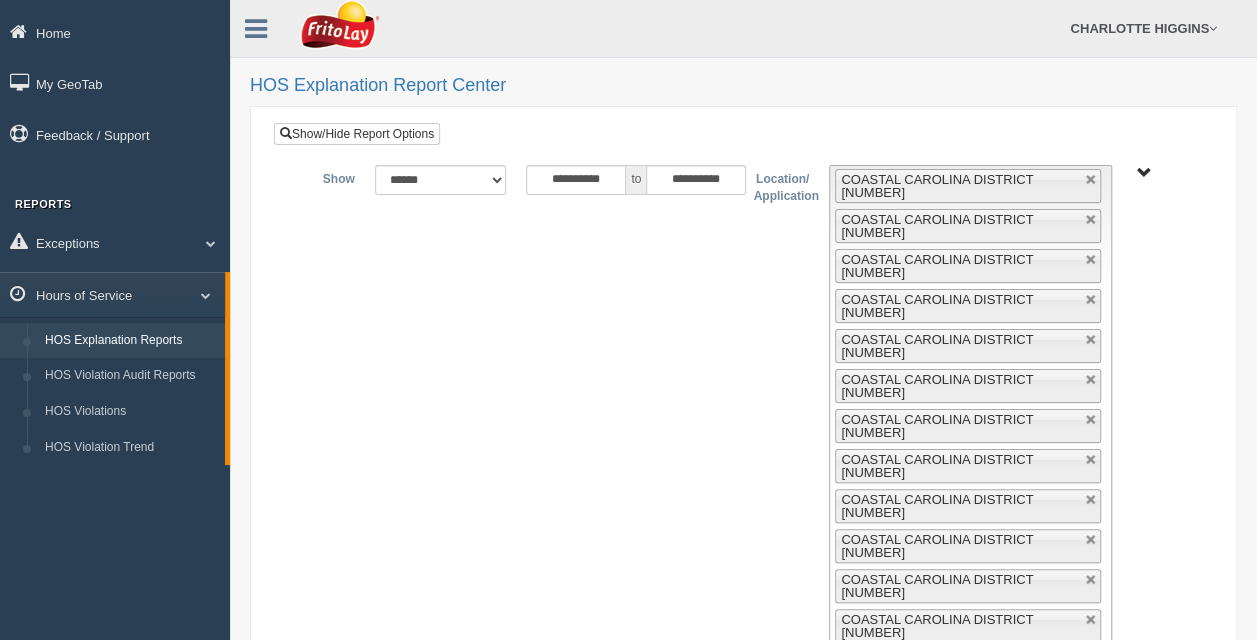 click on "RETAIL SALES" at bounding box center (1144, 173) 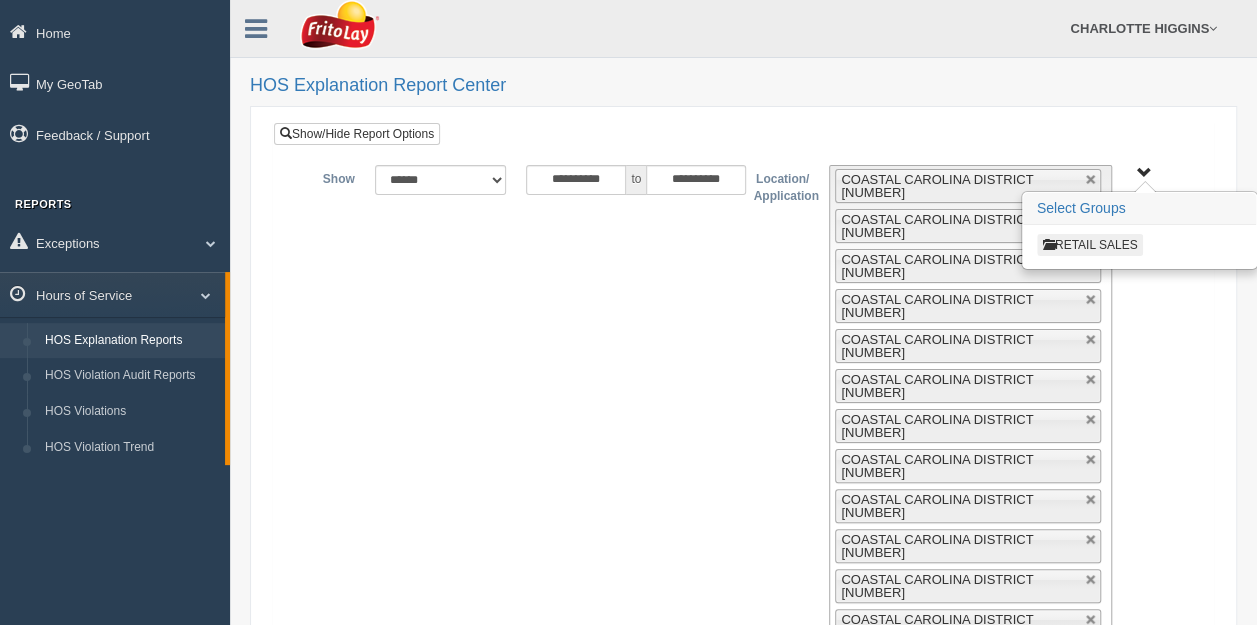 click on "RETAIL SALES" at bounding box center (1090, 245) 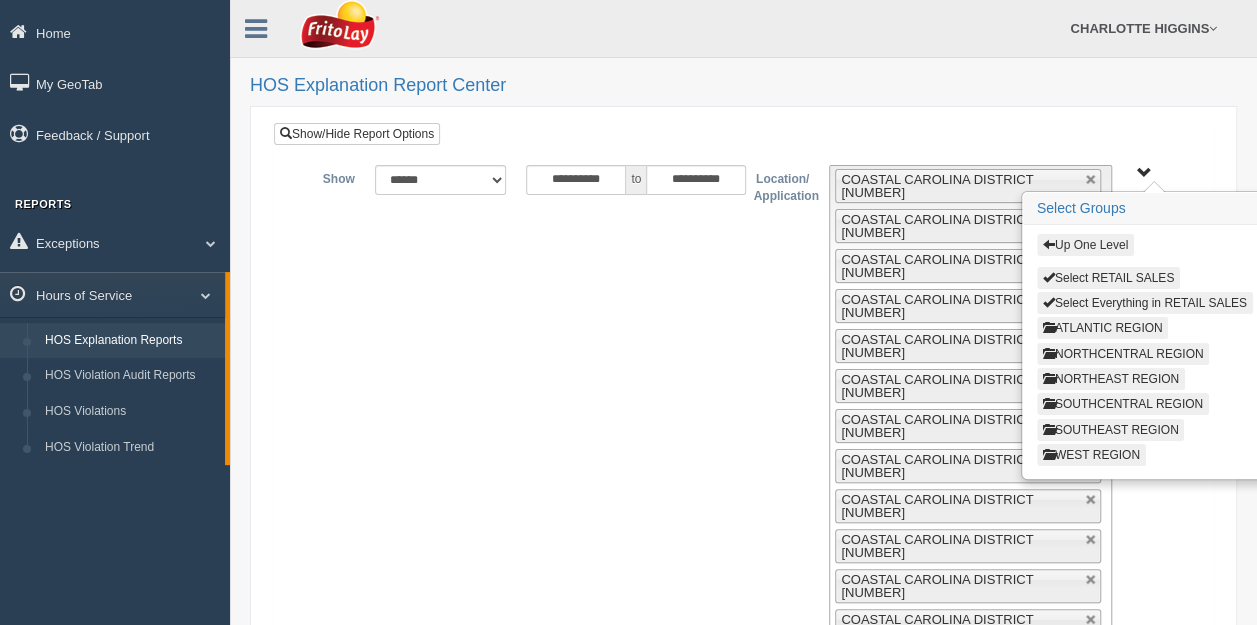 click on "Up One Level" at bounding box center [1085, 245] 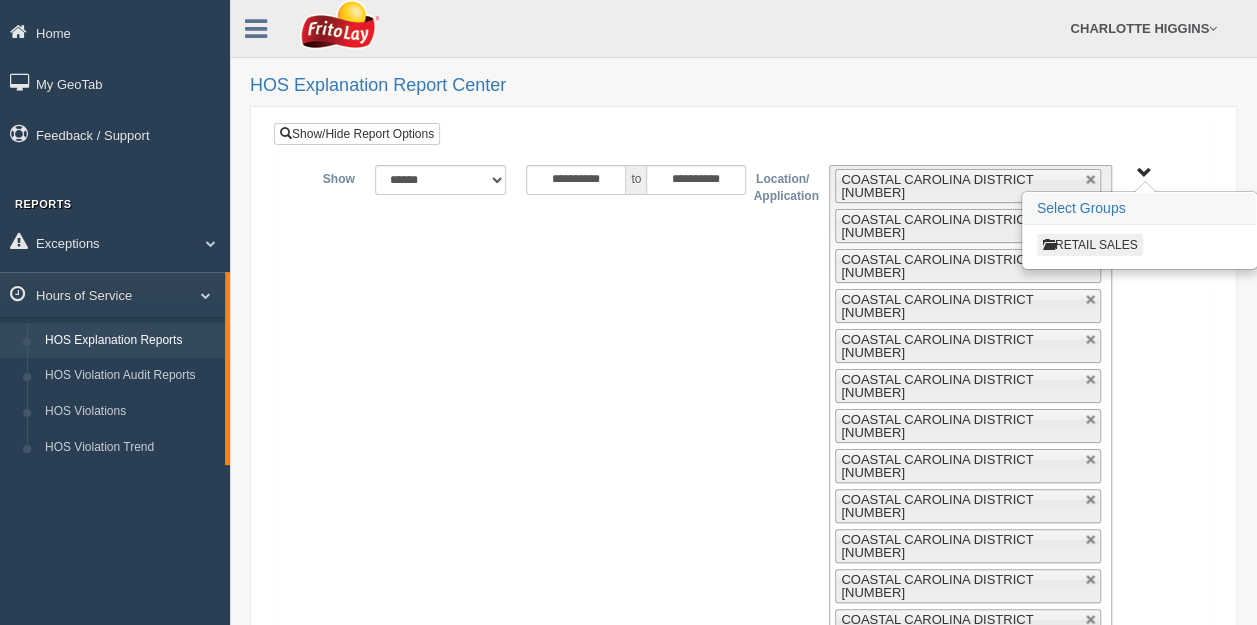 click on "RETAIL SALES" at bounding box center [1090, 245] 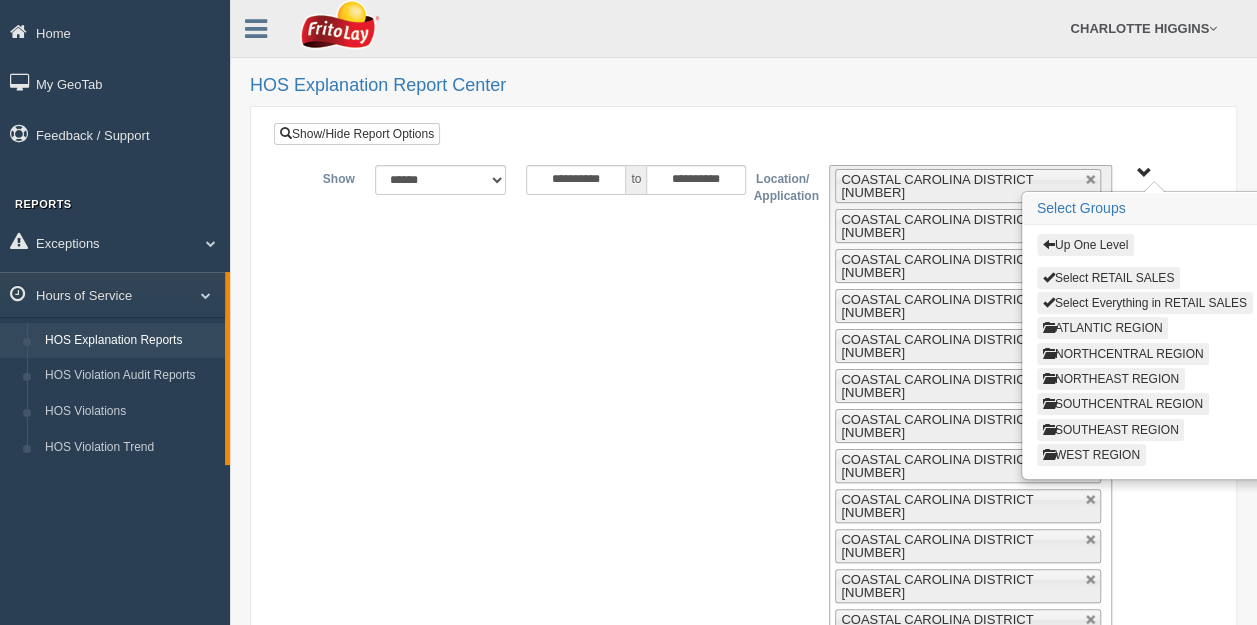 click on "ATLANTIC REGION" at bounding box center [1103, 328] 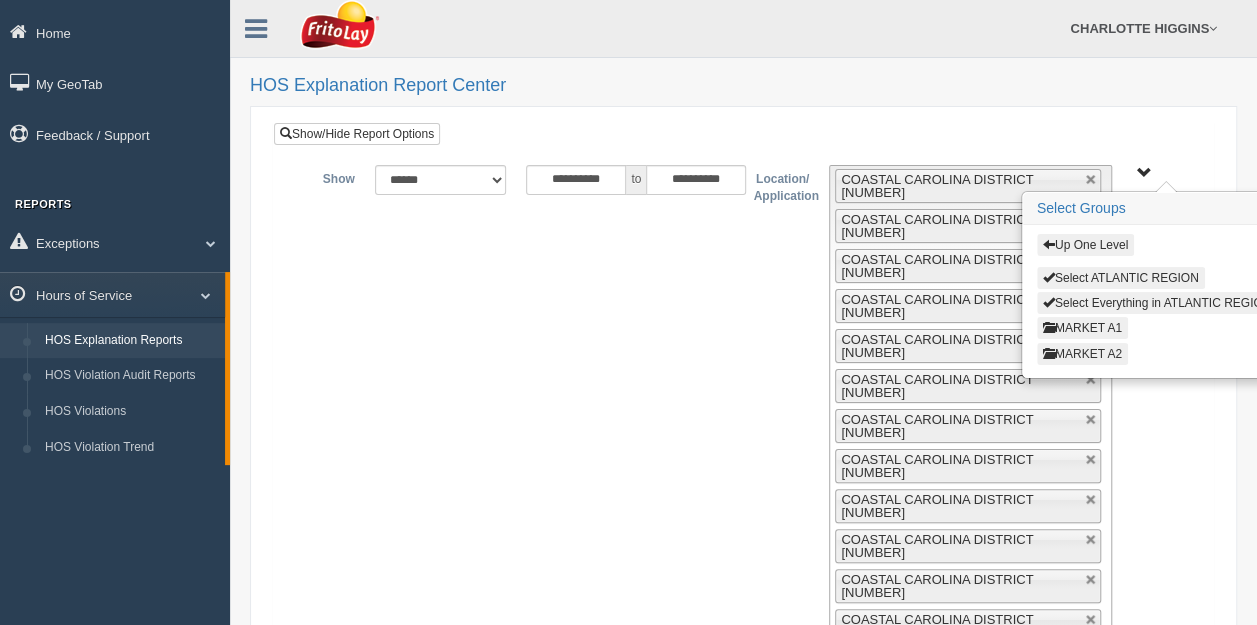 click on "MARKET A2" at bounding box center [1082, 354] 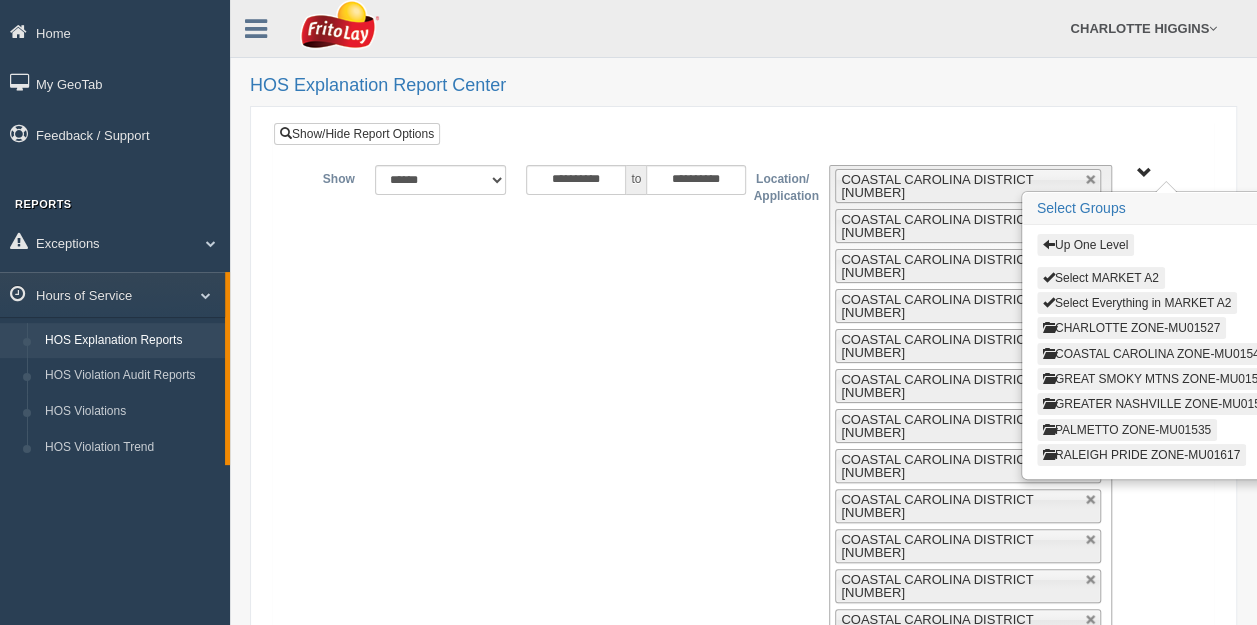 click on "PALMETTO ZONE-MU01535" at bounding box center [1127, 430] 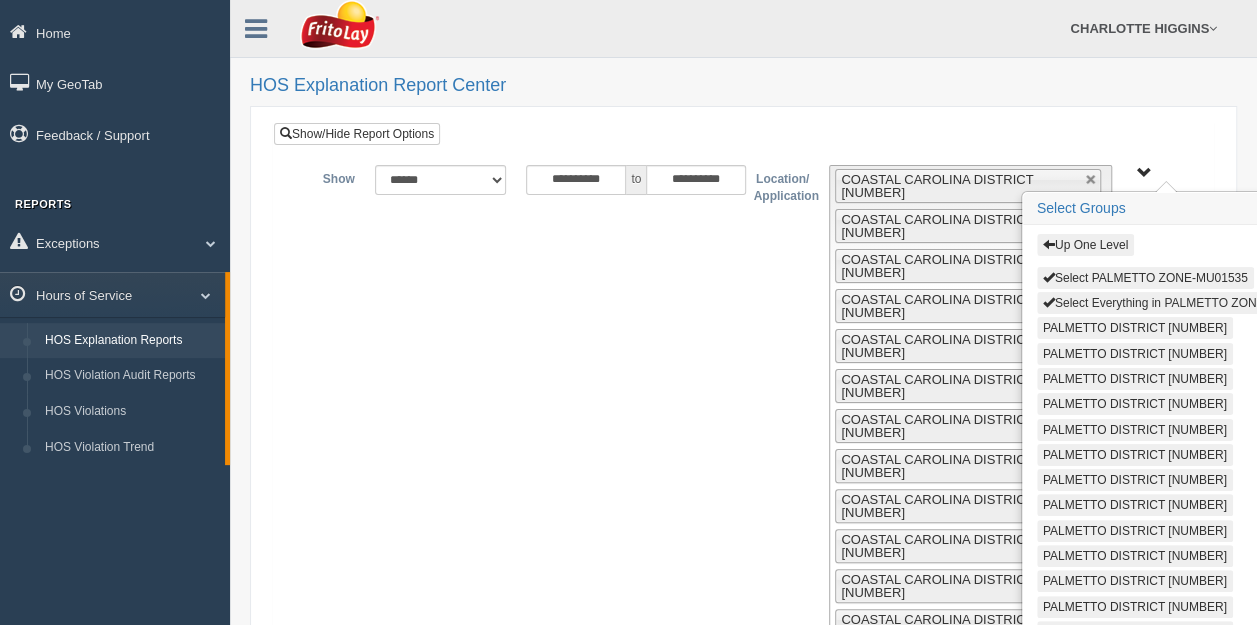 click on "Select Everything in PALMETTO ZONE-MU01535" at bounding box center [1182, 303] 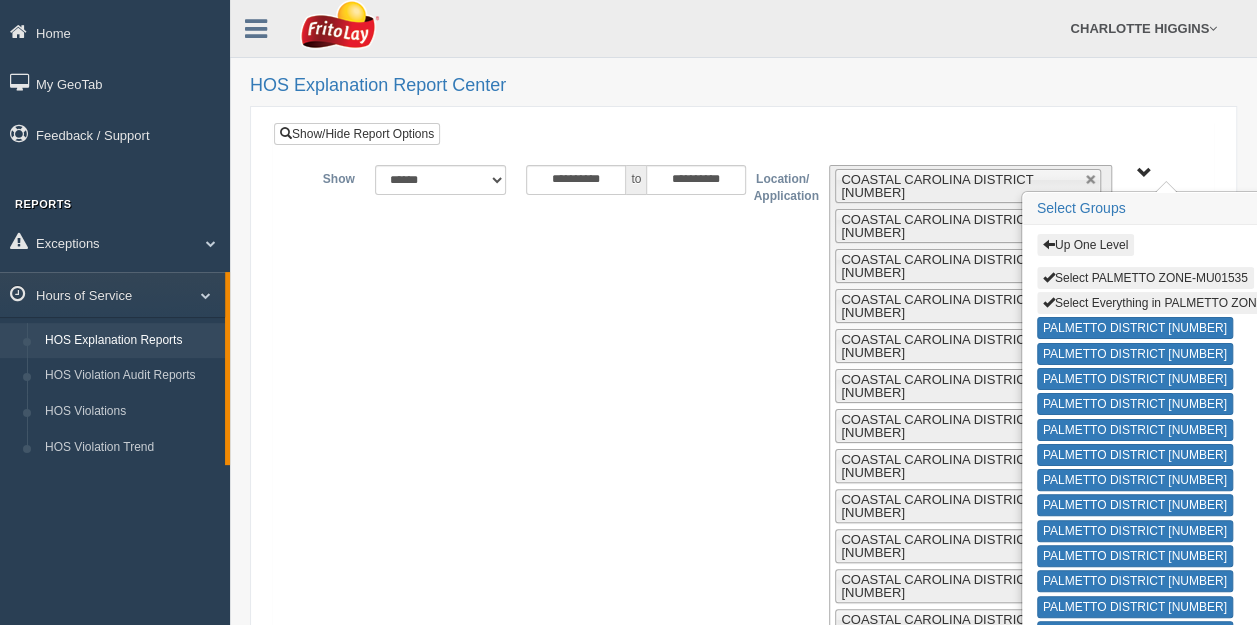 click on "Up One Level  Select PALMETTO ZONE-MU01535  Select Everything in PALMETTO ZONE-MU01535 PALMETTO DISTRICT 211-30019697 PALMETTO DISTRICT 213-30018649 PALMETTO DISTRICT 215-30017586 PALMETTO DISTRICT 217-31107259 PALMETTO DISTRICT 218-30020362 PALMETTO DISTRICT 220-30019941 PALMETTO DISTRICT 236-30019422 PALMETTO DISTRICT 401-40004545 PALMETTO DISTRICT 414-30020185 PALMETTO DISTRICT 621-40004600 PALMETTO DISTRICT 622-30020963 PALMETTO DISTRICT 625-31110581 PALMETTO DISTRICT 713-30020658 PALMETTO DISTRICT 714-40004400 PALMETTO DISTRICT 715-40004435 PALMETTO DISTRICT 717-30017633 PALMETTO DISTRICT 718-40004516 PALMETTO DISTRICT 719-31109730 PALMETTO DISTRICT 720-30020562 PALMETTO DISTRICT 721-40005061 PALMETTO DISTRICT 792-30020536 PALMETTO DISTRICT 807-30019380 PALMETTO DISTRICT 808-30019781 PALMETTO DISTRICT 851-30020841 PALMETTO DISTRICT 888-30017369 PALMETTO DISTRICT 893-40004717" at bounding box center [1144, 173] 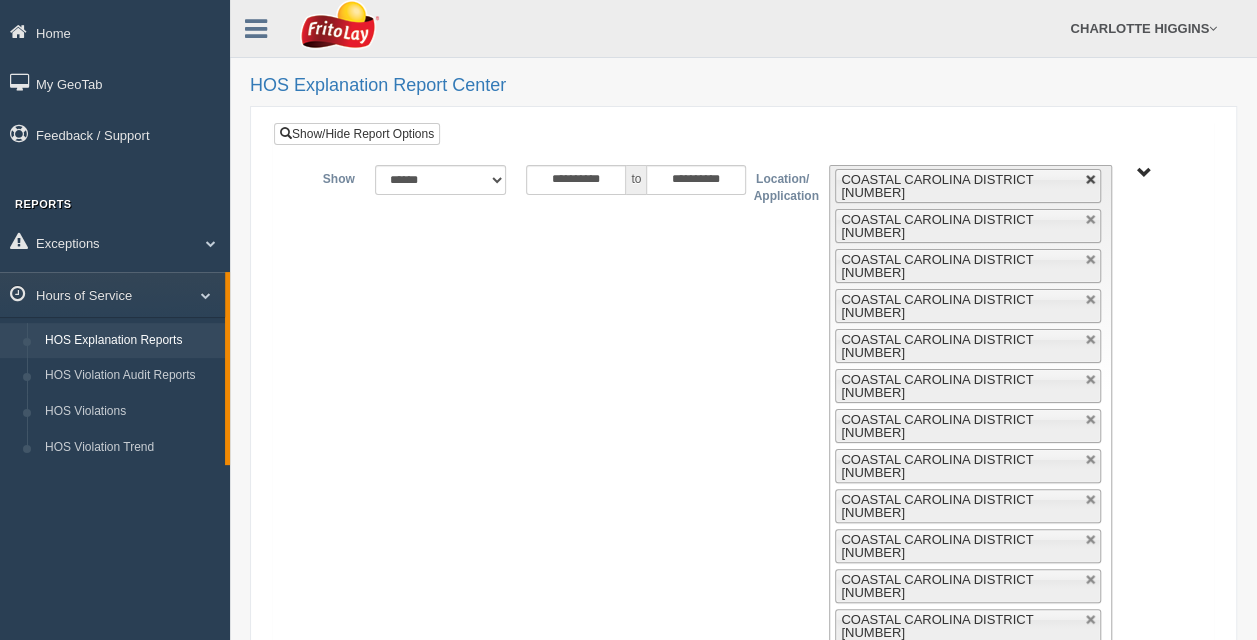 click at bounding box center [1091, 180] 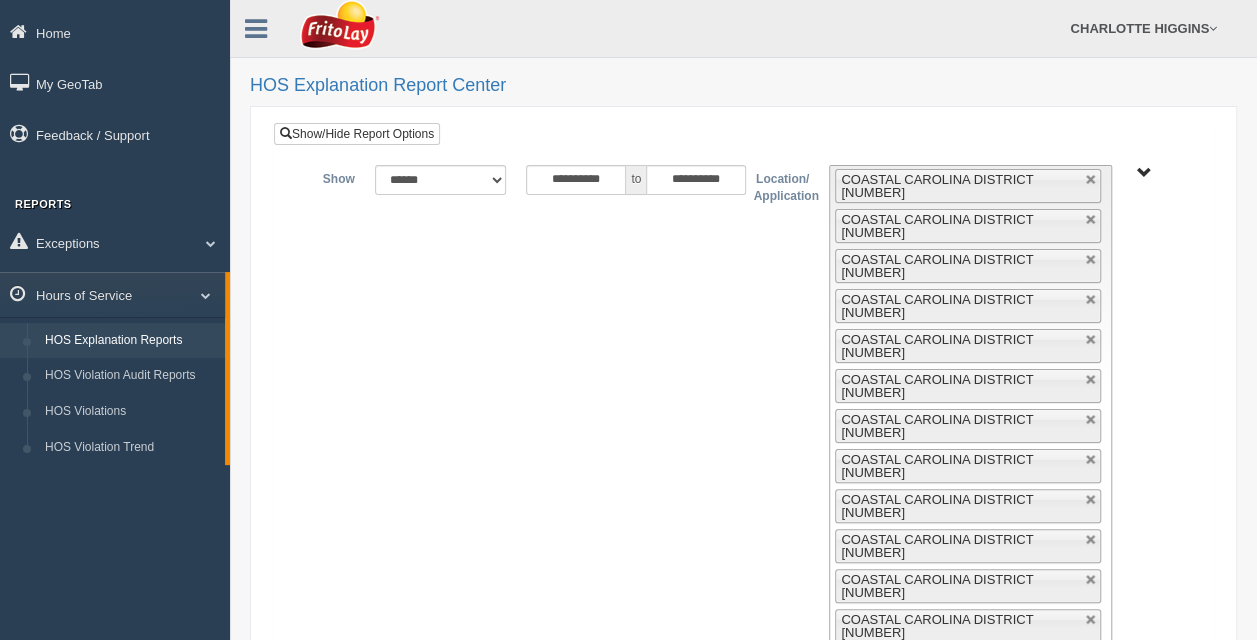 click at bounding box center (1091, 180) 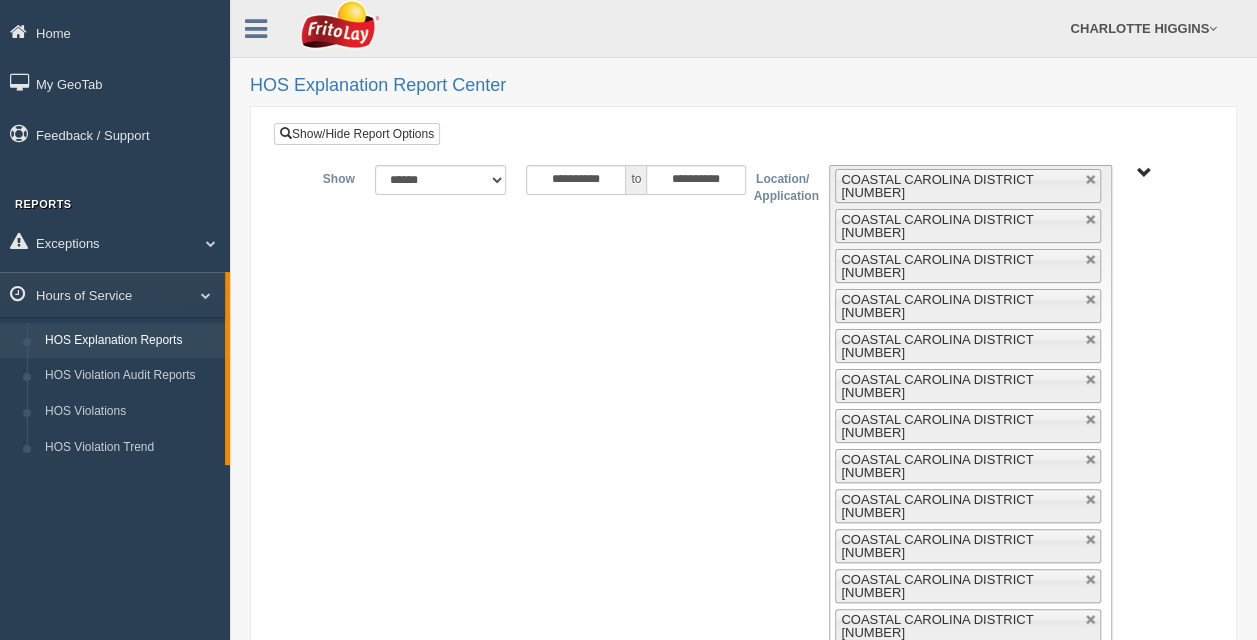 click at bounding box center [1091, 180] 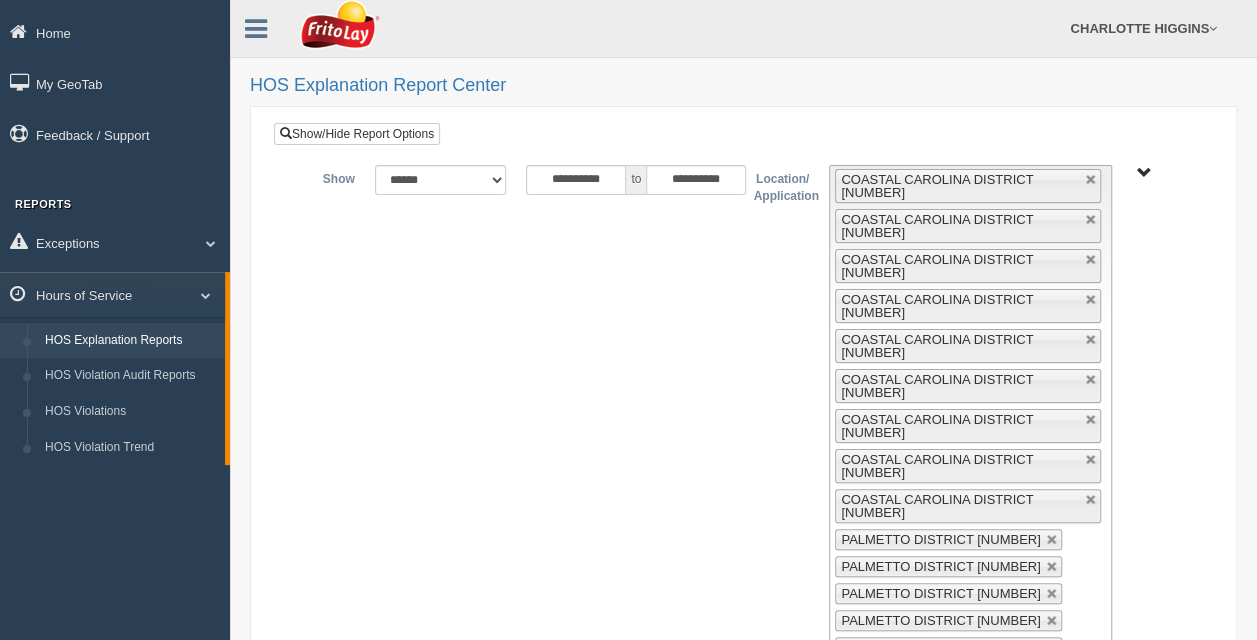 click at bounding box center (1091, 180) 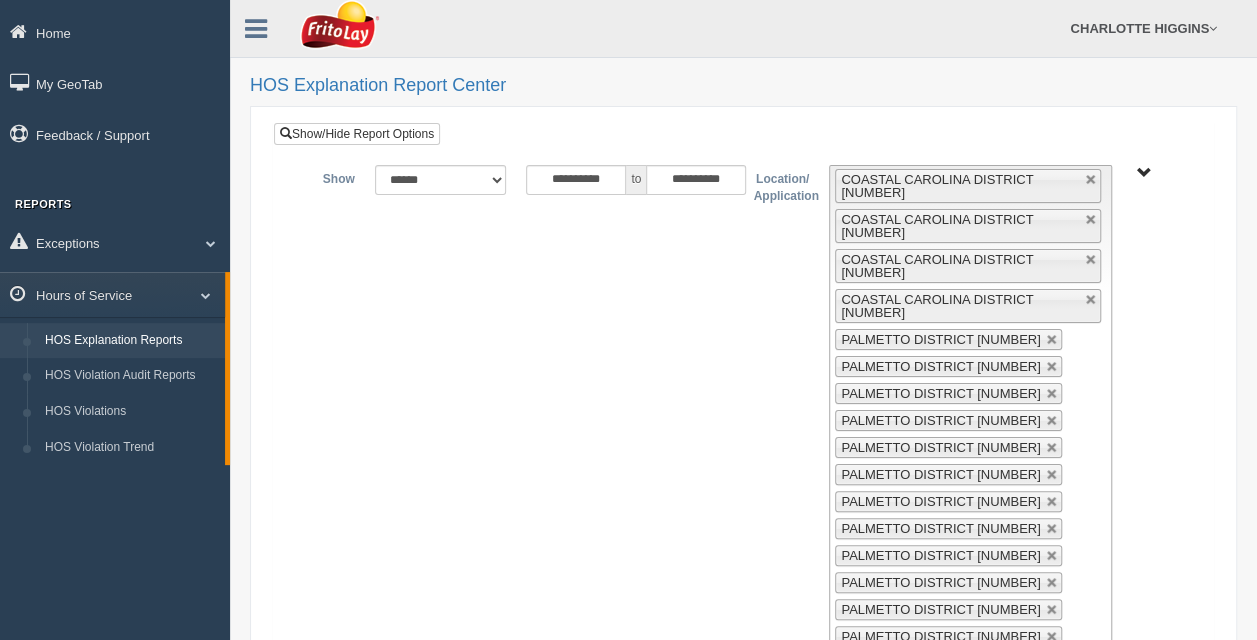click at bounding box center [1091, 180] 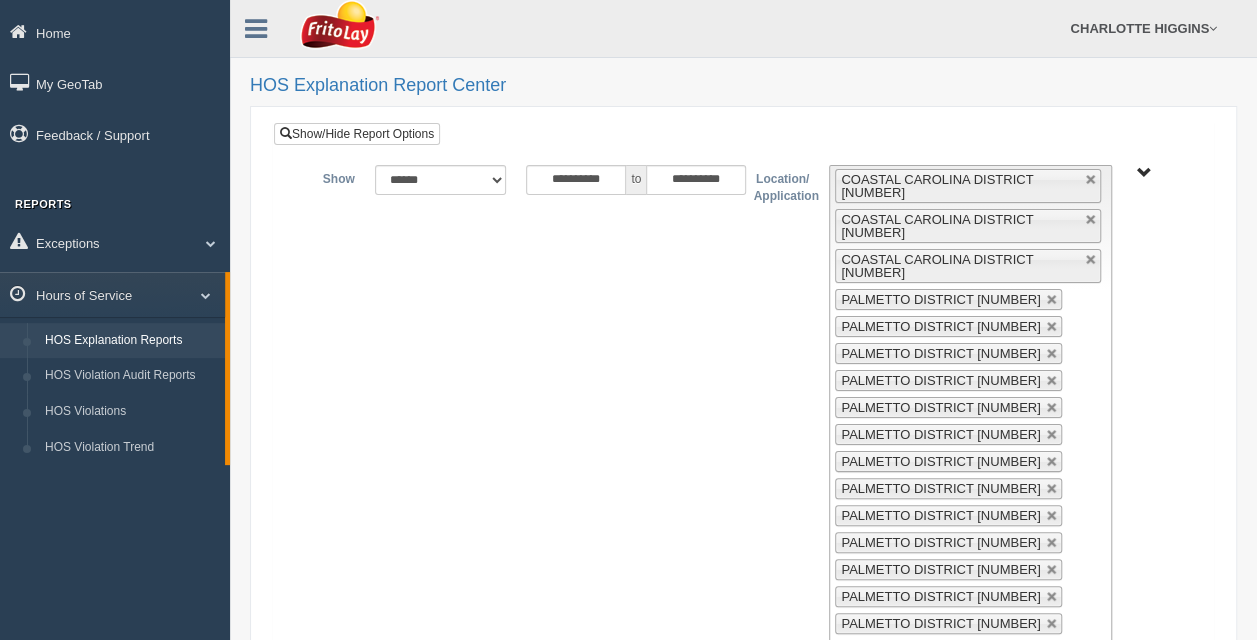click at bounding box center [1091, 180] 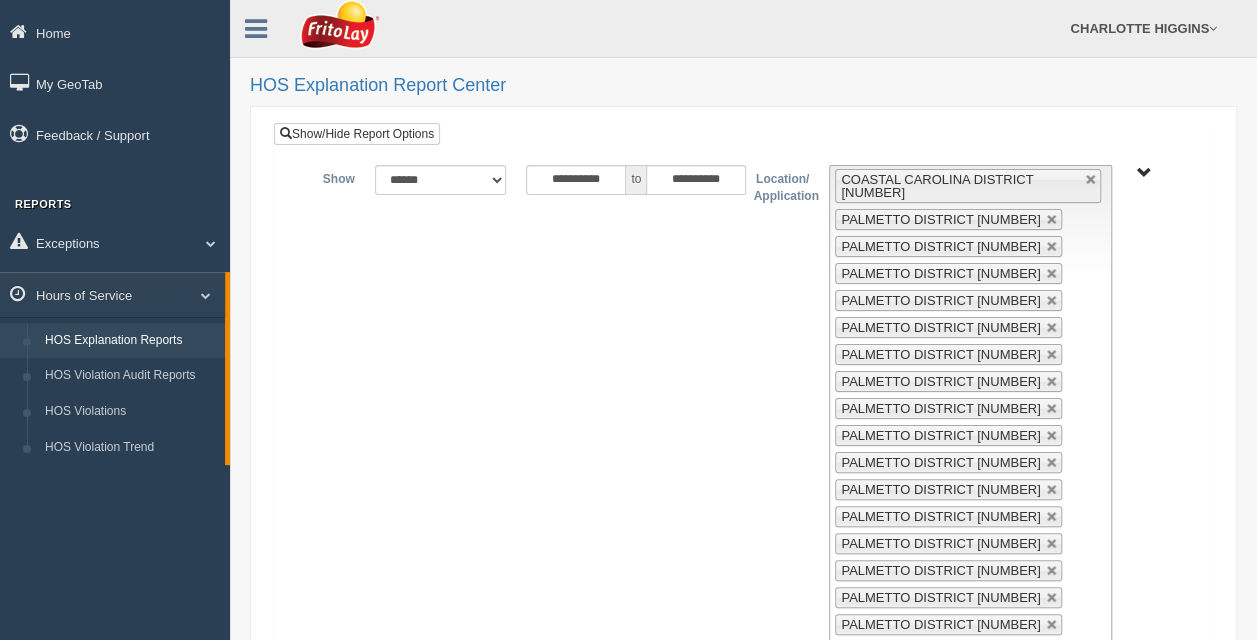 click at bounding box center [1091, 180] 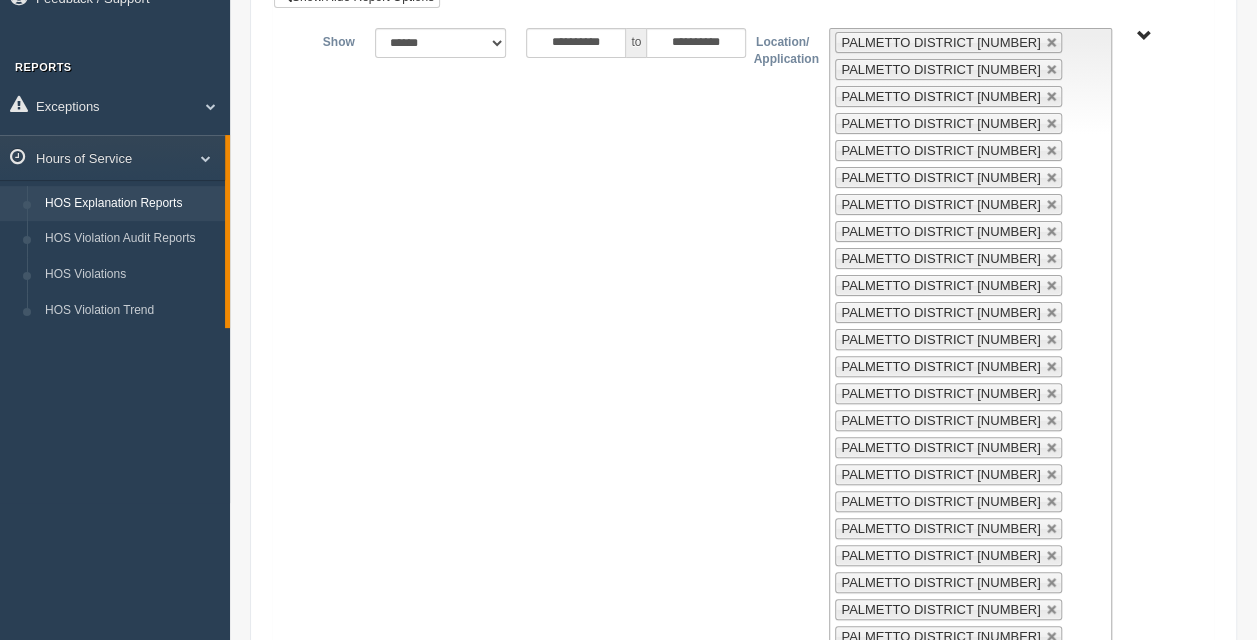 scroll, scrollTop: 328, scrollLeft: 0, axis: vertical 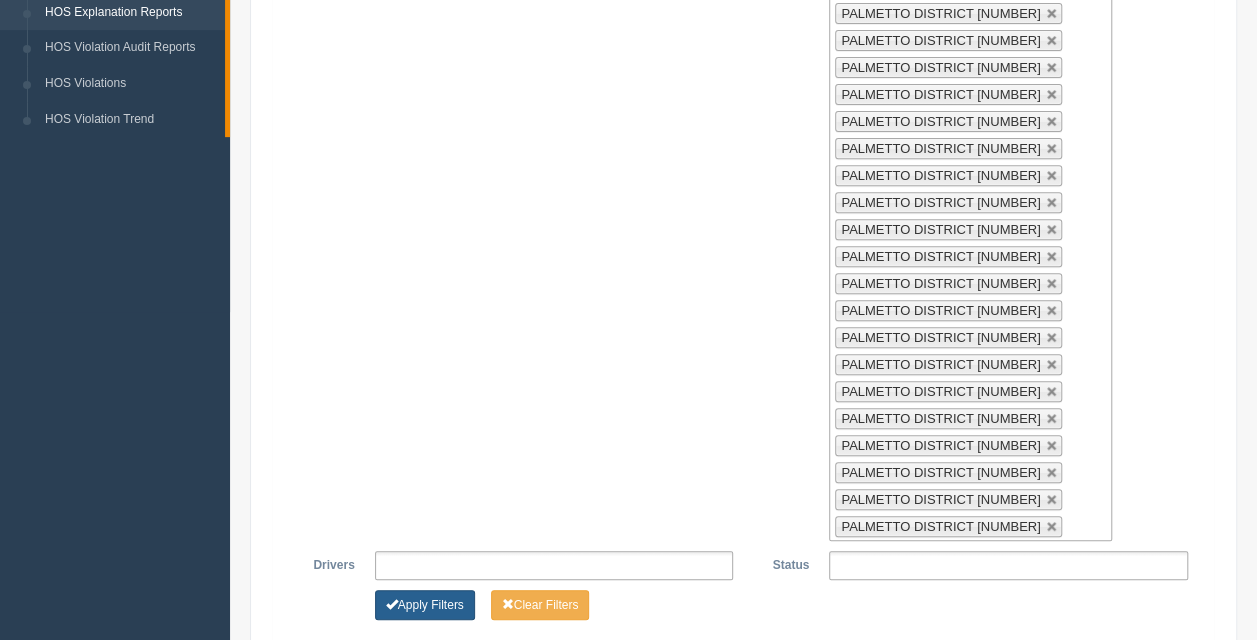 click on "Apply Filters" at bounding box center [425, 605] 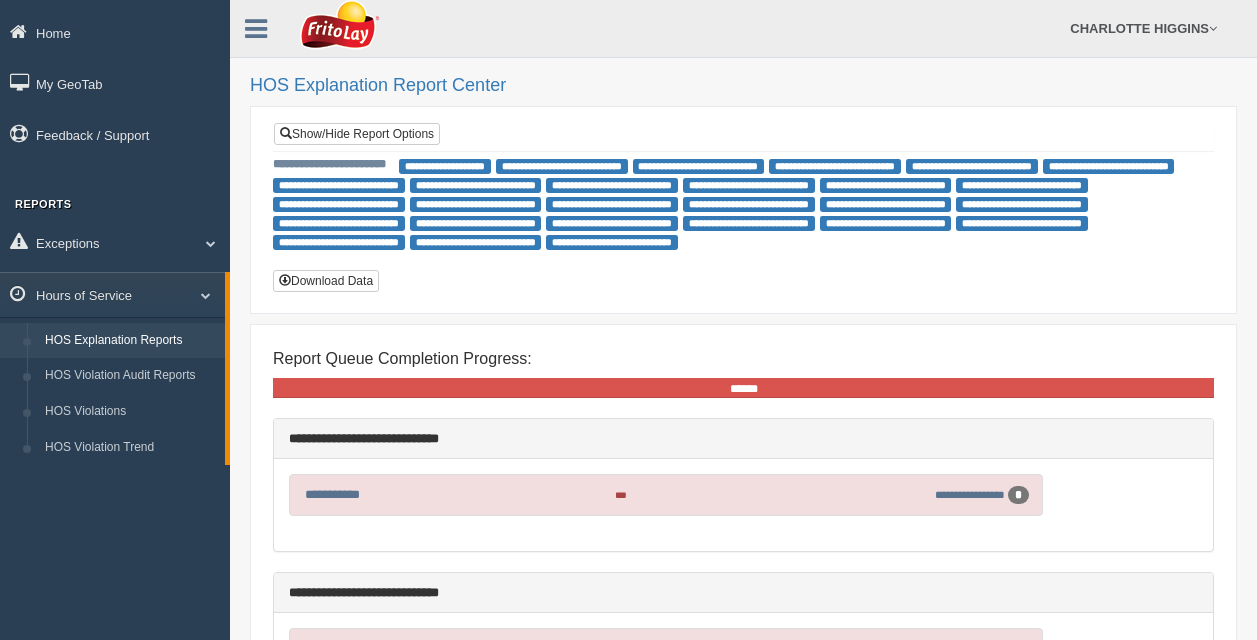 scroll, scrollTop: 0, scrollLeft: 0, axis: both 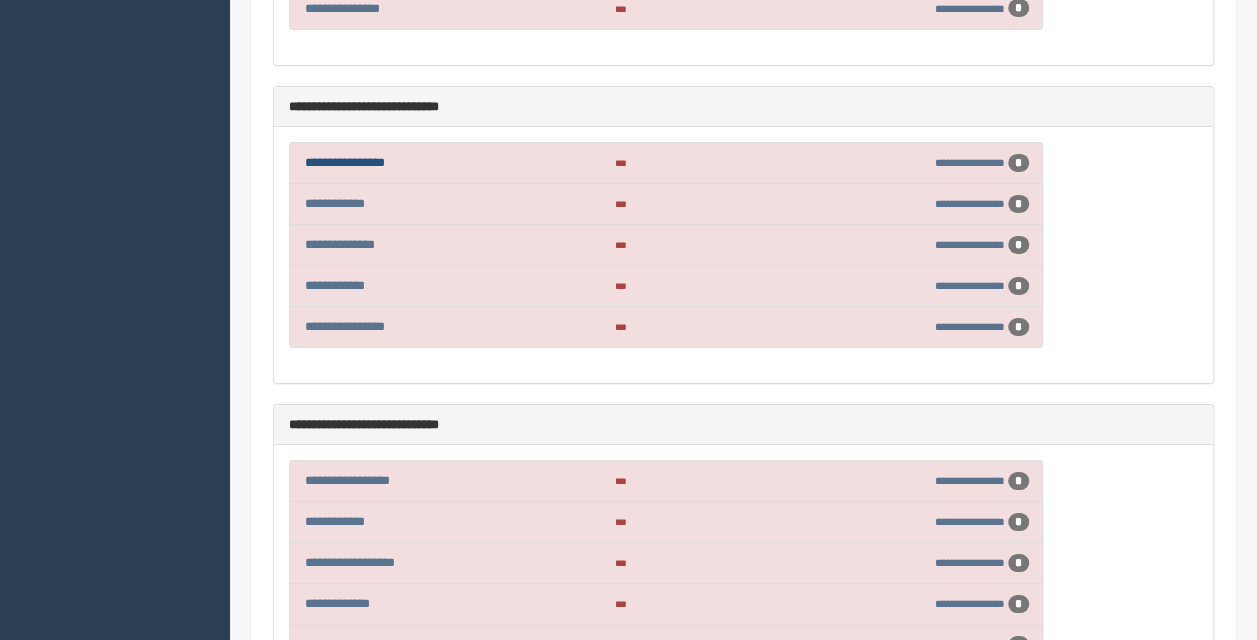 click on "**********" at bounding box center (345, 162) 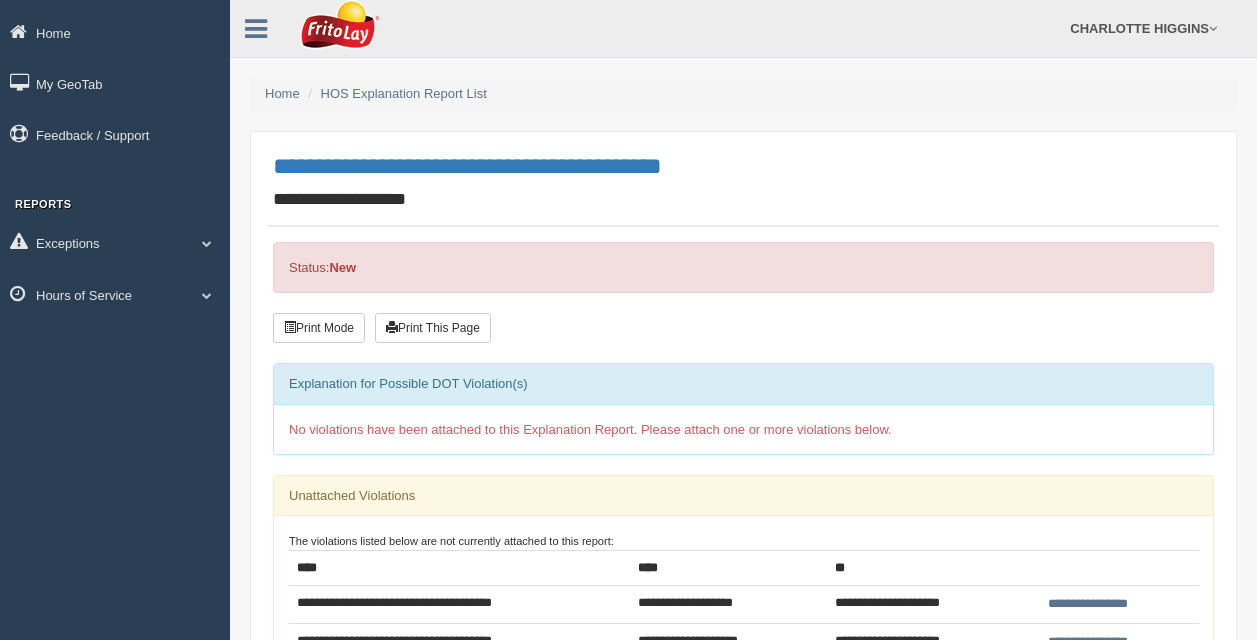 scroll, scrollTop: 0, scrollLeft: 0, axis: both 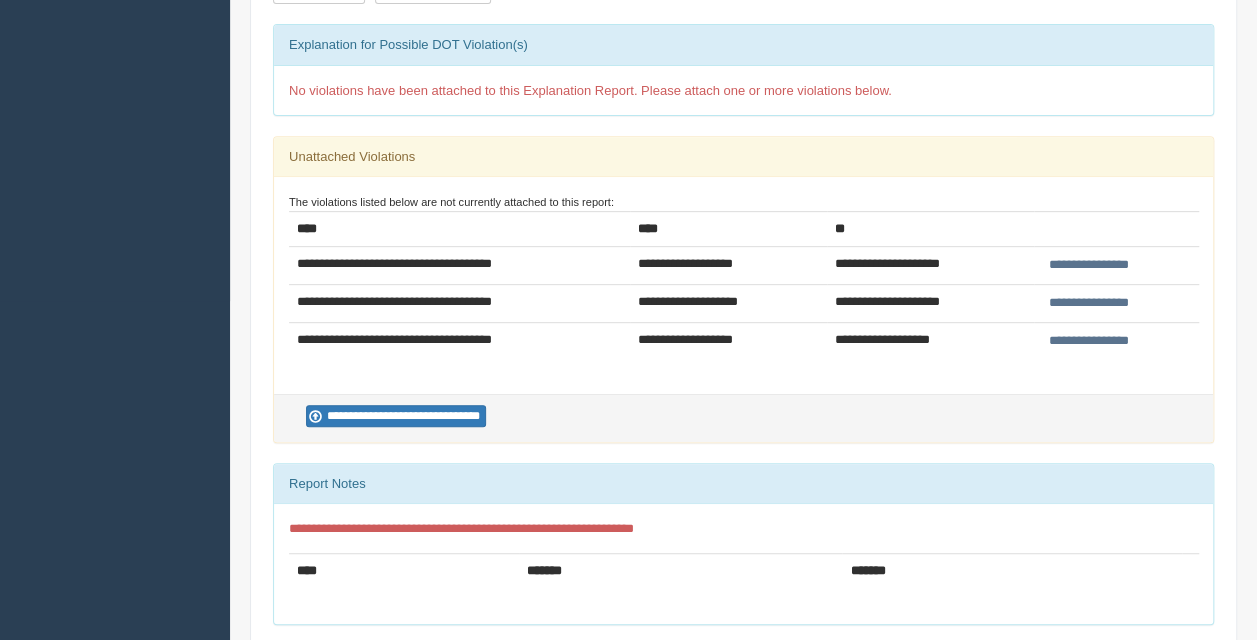click on "**********" at bounding box center [1088, 341] 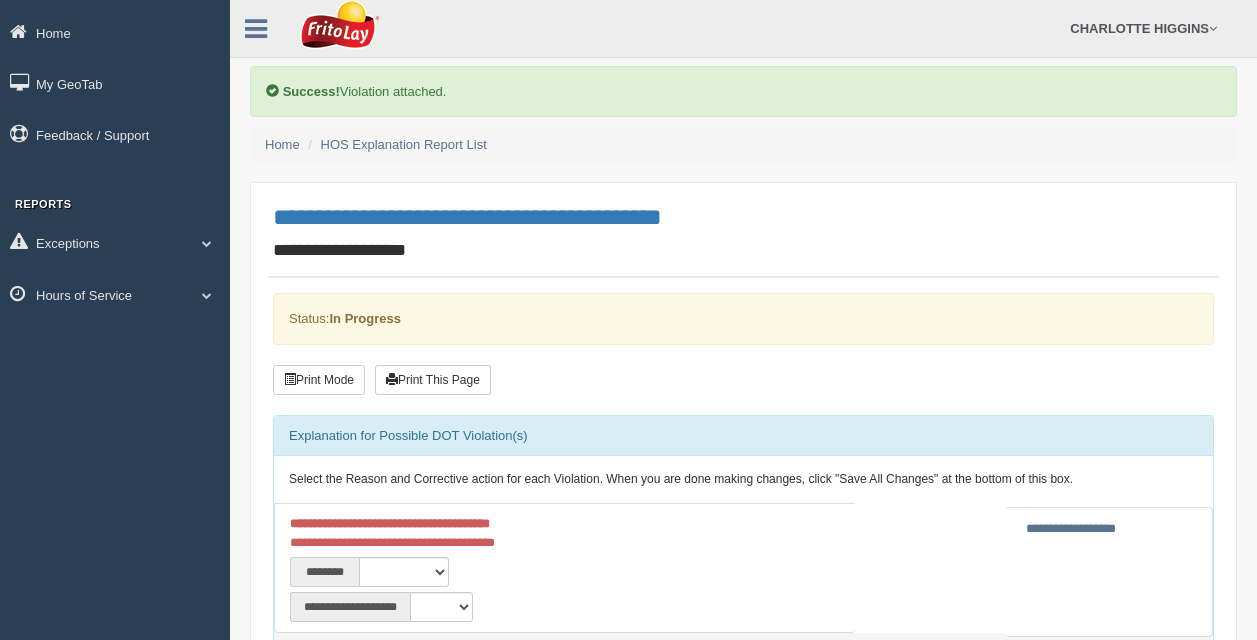 scroll, scrollTop: 0, scrollLeft: 0, axis: both 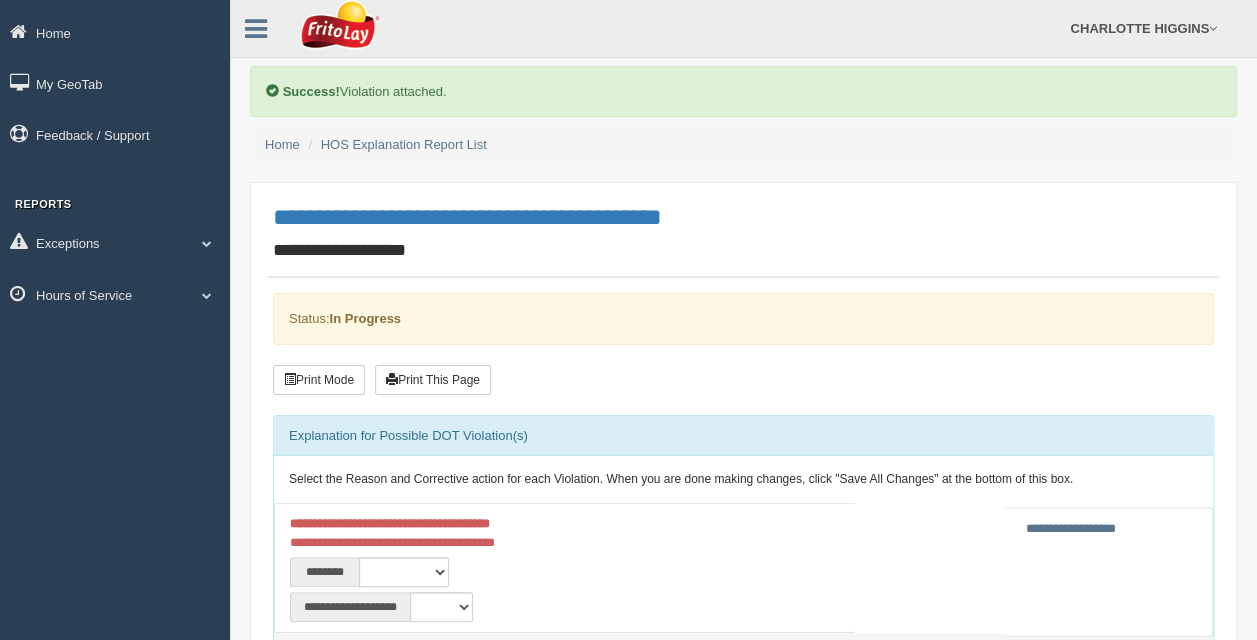 click on "********" at bounding box center (324, 572) 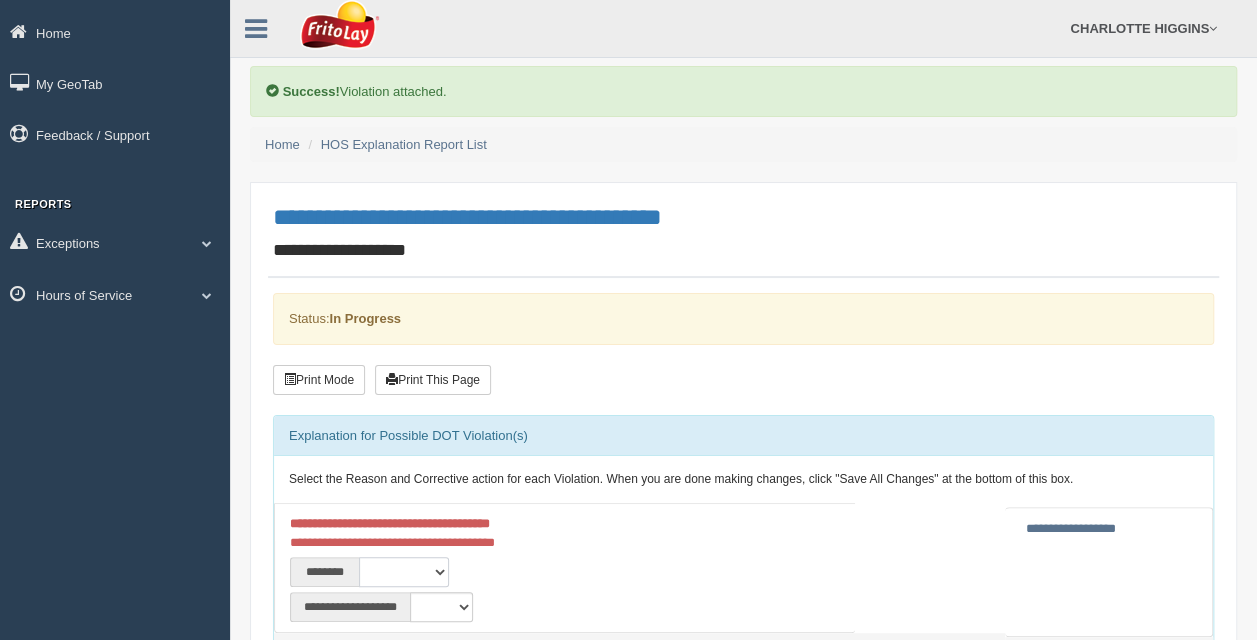 click on "**********" at bounding box center (404, 572) 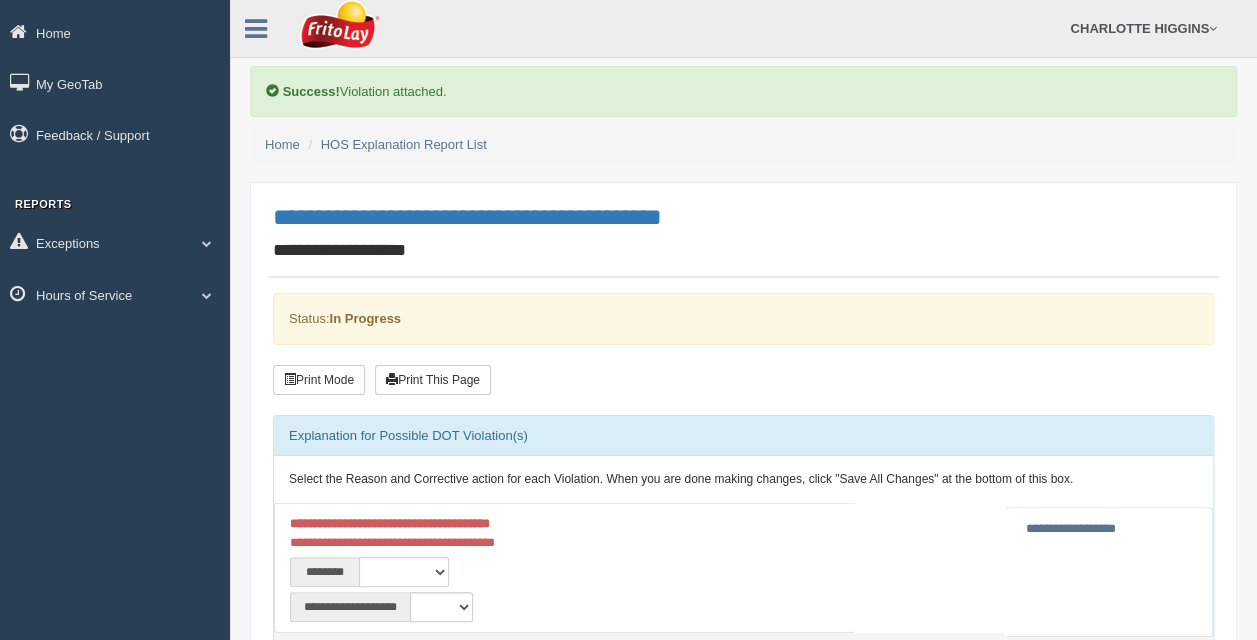 select on "****" 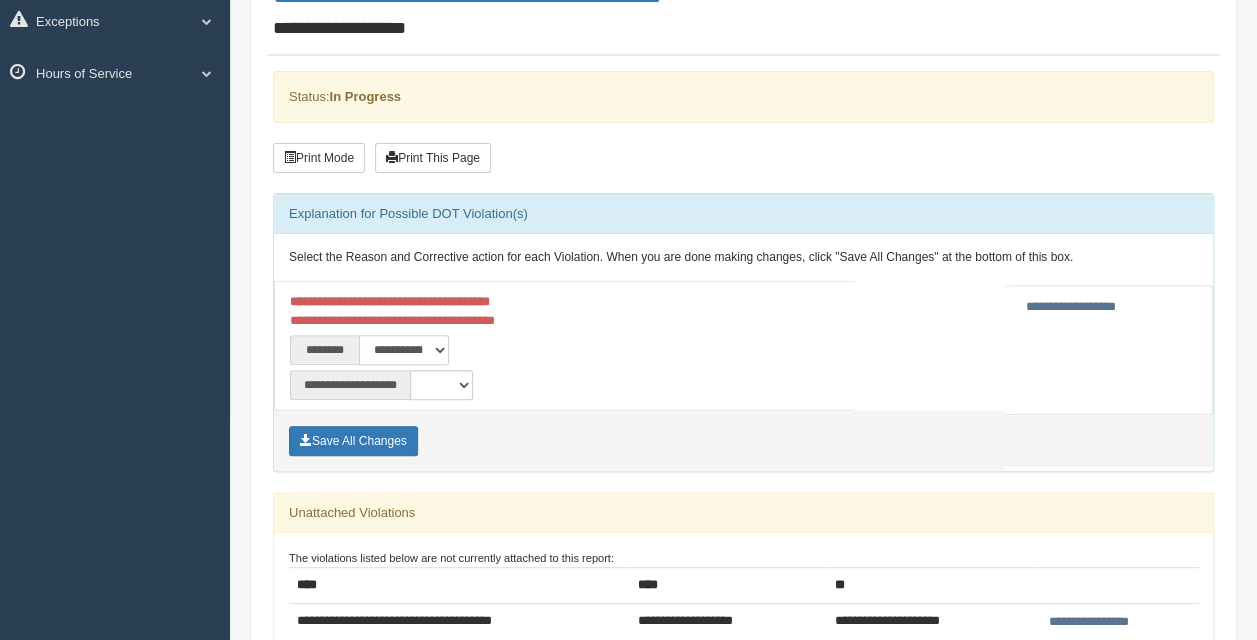 scroll, scrollTop: 255, scrollLeft: 0, axis: vertical 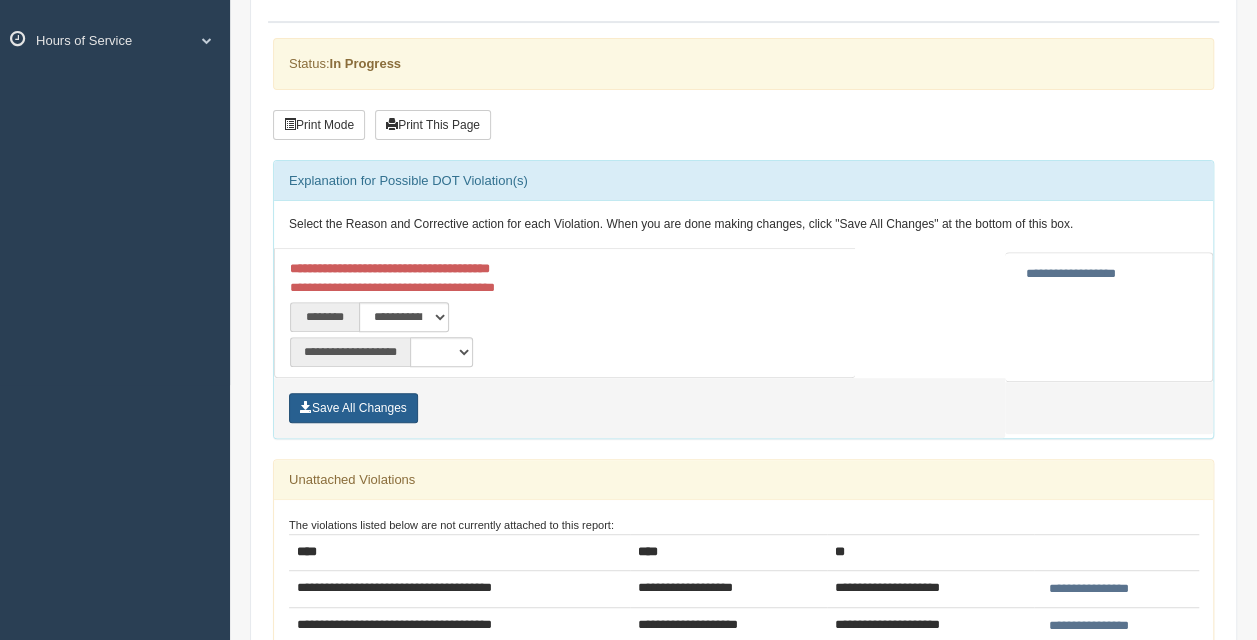 click on "Save All Changes" at bounding box center [353, 408] 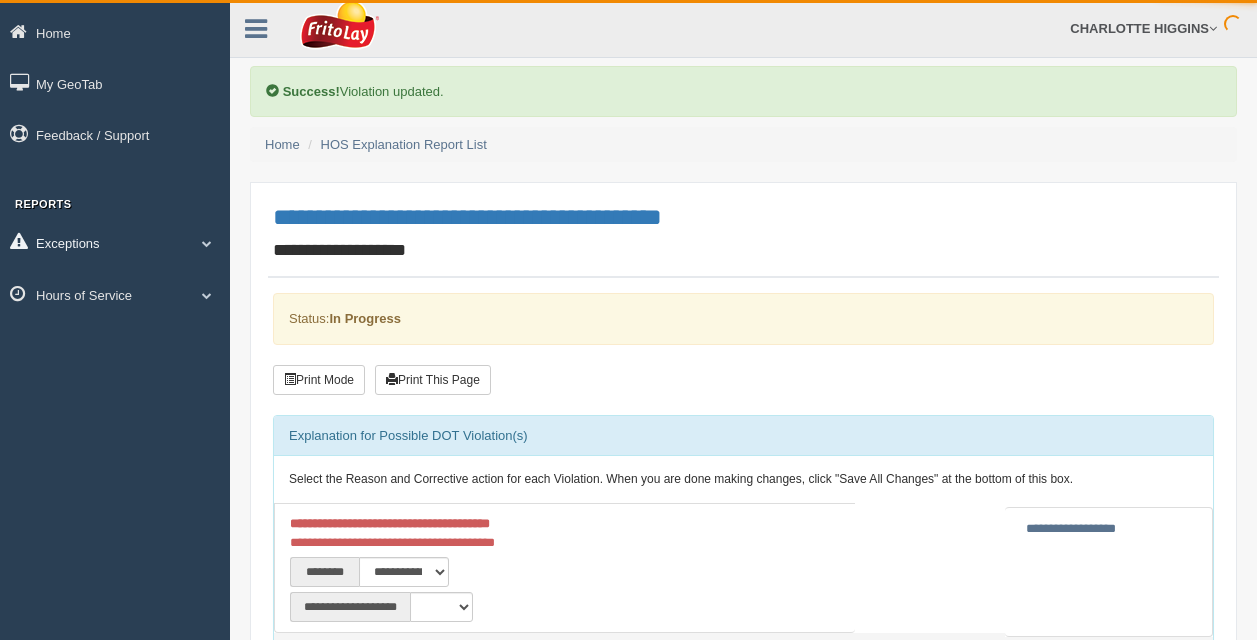 scroll, scrollTop: 0, scrollLeft: 0, axis: both 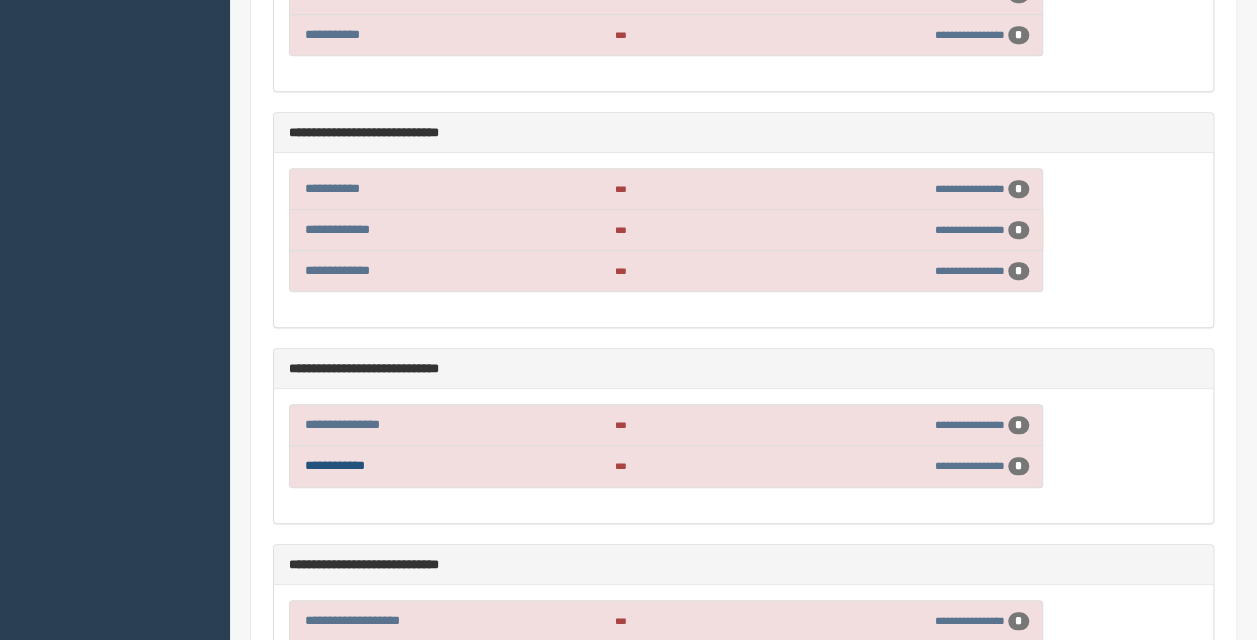 click on "**********" at bounding box center [335, 465] 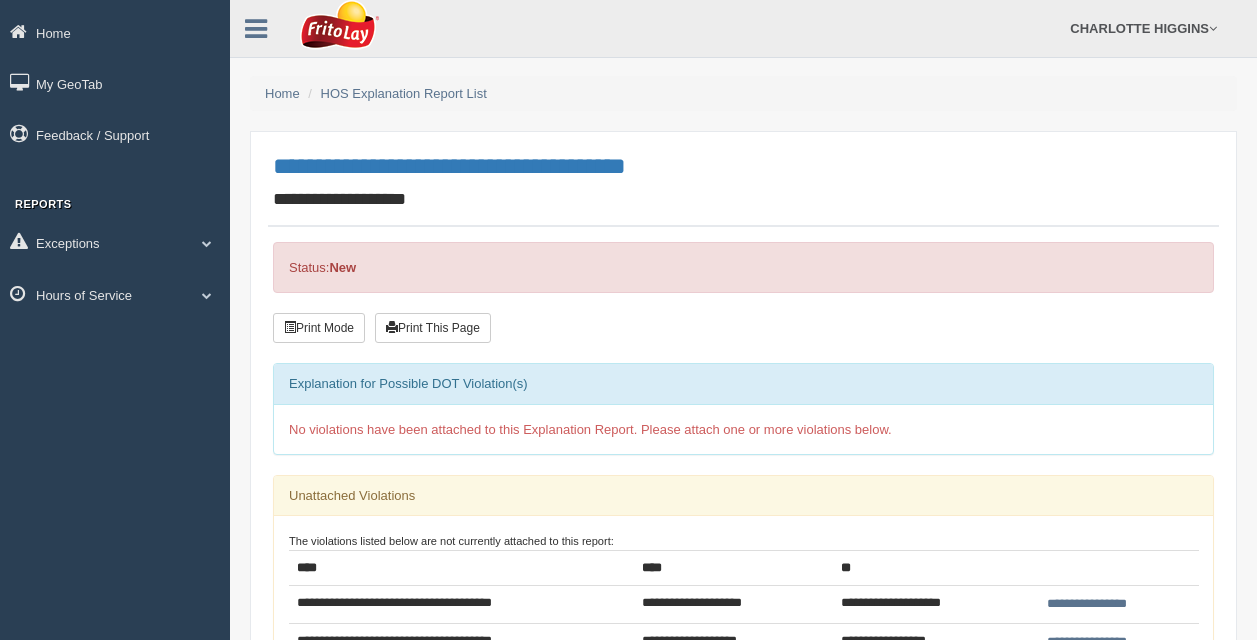 scroll, scrollTop: 0, scrollLeft: 0, axis: both 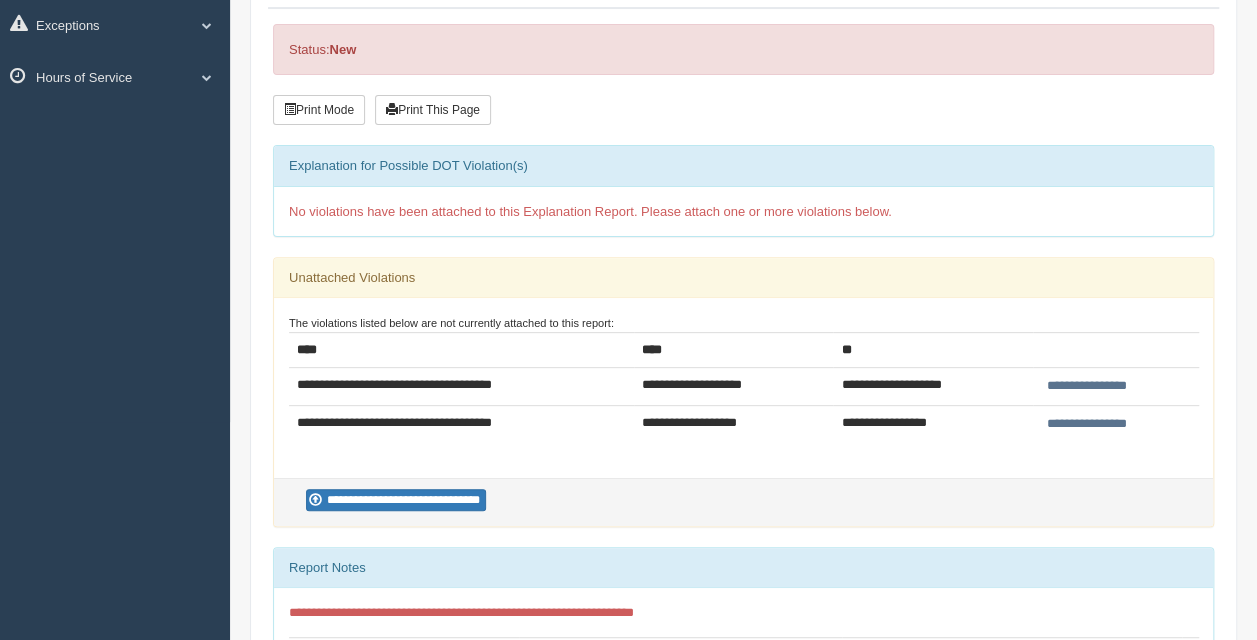 click on "**********" at bounding box center (1087, 386) 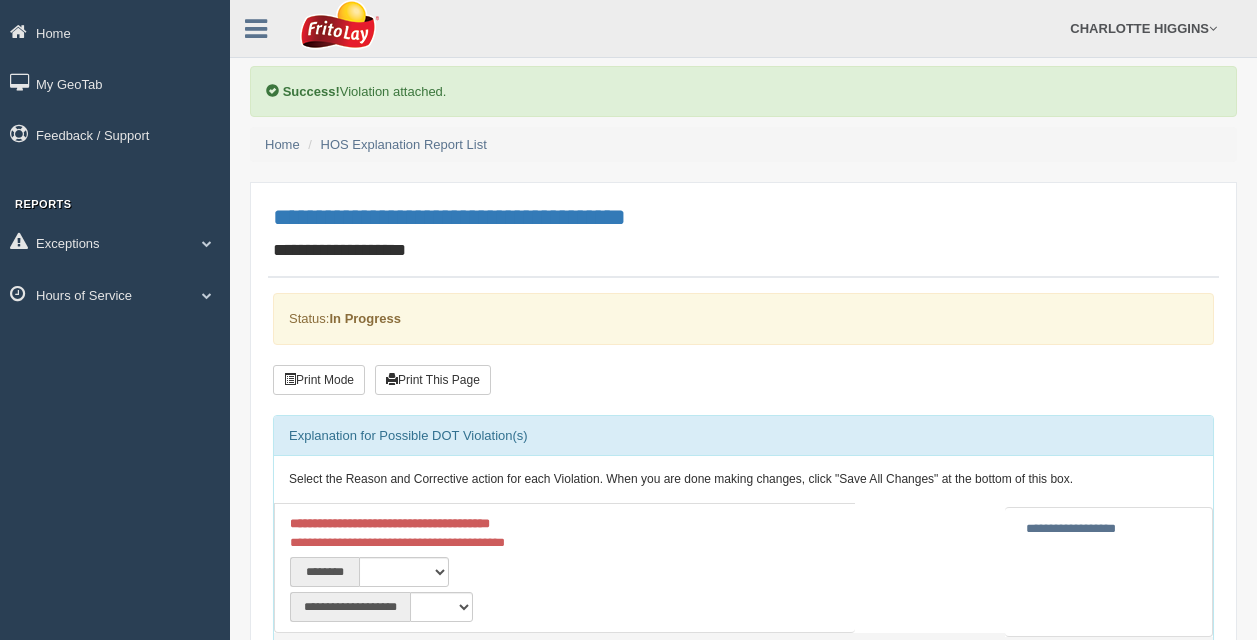 scroll, scrollTop: 0, scrollLeft: 0, axis: both 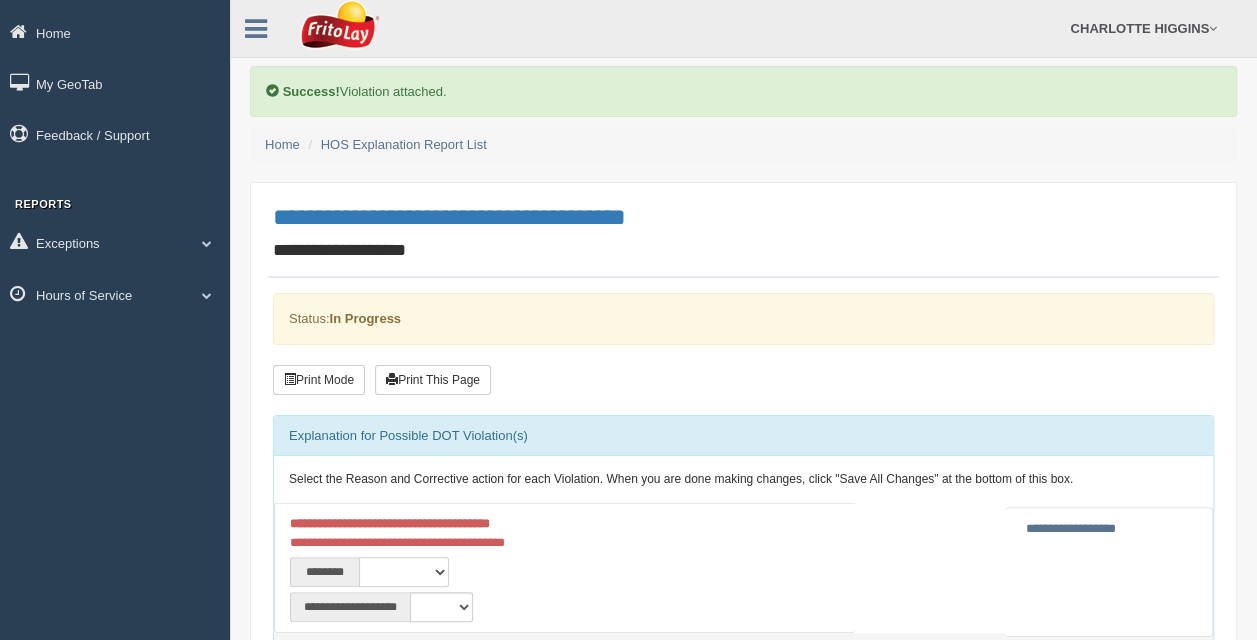 click on "**********" at bounding box center (404, 572) 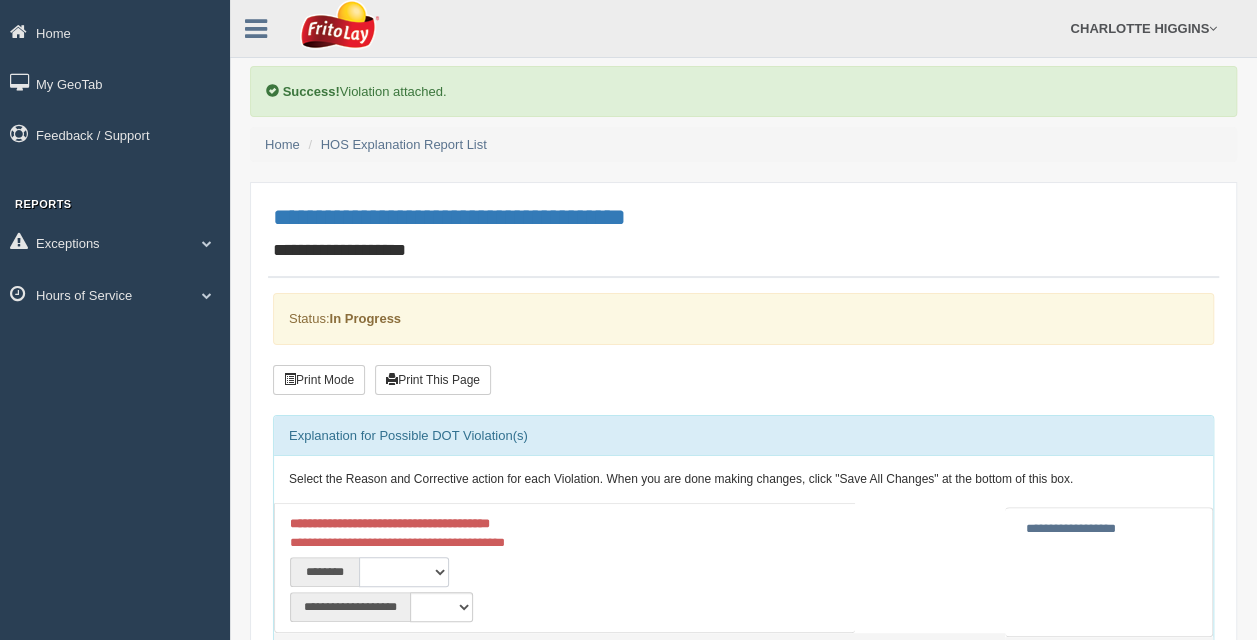 select on "****" 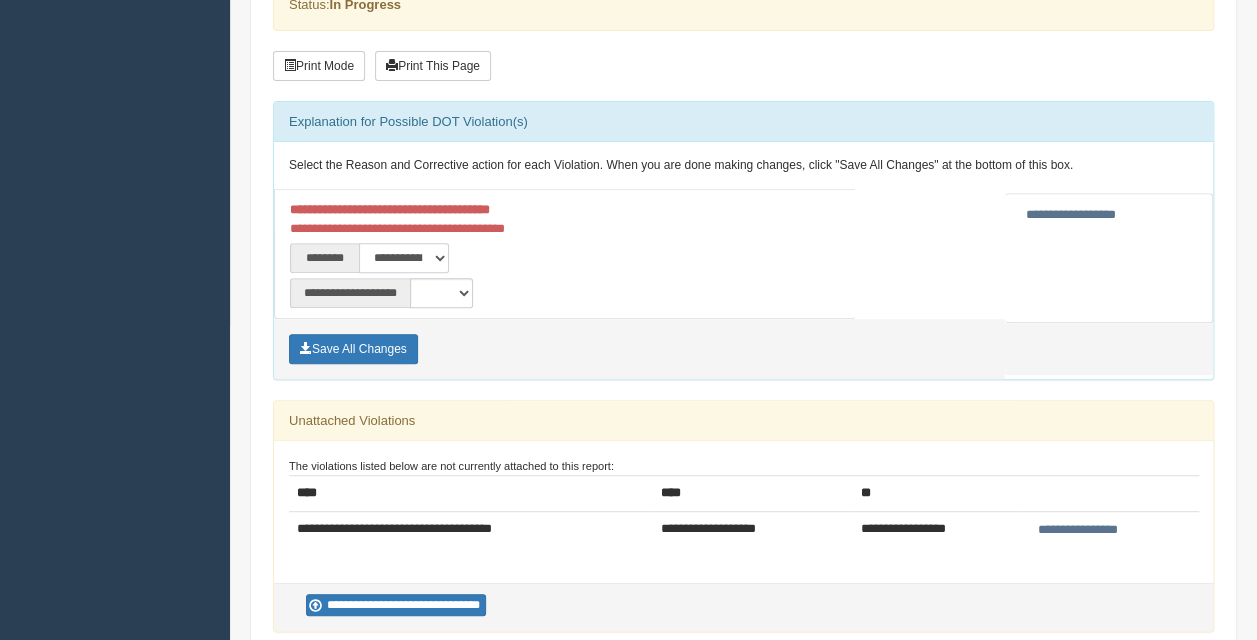 scroll, scrollTop: 431, scrollLeft: 0, axis: vertical 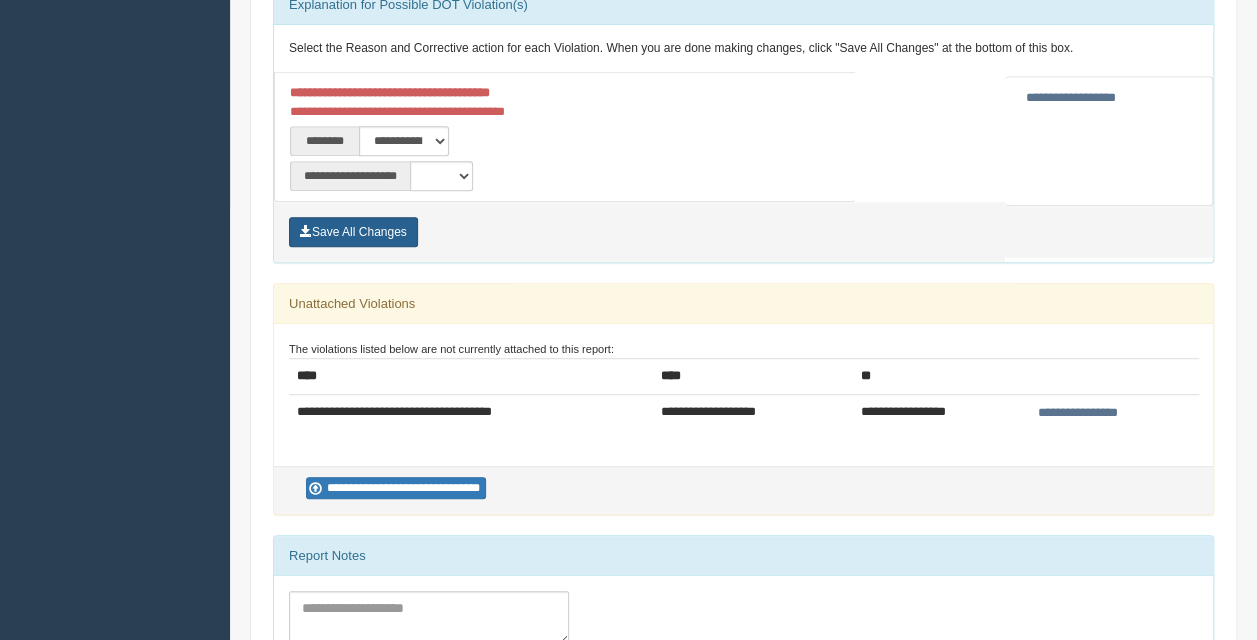 click on "Save All Changes" at bounding box center (353, 232) 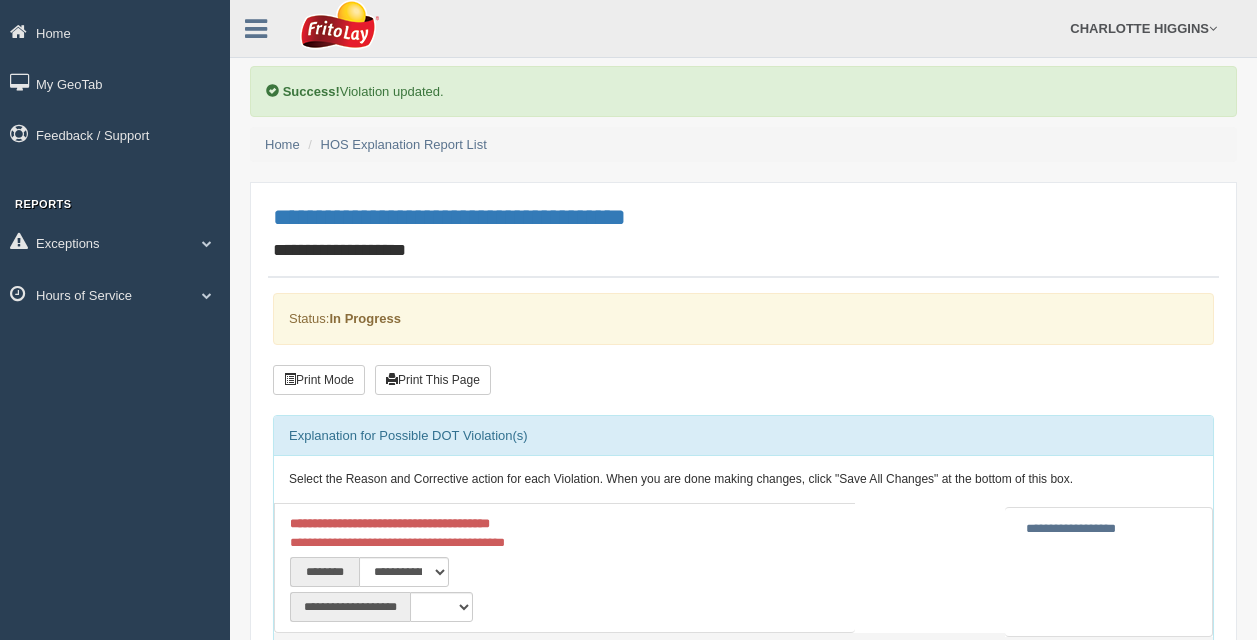 scroll, scrollTop: 0, scrollLeft: 0, axis: both 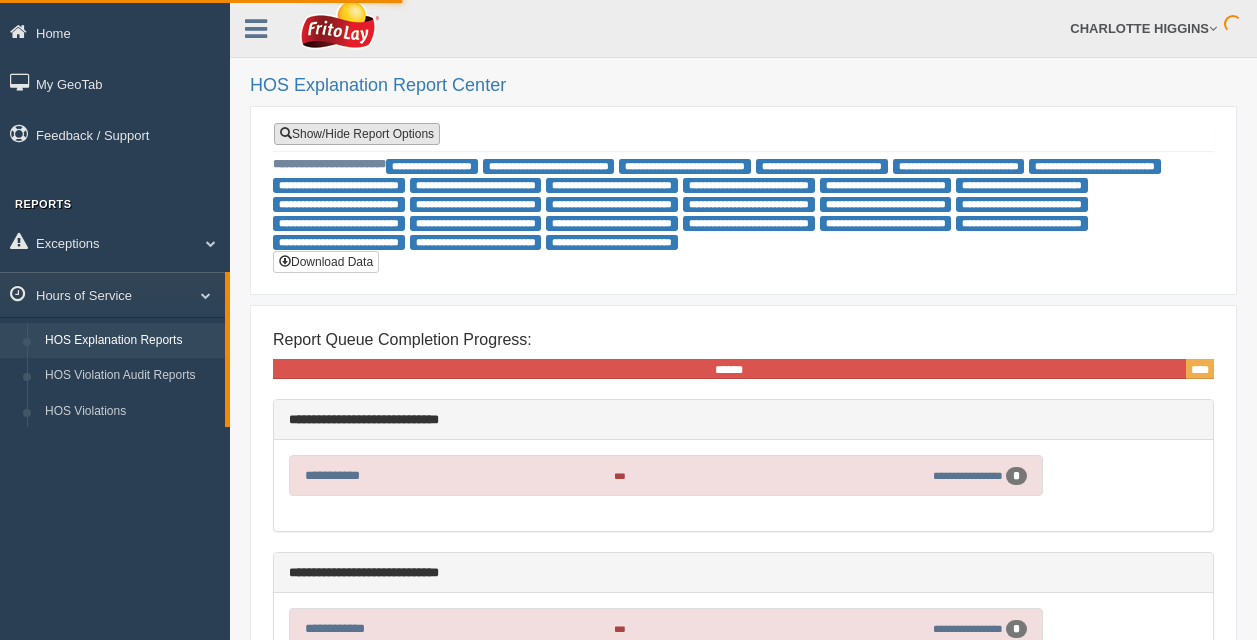 click on "Show/Hide Report Options" at bounding box center [357, 134] 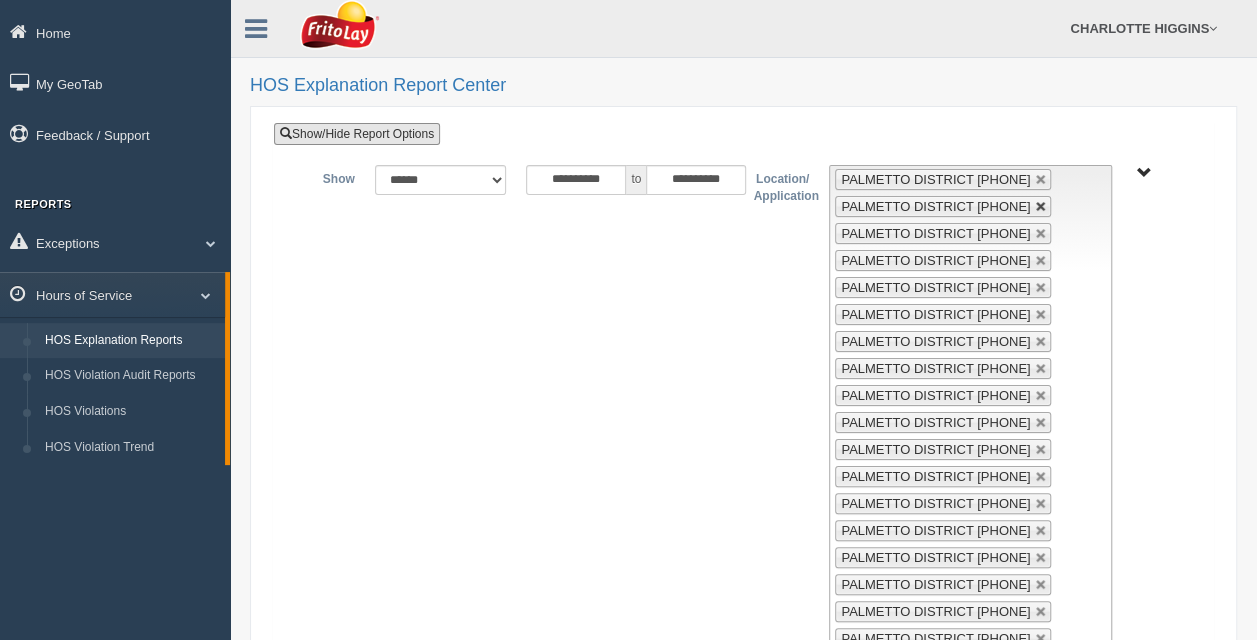 click at bounding box center [1041, 180] 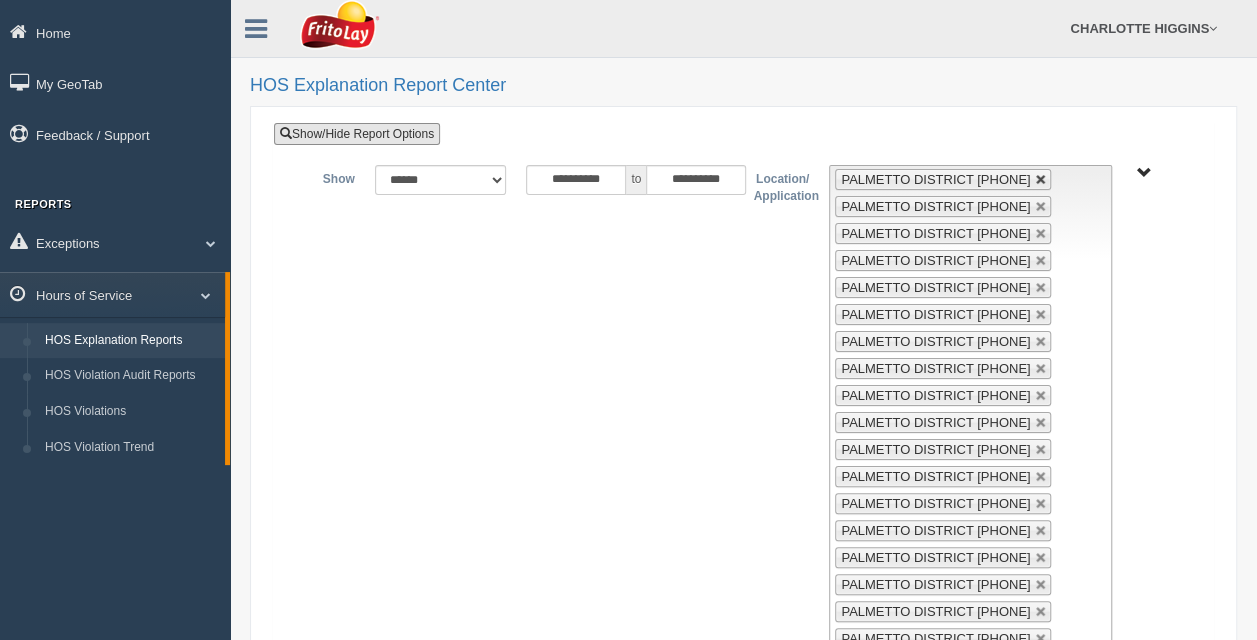 click at bounding box center [1041, 180] 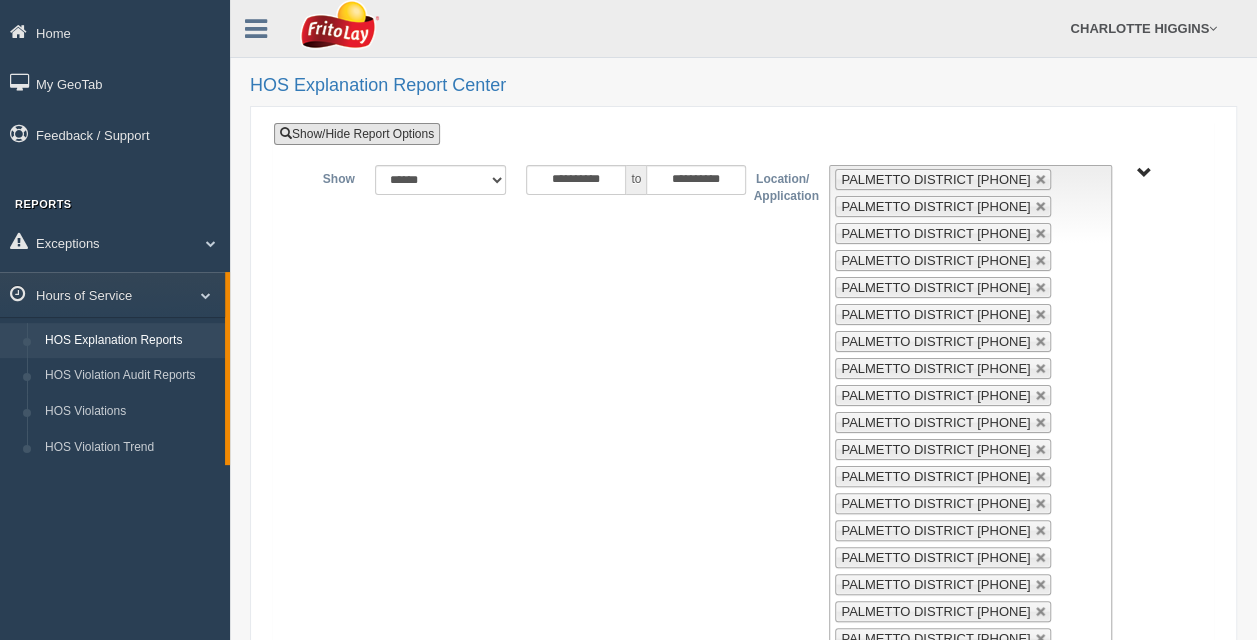 click at bounding box center [1041, 180] 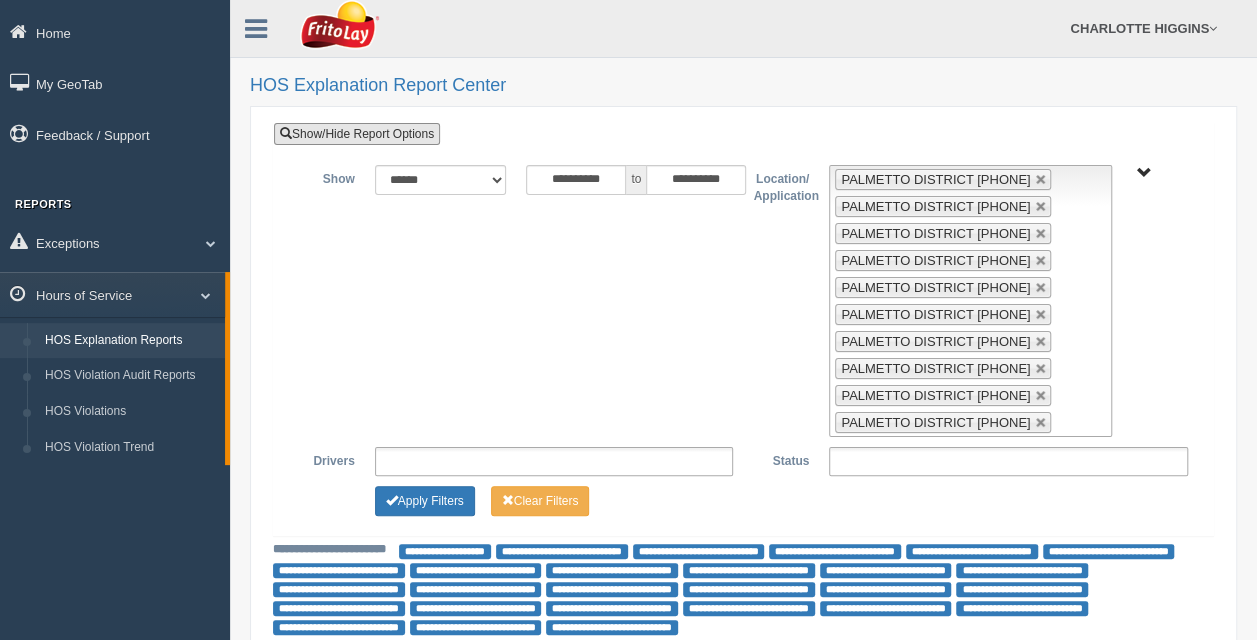 click at bounding box center (1041, 180) 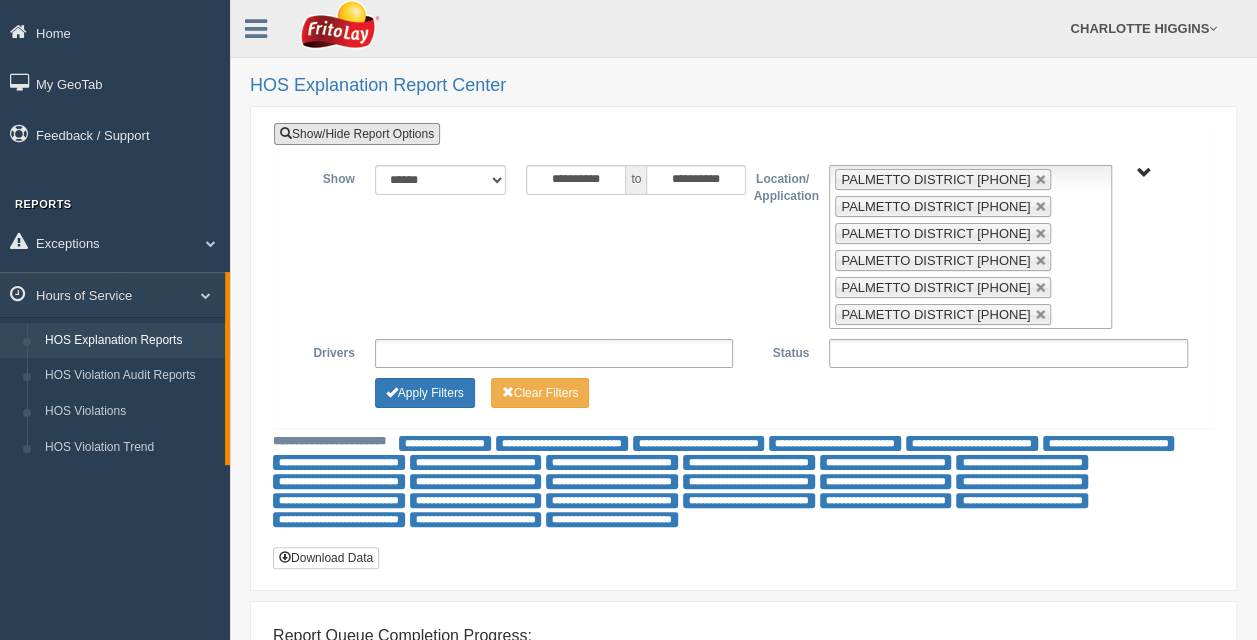 click at bounding box center (1041, 180) 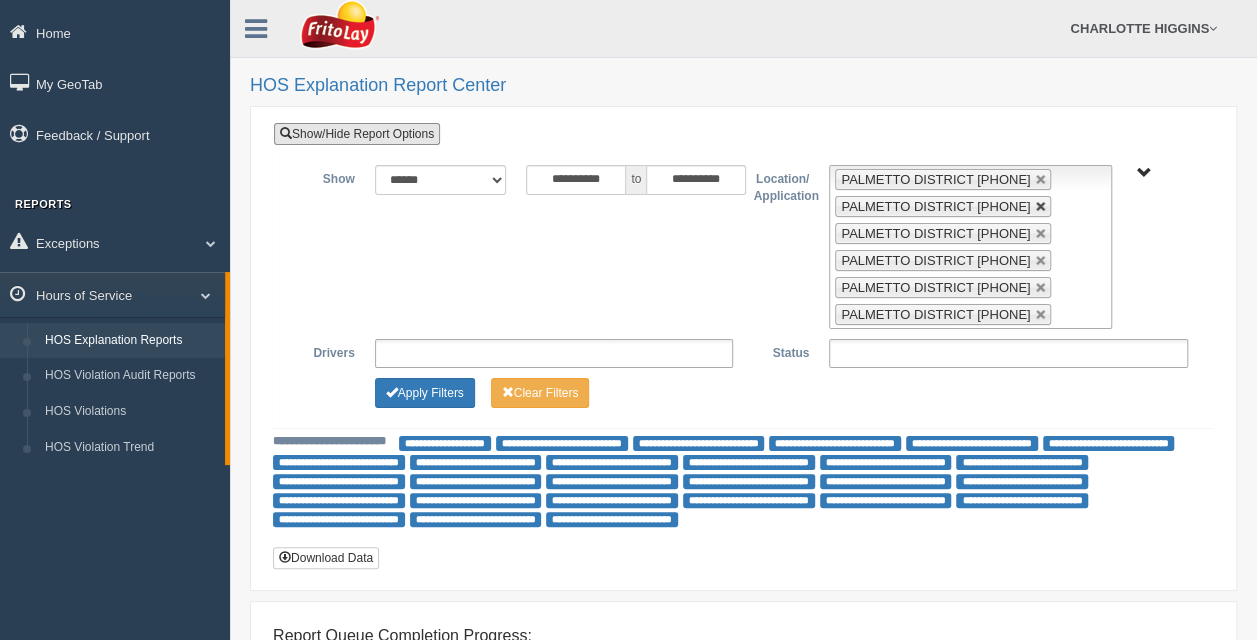 click at bounding box center [1041, 234] 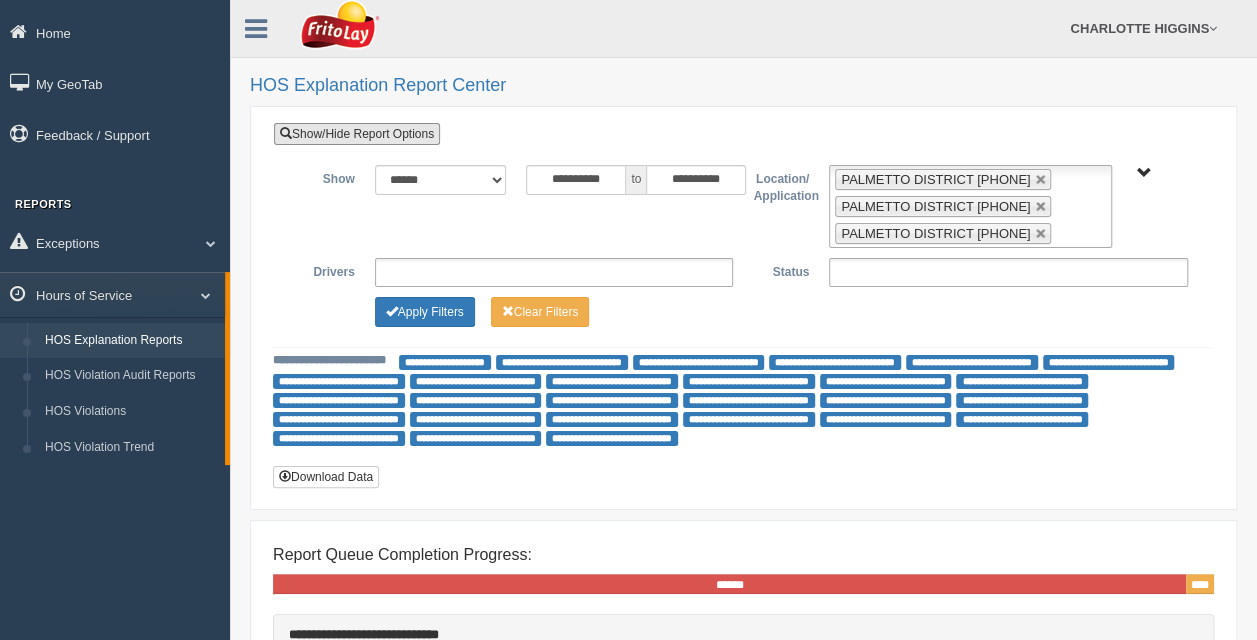 click at bounding box center [1041, 180] 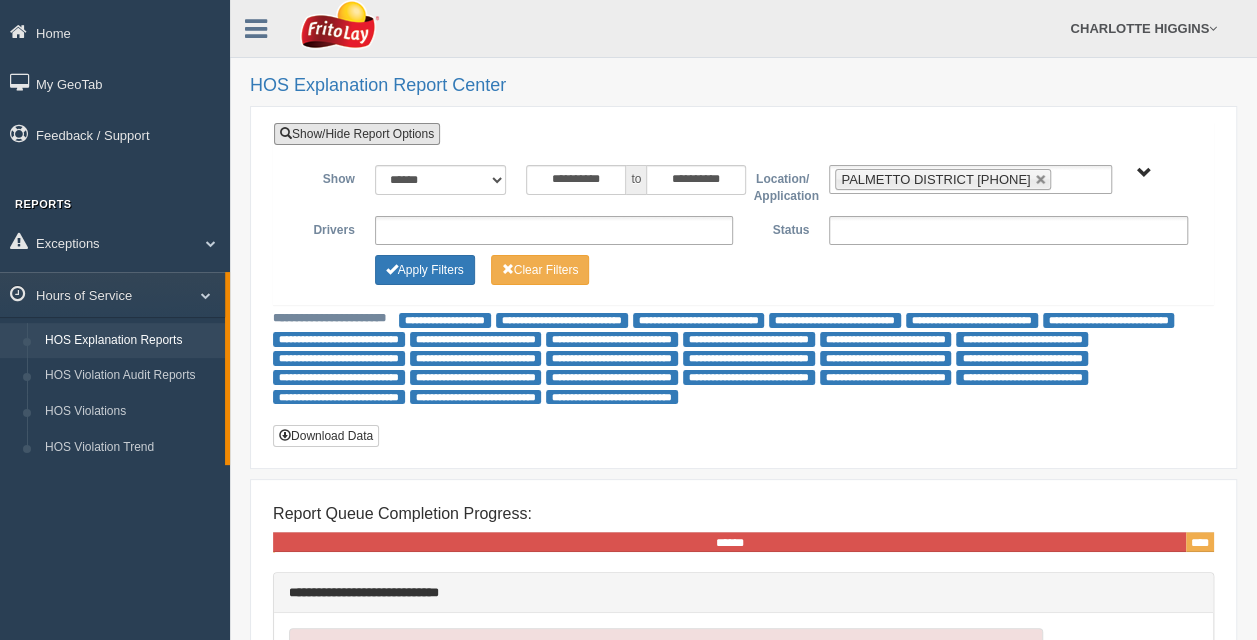 click at bounding box center (1041, 180) 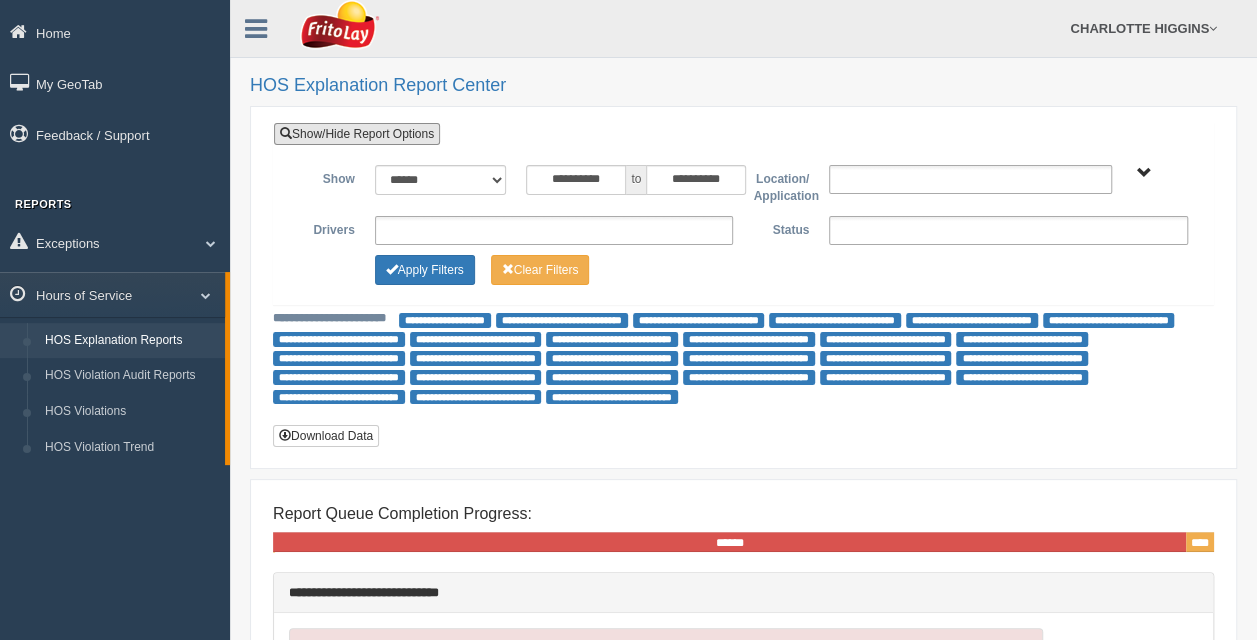 type on "**********" 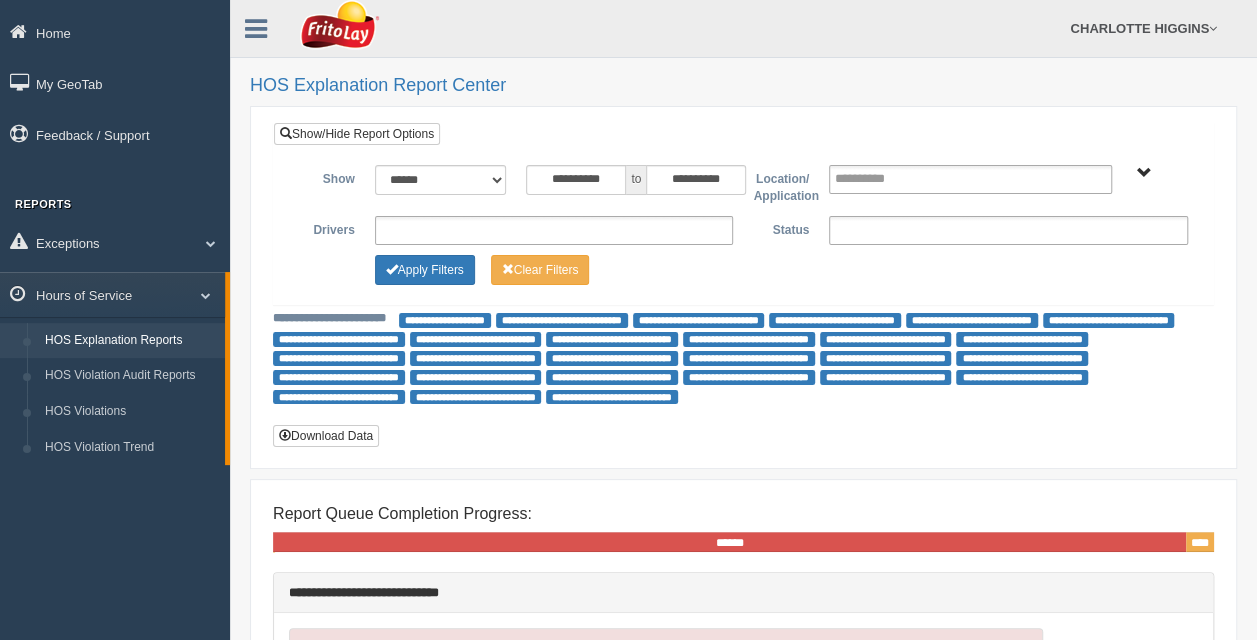 click on "RETAIL SALES" at bounding box center [1144, 173] 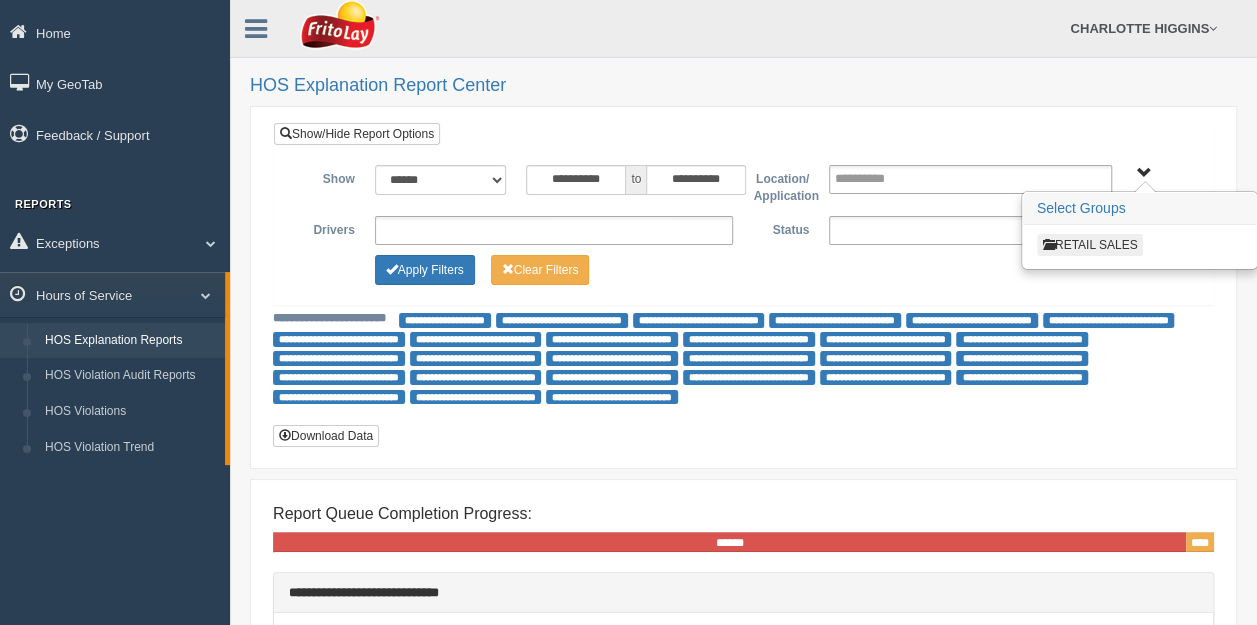 click on "RETAIL SALES" at bounding box center (1090, 245) 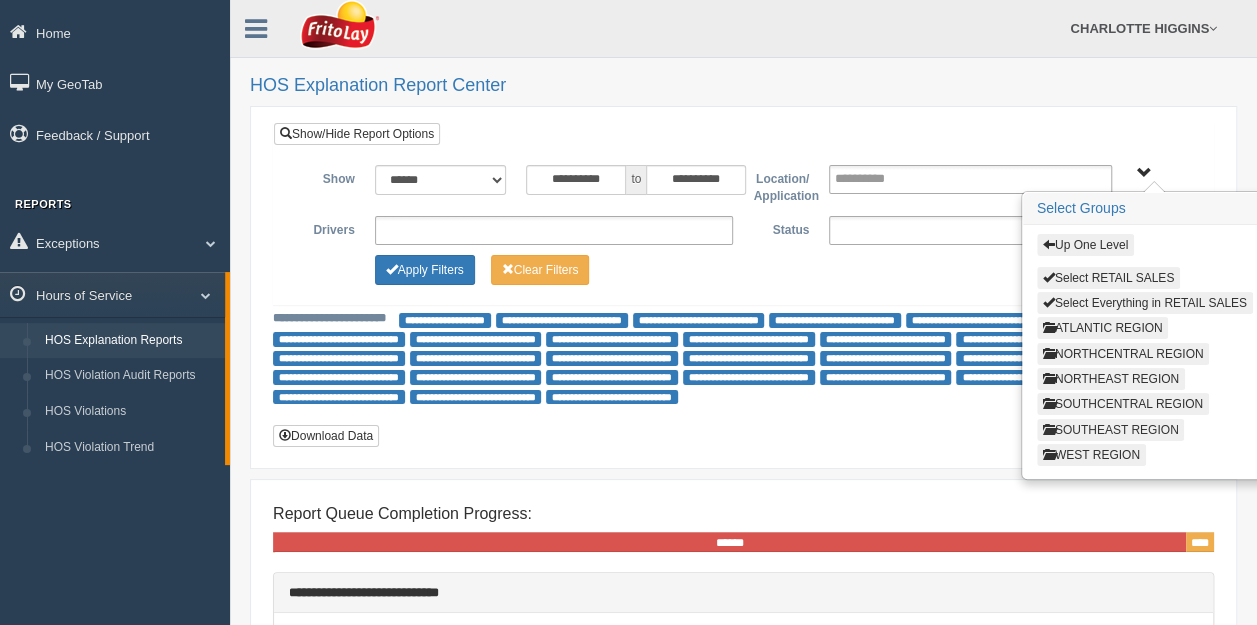 click on "SOUTHEAST REGION" at bounding box center [1111, 430] 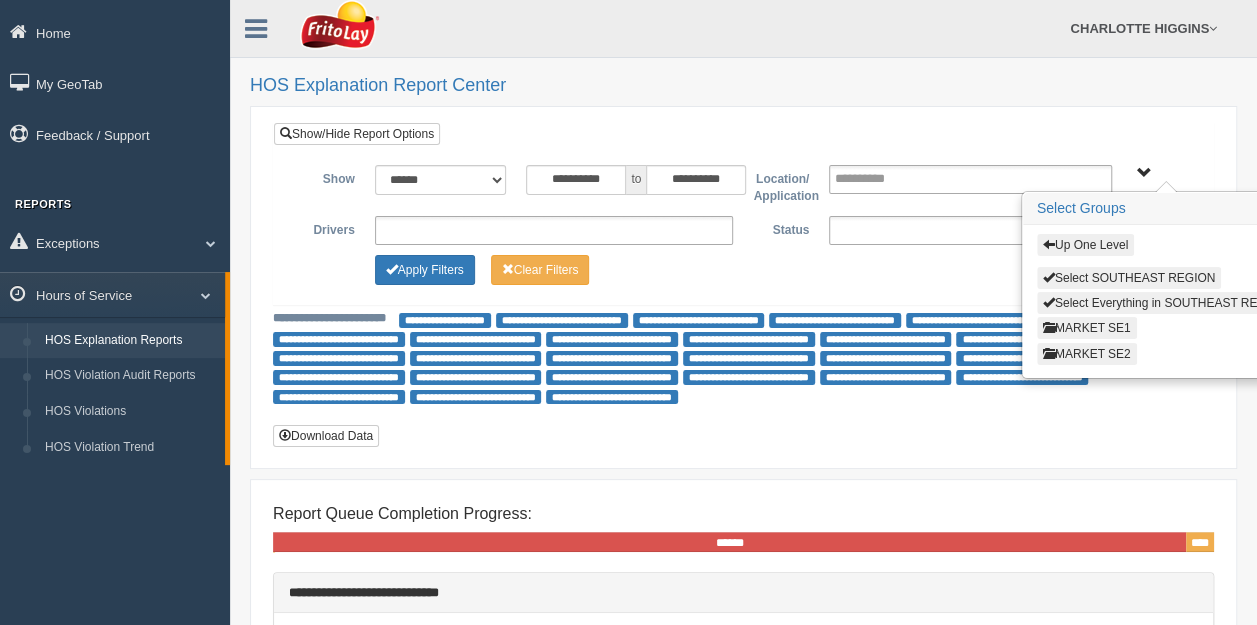 click on "MARKET SE1" at bounding box center (1087, 328) 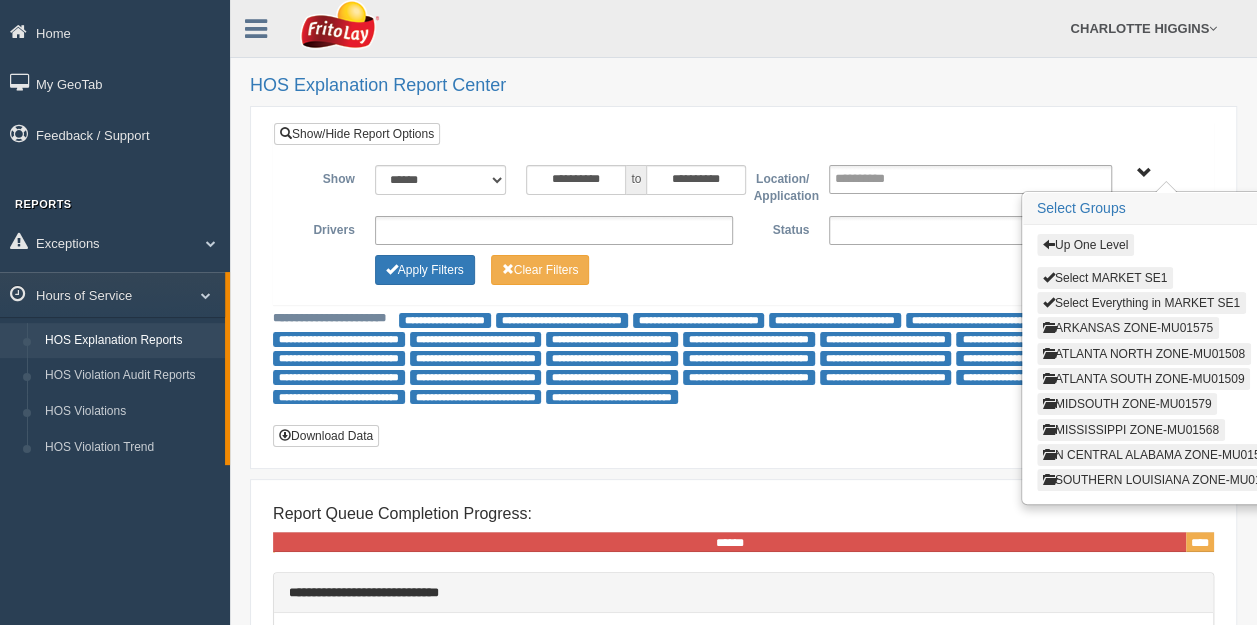 click on "ARKANSAS ZONE-MU01575" at bounding box center (1128, 328) 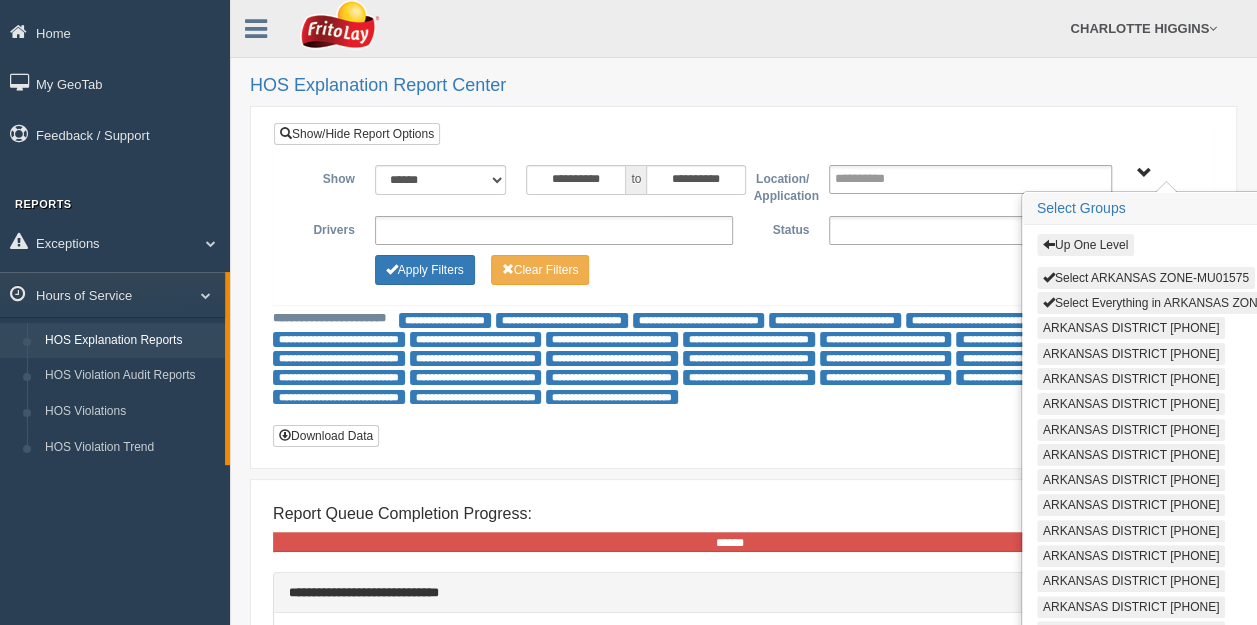 click on "Select Everything in ARKANSAS ZONE-MU01575" at bounding box center [1182, 303] 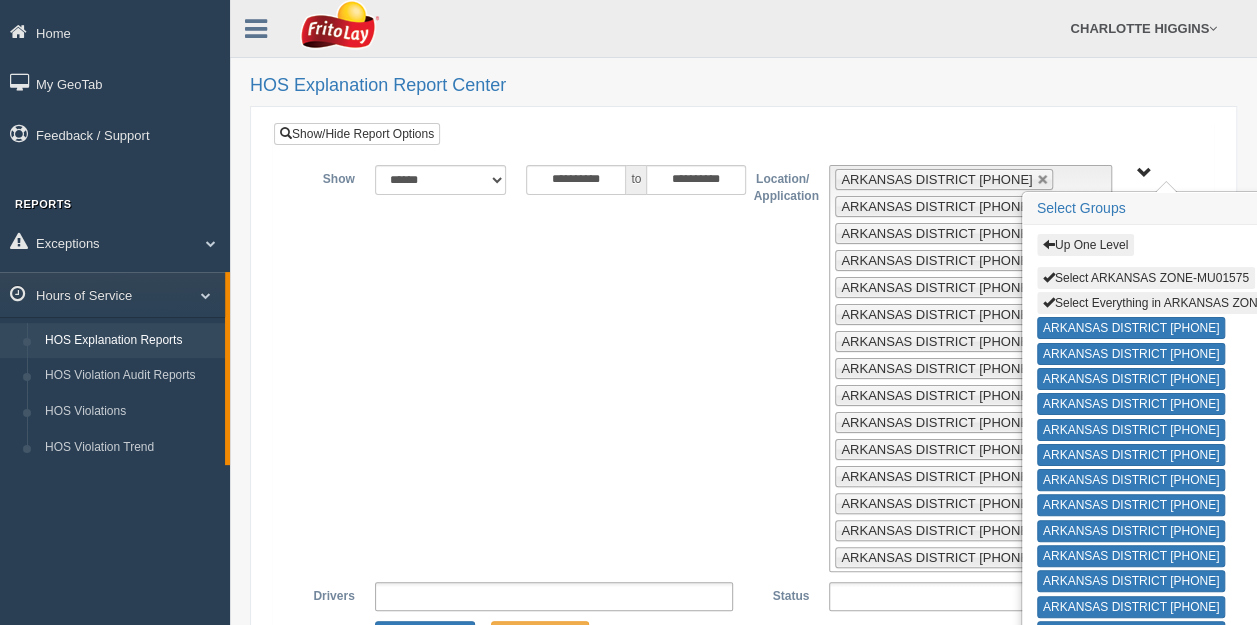 type 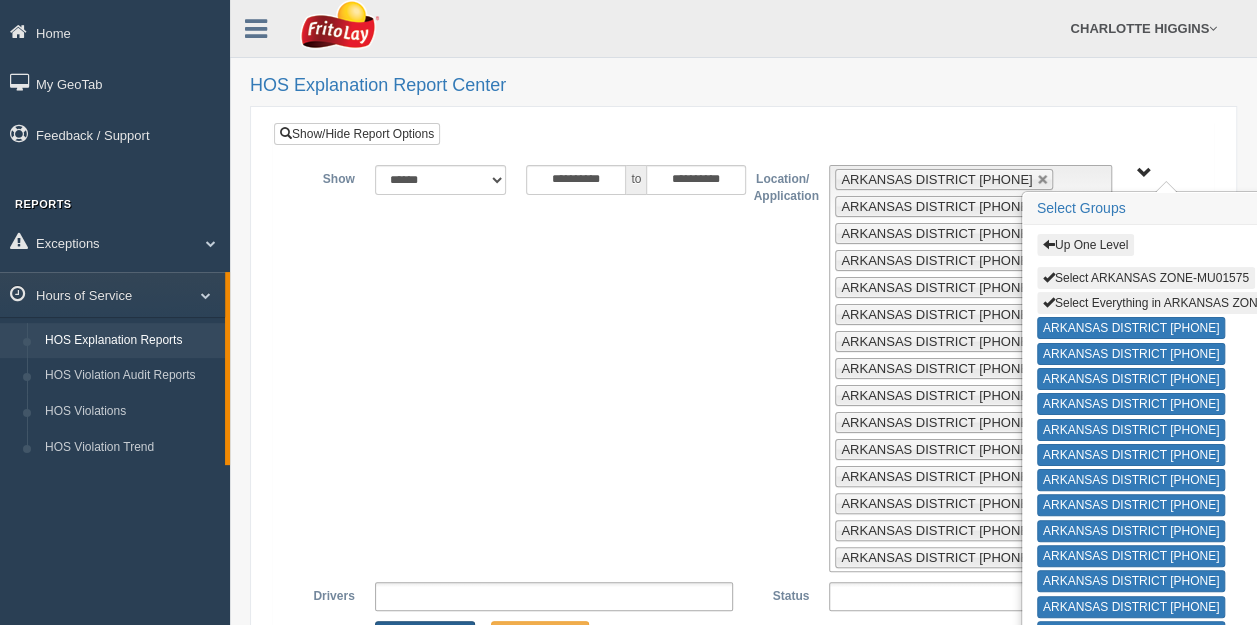 click on "Apply Filters" at bounding box center [425, 636] 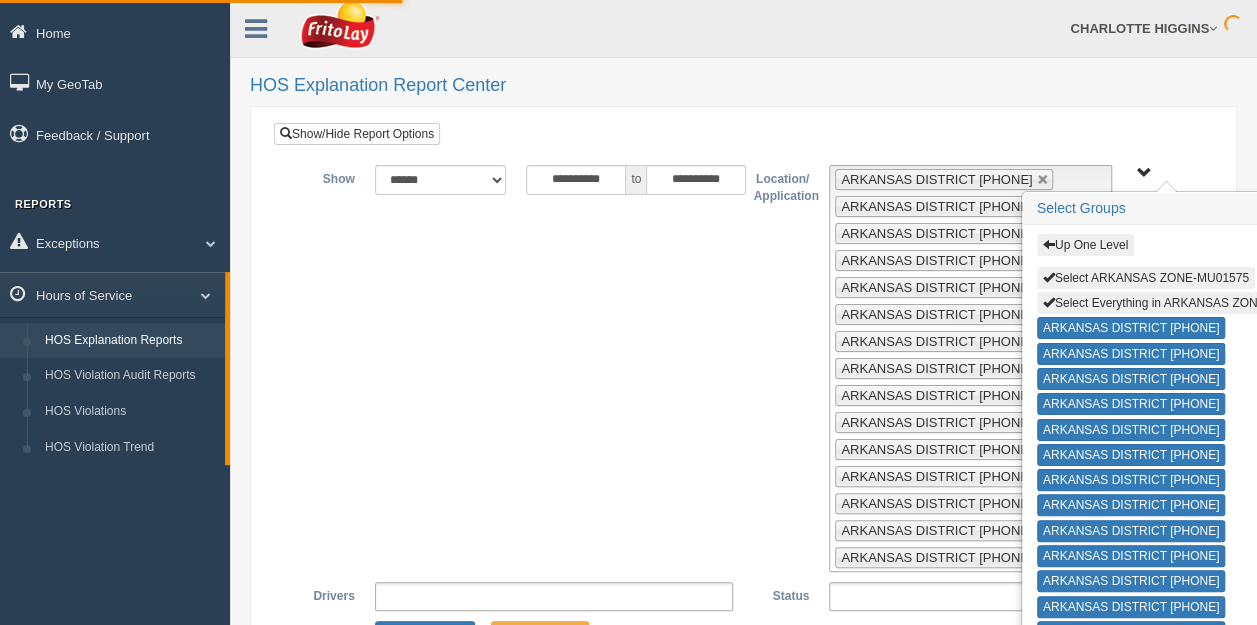 click on "Up One Level Select ARKANSAS ZONE-MU01575 Select Everything in ARKANSAS ZONE-MU01575 ARKANSAS DISTRICT [PHONE] ARKANSAS DISTRICT [PHONE] ARKANSAS DISTRICT [PHONE] ARKANSAS DISTRICT [PHONE] ARKANSAS DISTRICT [PHONE] ARKANSAS DISTRICT [PHONE] ARKANSAS DISTRICT [PHONE] ARKANSAS DISTRICT [PHONE] ARKANSAS DISTRICT [PHONE] ARKANSAS DISTRICT [PHONE] ARKANSAS DISTRICT [PHONE] ARKANSAS DISTRICT [PHONE] ARKANSAS DISTRICT [PHONE] ARKANSAS DISTRICT [PHONE]" at bounding box center [1144, 173] 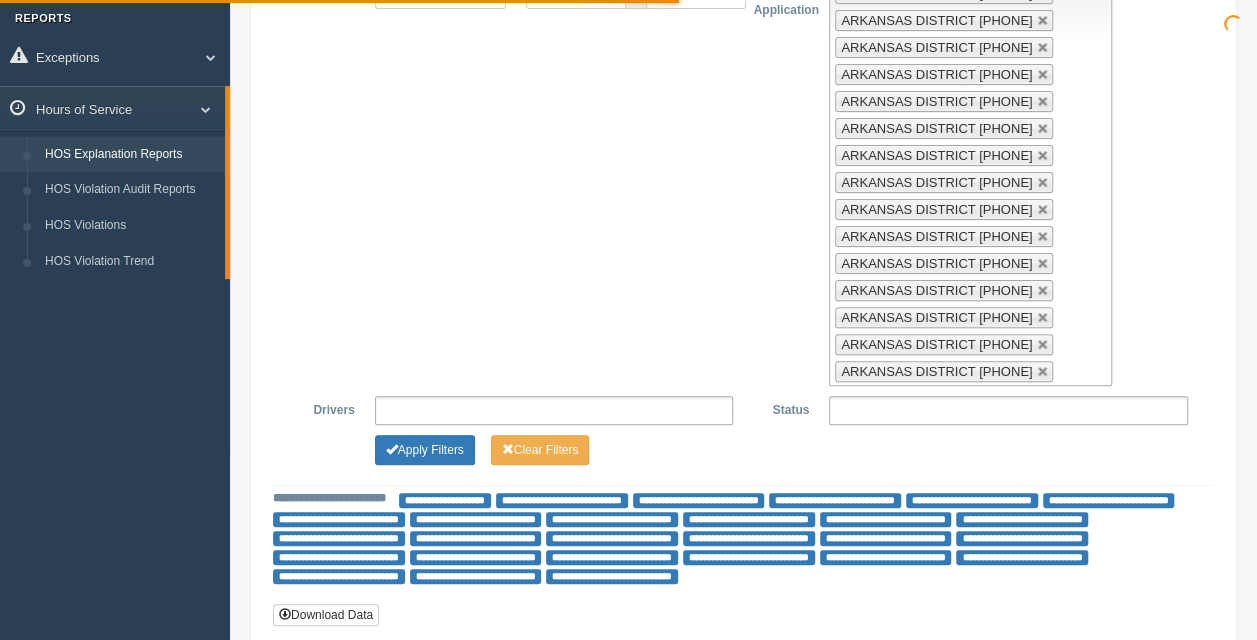scroll, scrollTop: 194, scrollLeft: 0, axis: vertical 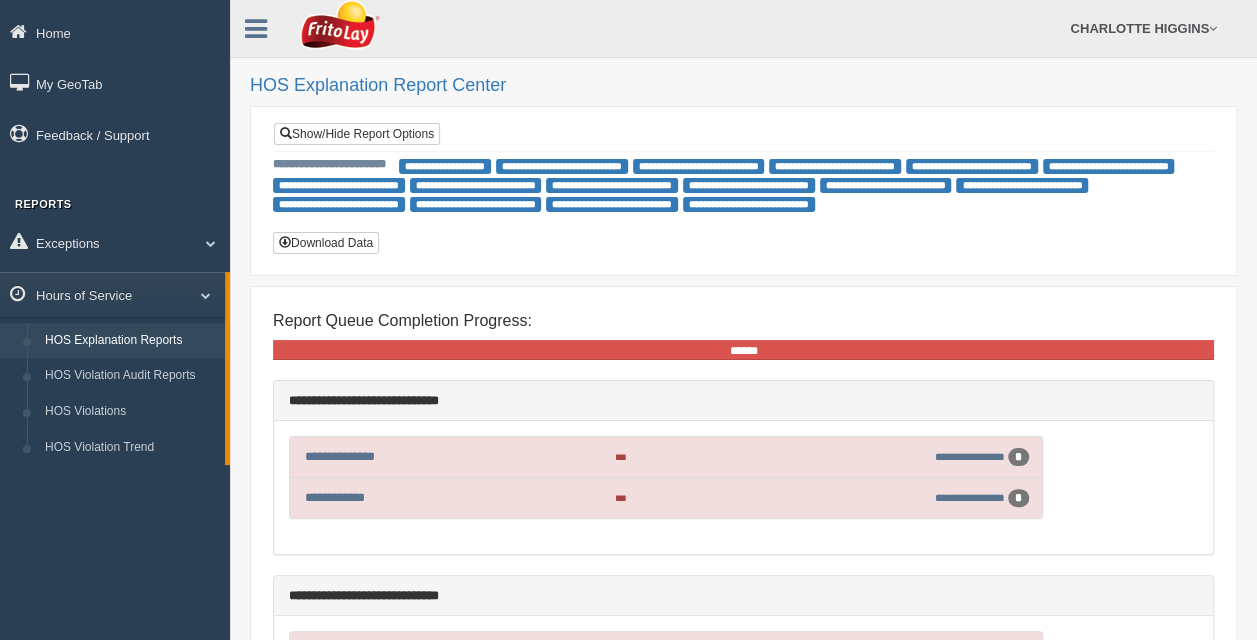 click on "**********" at bounding box center [743, 193] 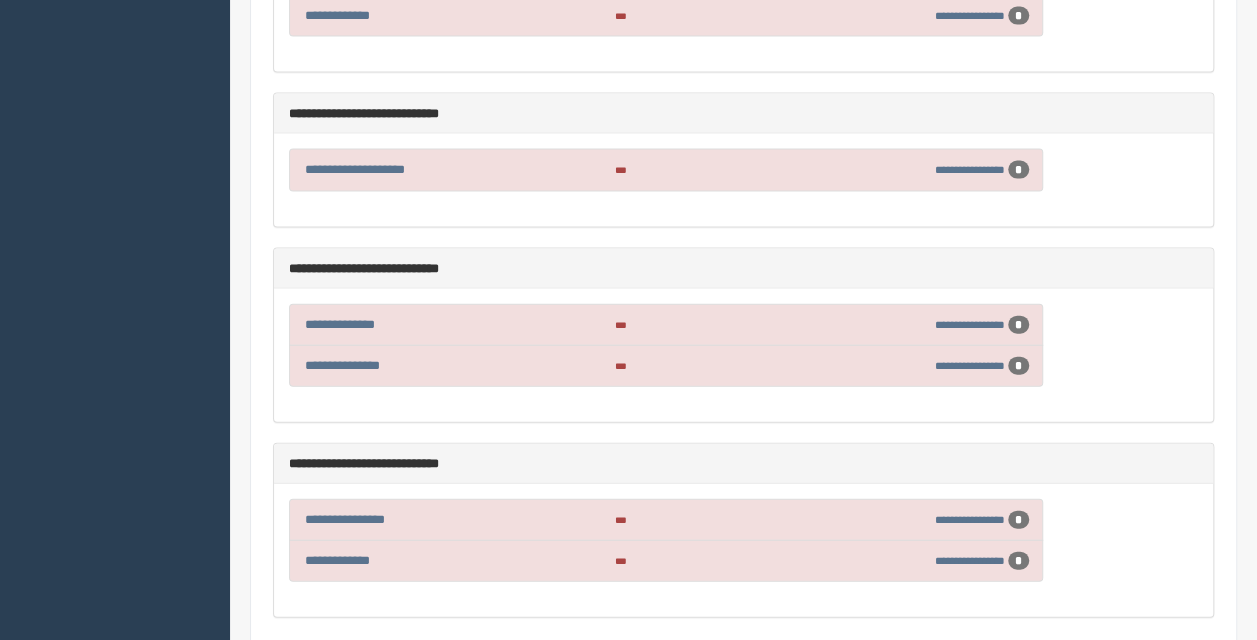 scroll, scrollTop: 2088, scrollLeft: 0, axis: vertical 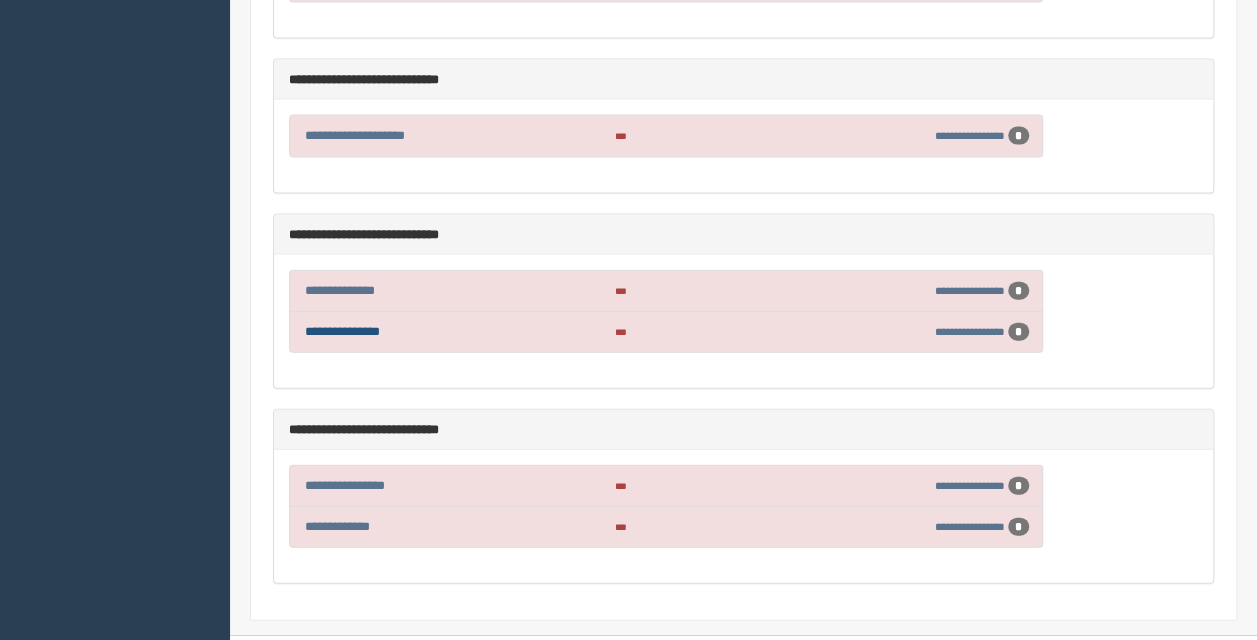 click on "**********" at bounding box center (342, 331) 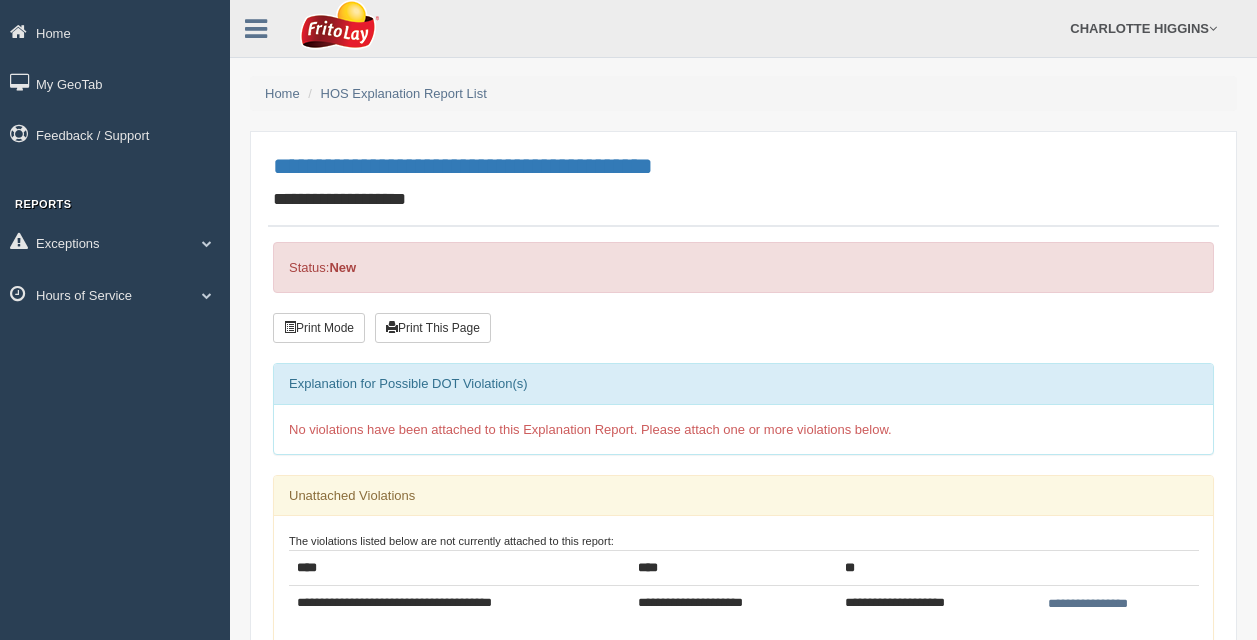 scroll, scrollTop: 0, scrollLeft: 0, axis: both 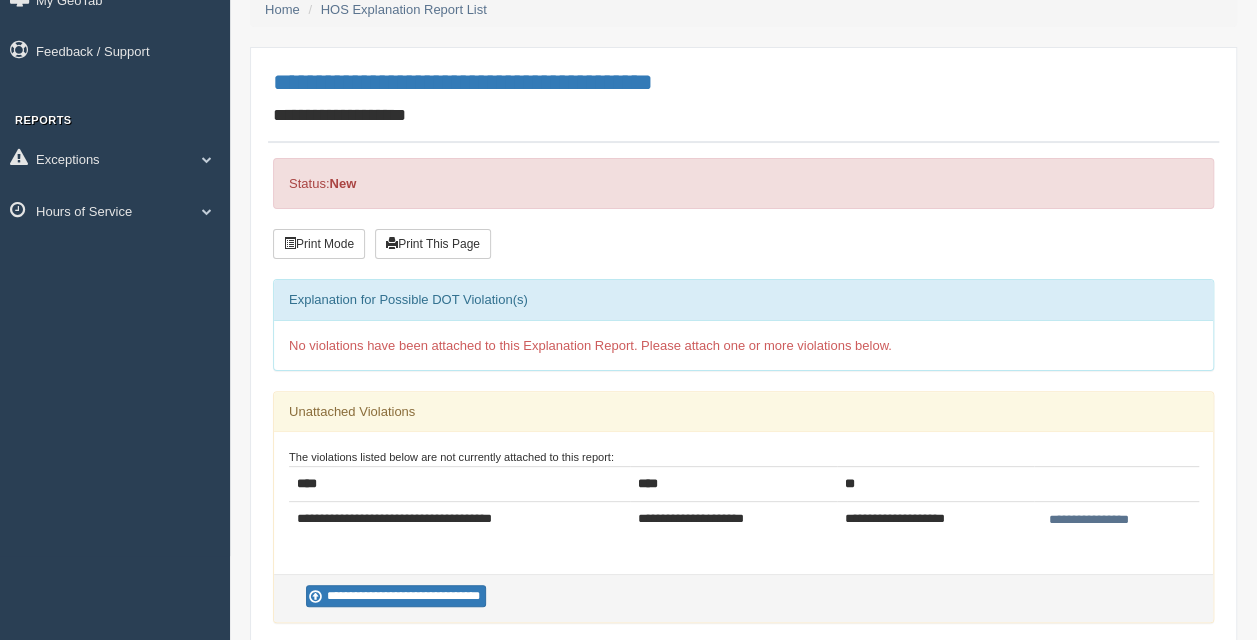 click on "**********" at bounding box center (1088, 520) 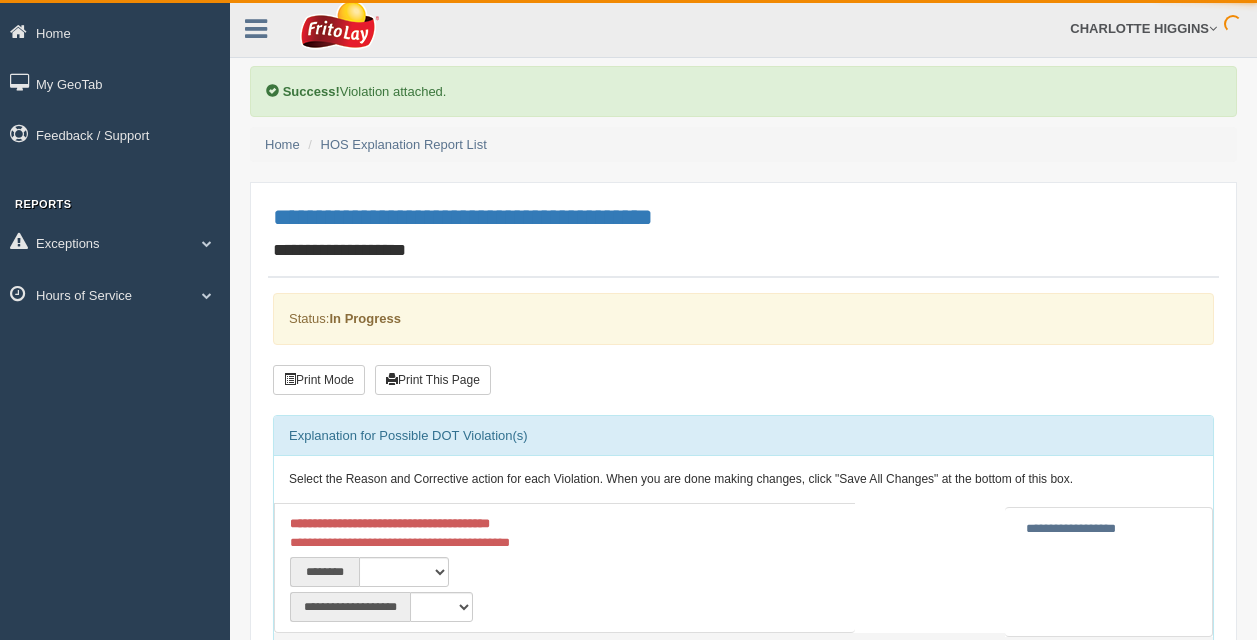 scroll, scrollTop: 0, scrollLeft: 0, axis: both 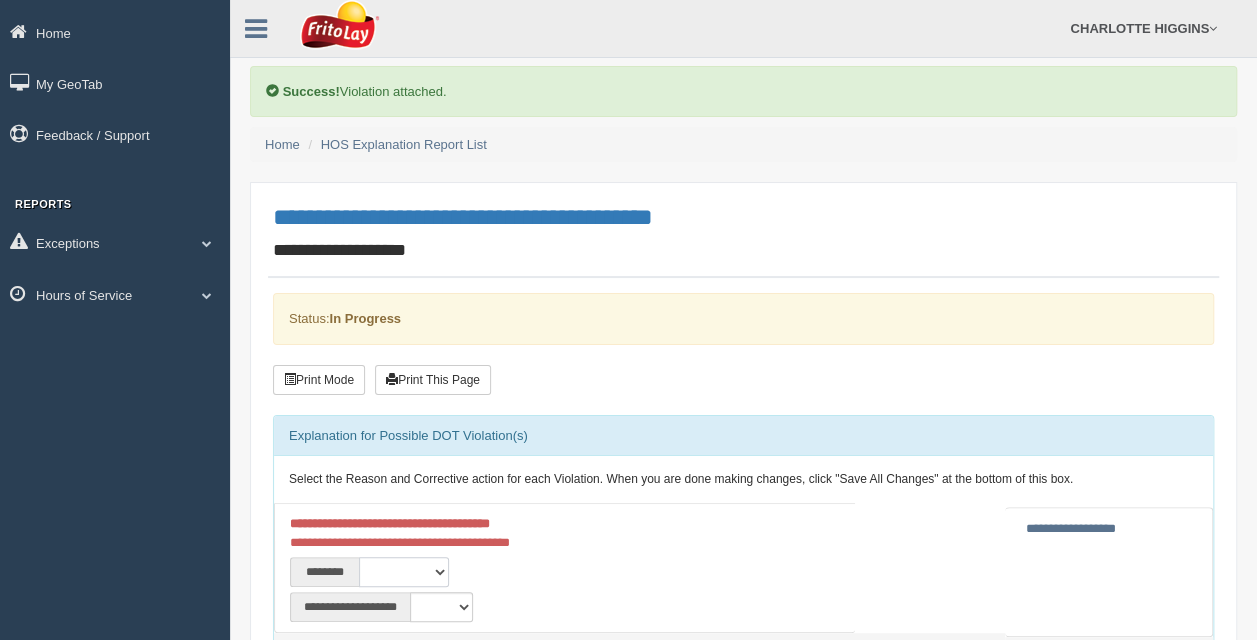 click on "**********" at bounding box center [404, 572] 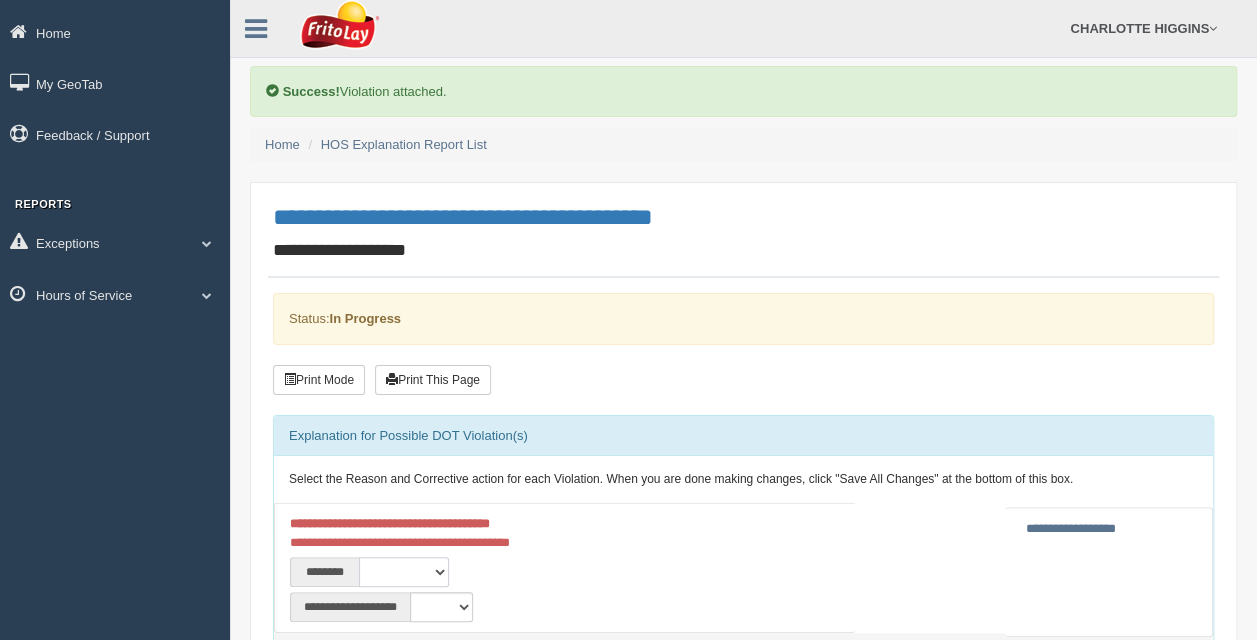 select on "****" 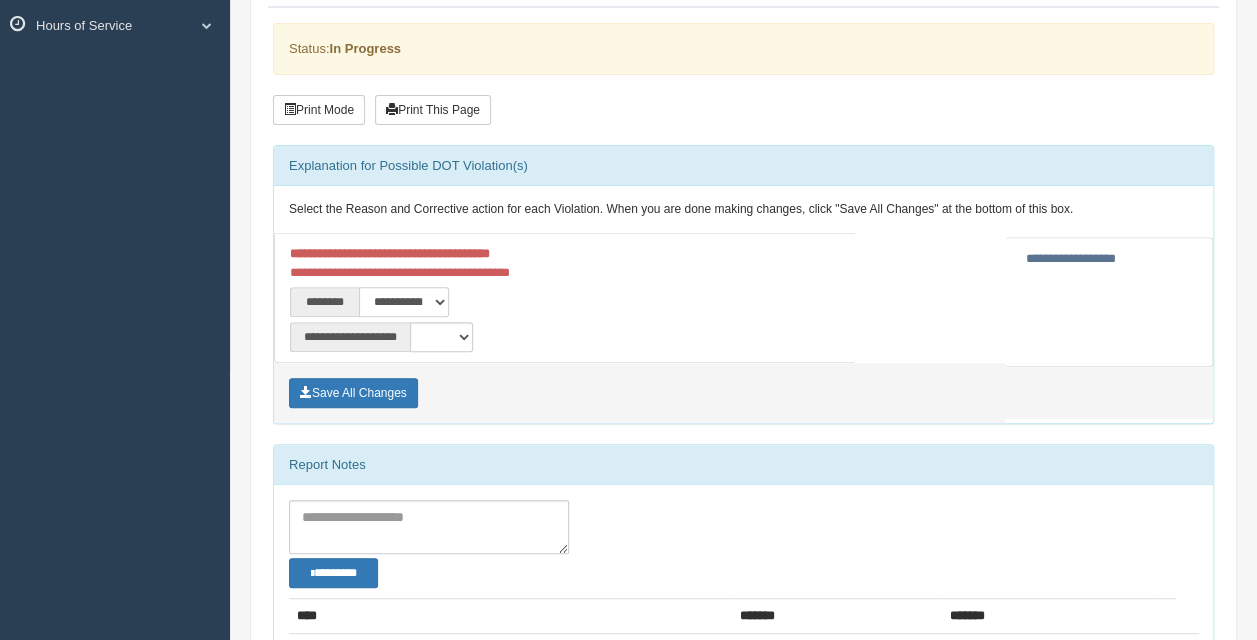 scroll, scrollTop: 282, scrollLeft: 0, axis: vertical 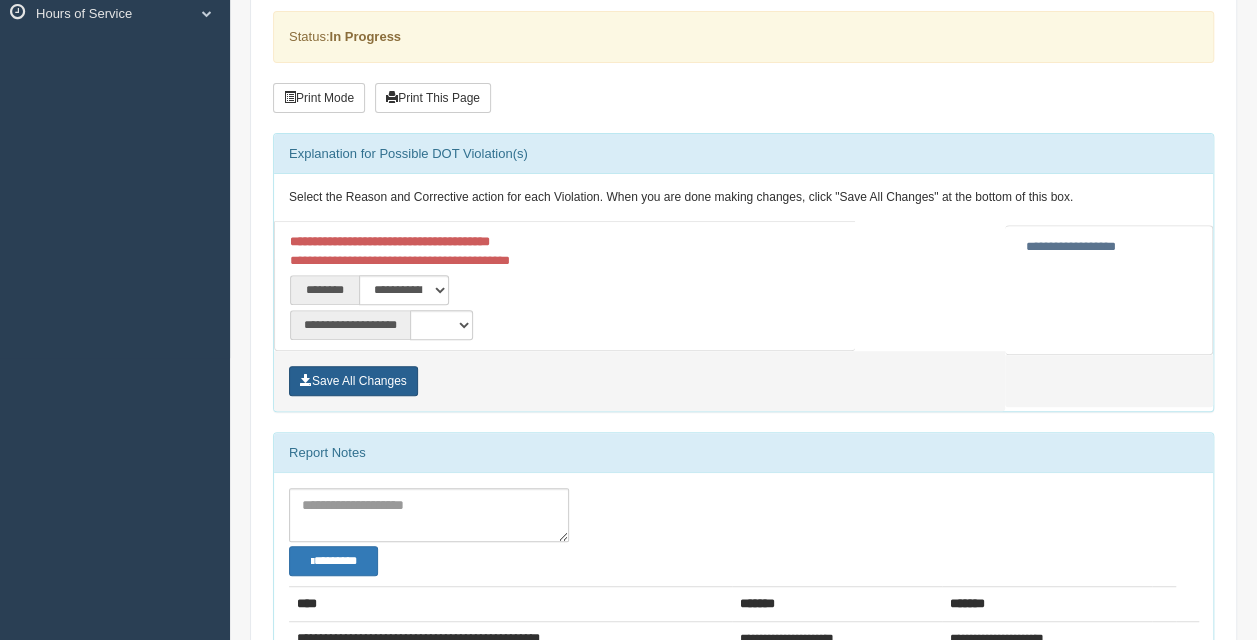 click on "Save All Changes" at bounding box center (353, 381) 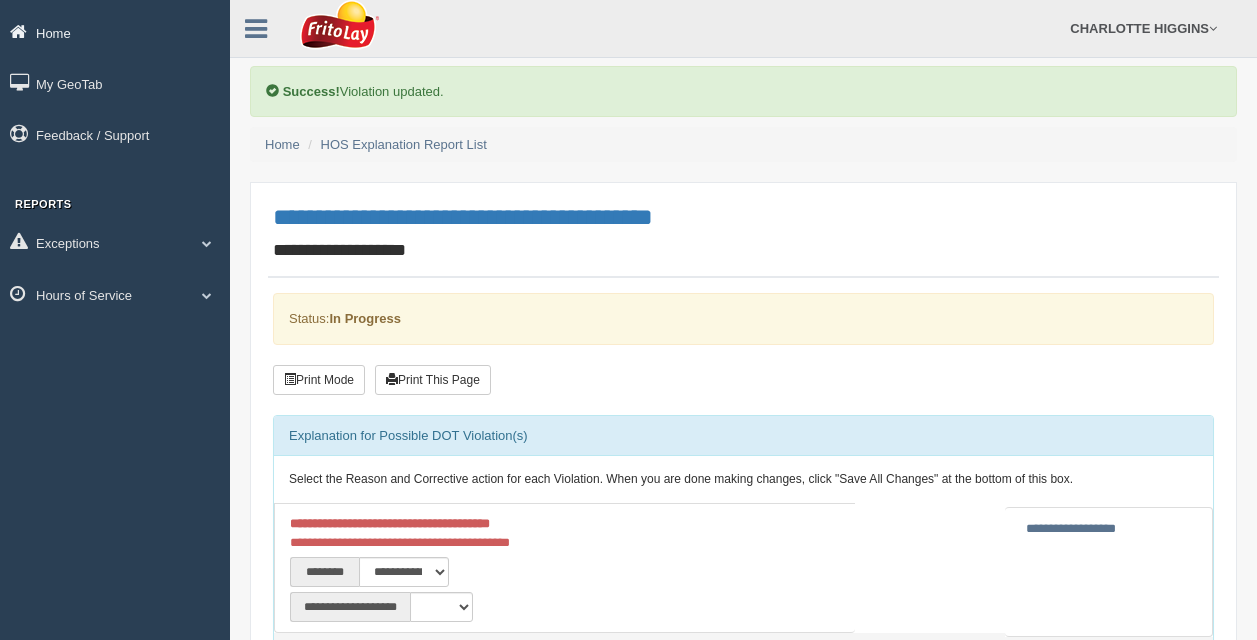 scroll, scrollTop: 0, scrollLeft: 0, axis: both 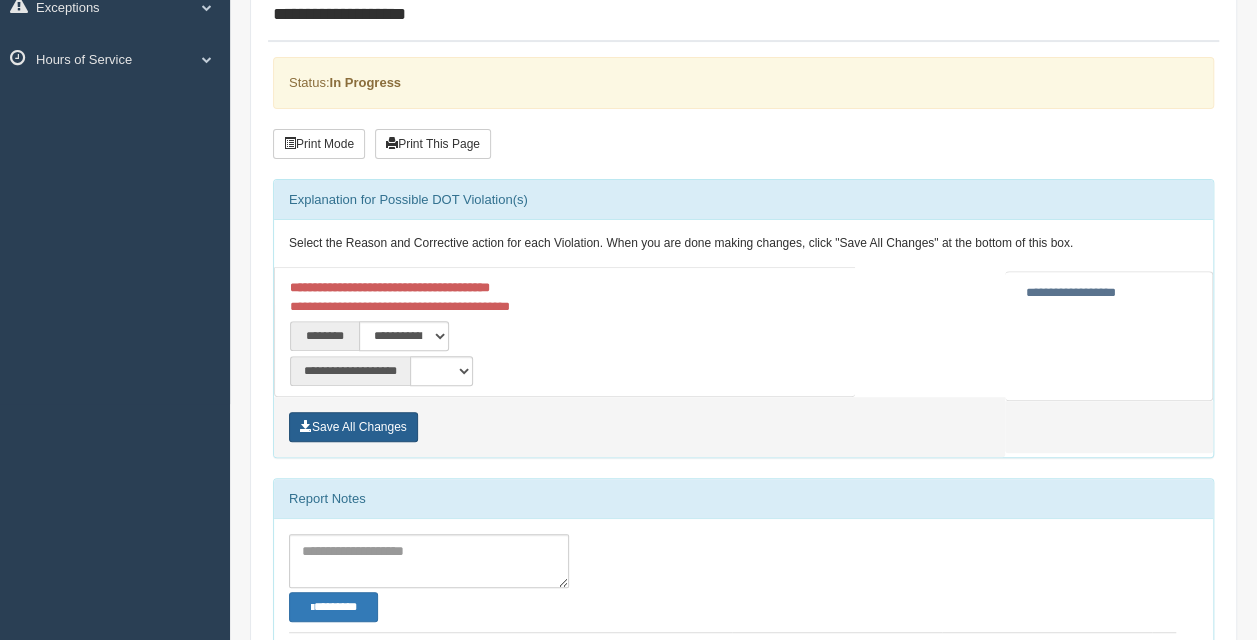 click on "Save All Changes" at bounding box center [353, 427] 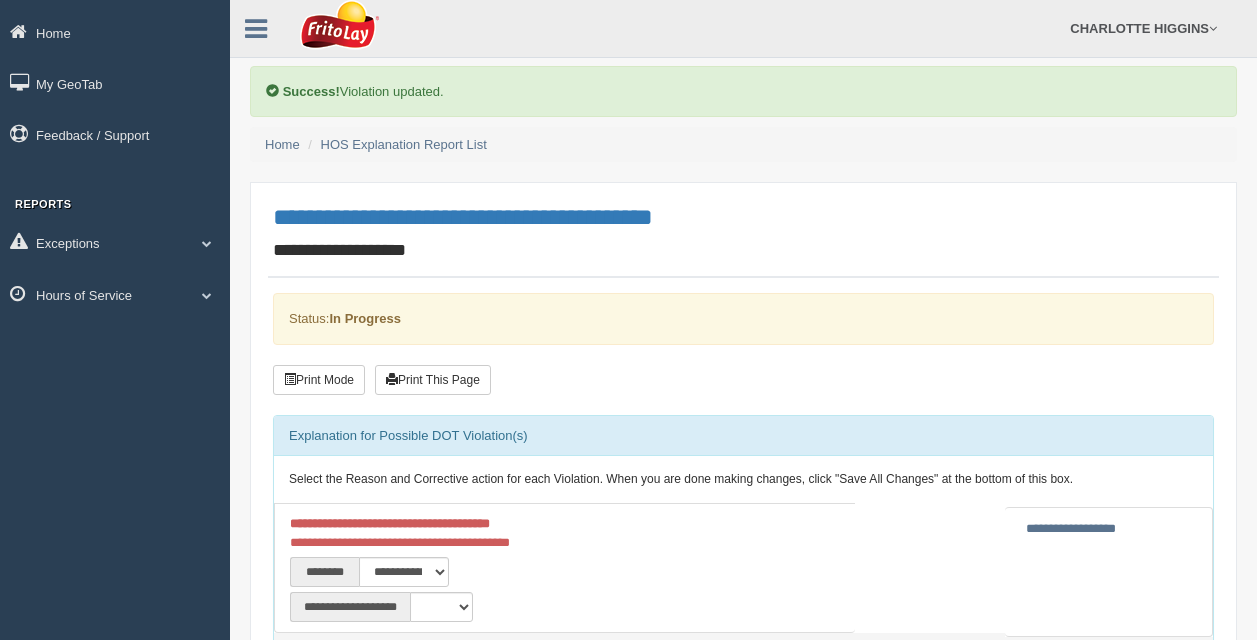 scroll, scrollTop: 0, scrollLeft: 0, axis: both 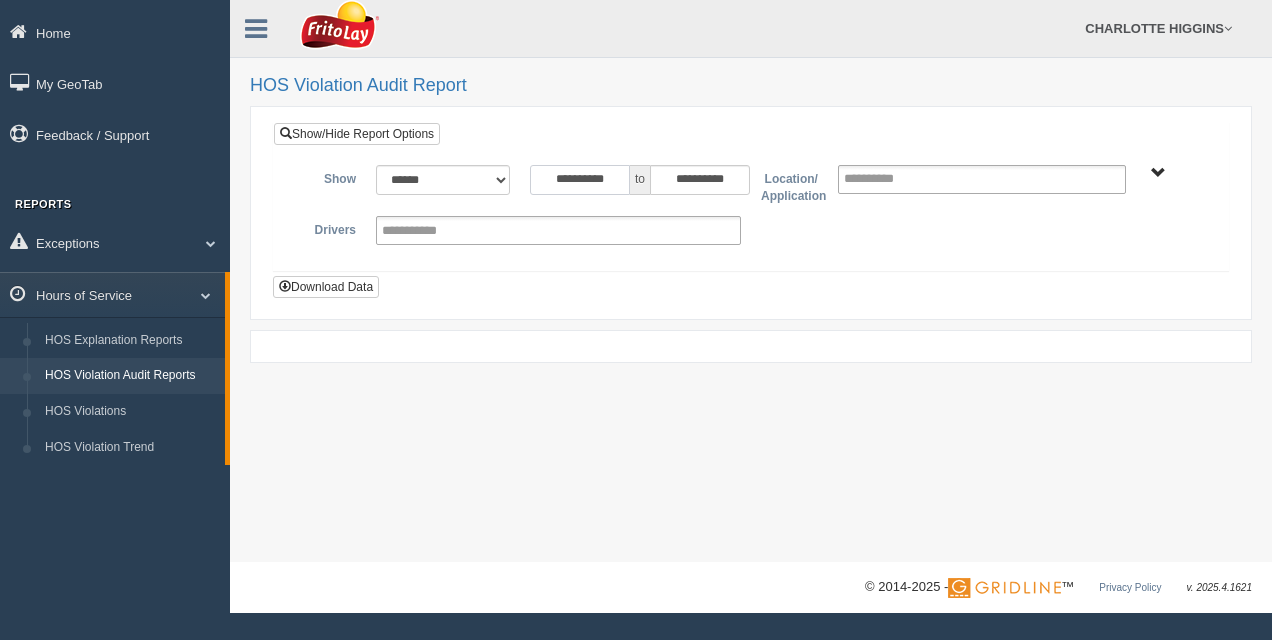 click on "**********" at bounding box center (580, 180) 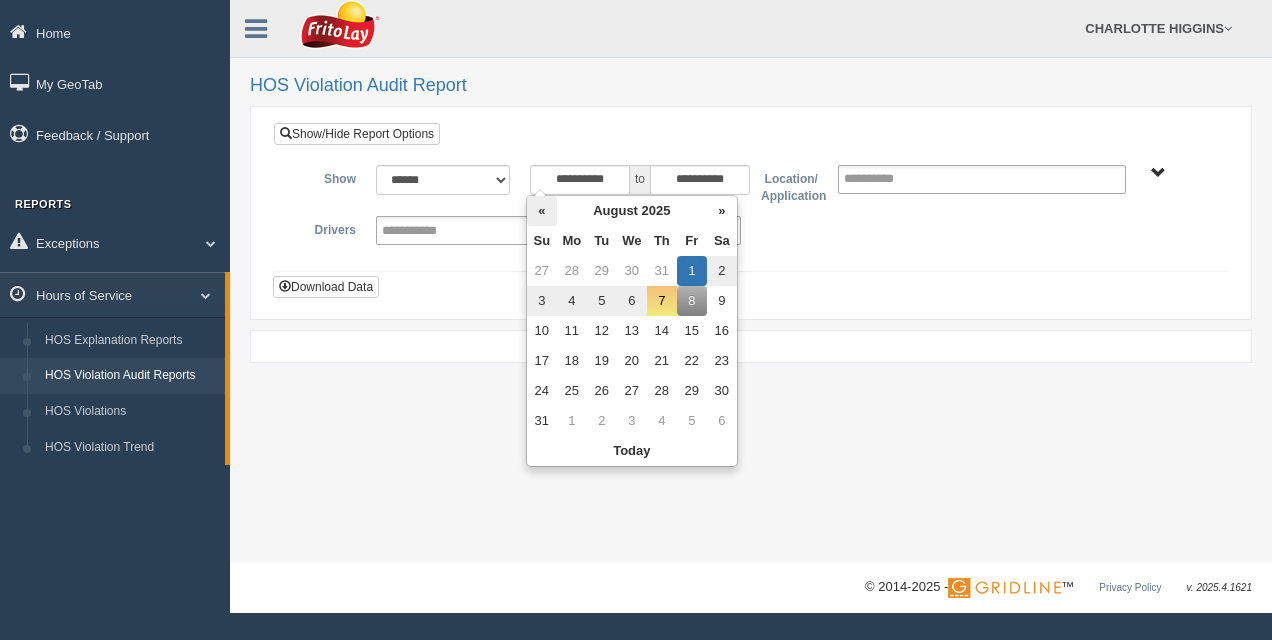 click on "«" at bounding box center [542, 211] 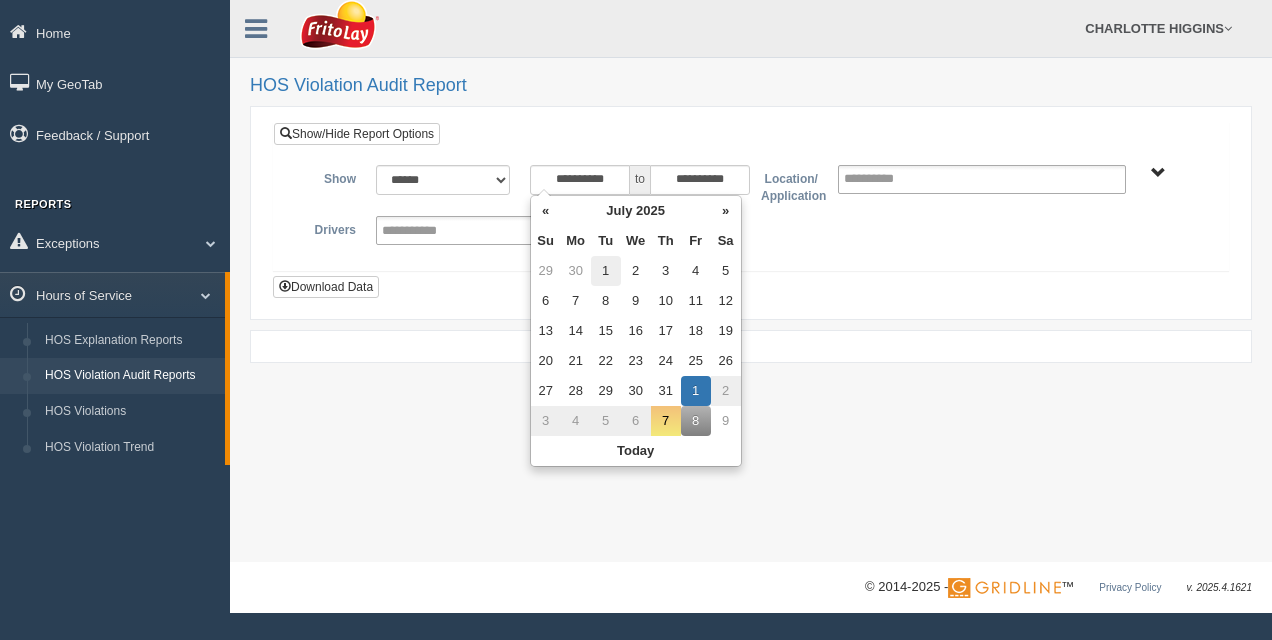 click on "1" at bounding box center [606, 271] 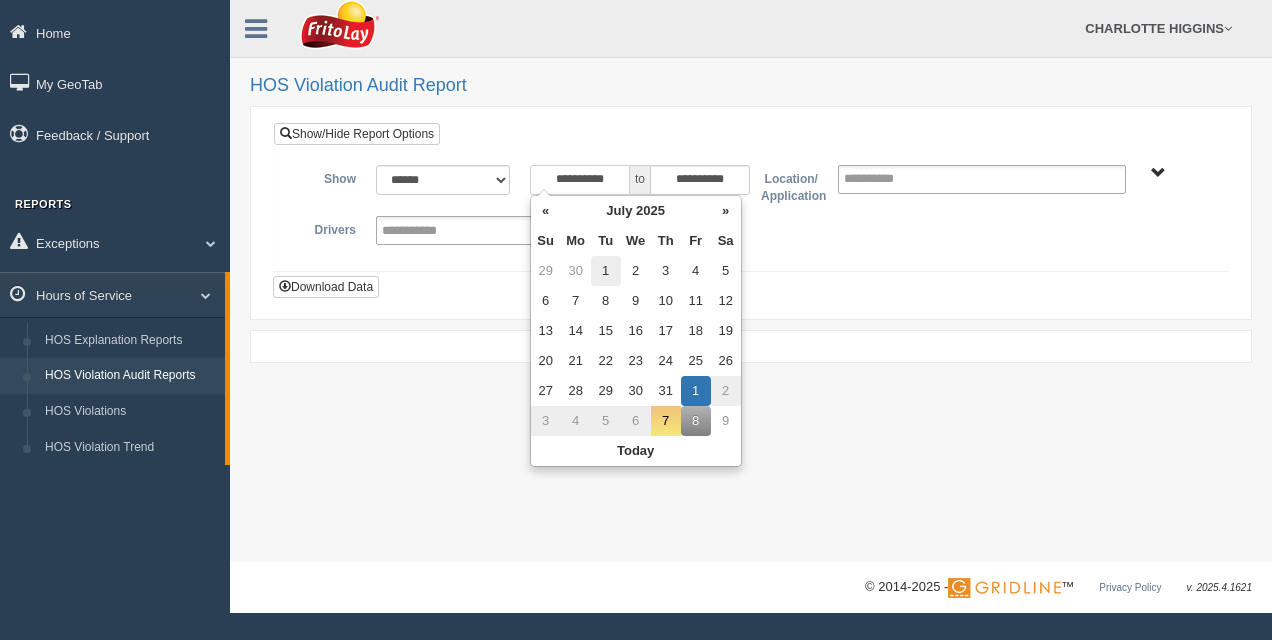 type on "**********" 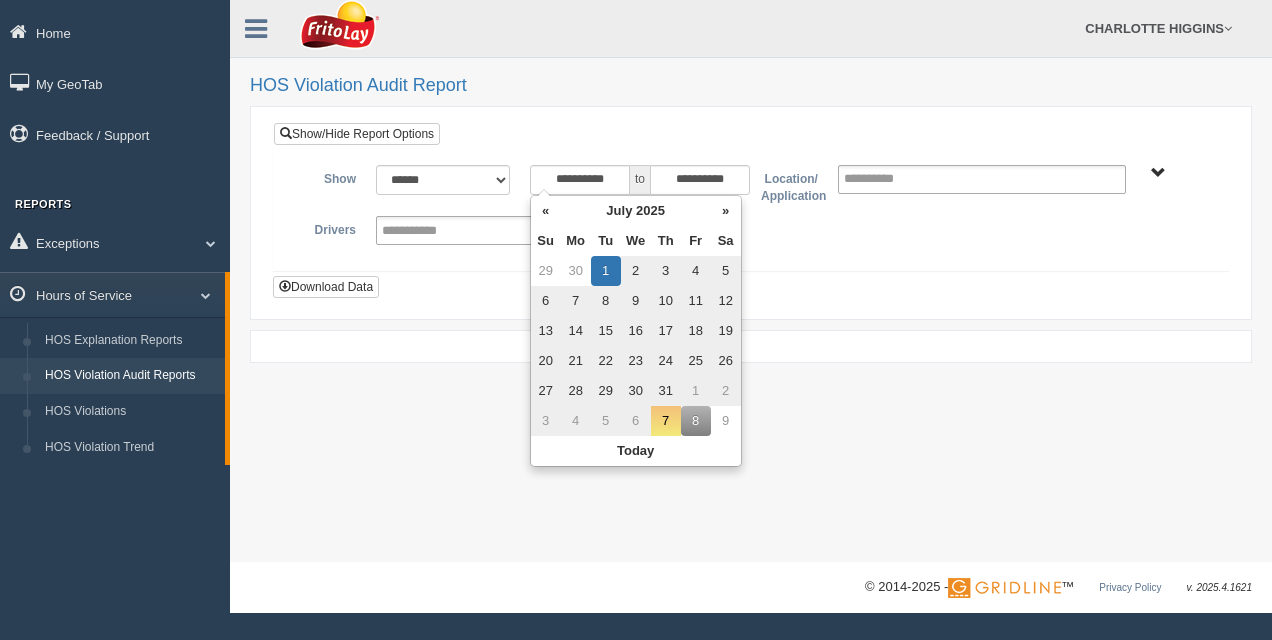 click on "**********" at bounding box center [751, 210] 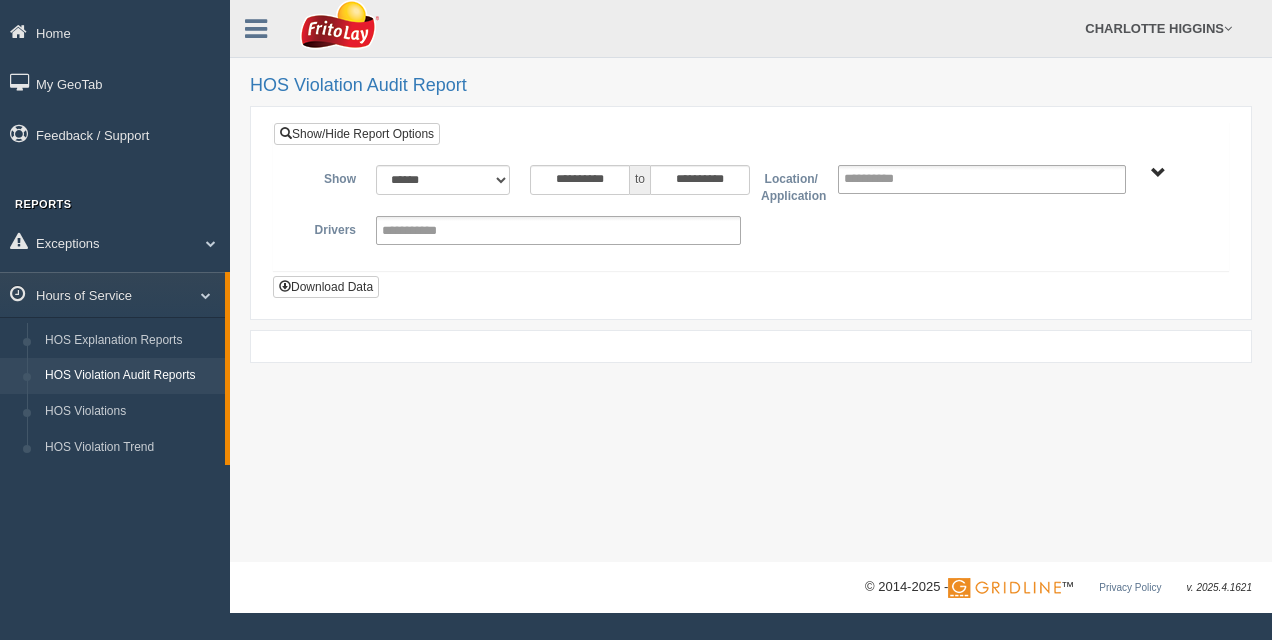 click on "RETAIL SALES" at bounding box center [1158, 173] 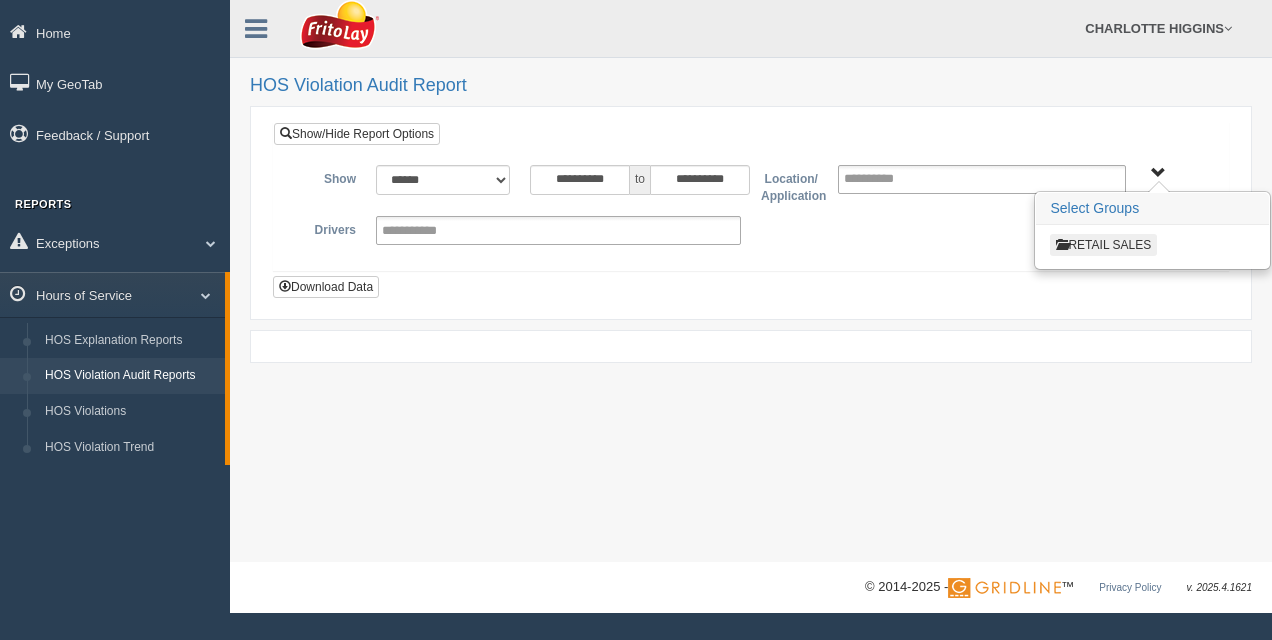 click on "RETAIL SALES" at bounding box center [1103, 245] 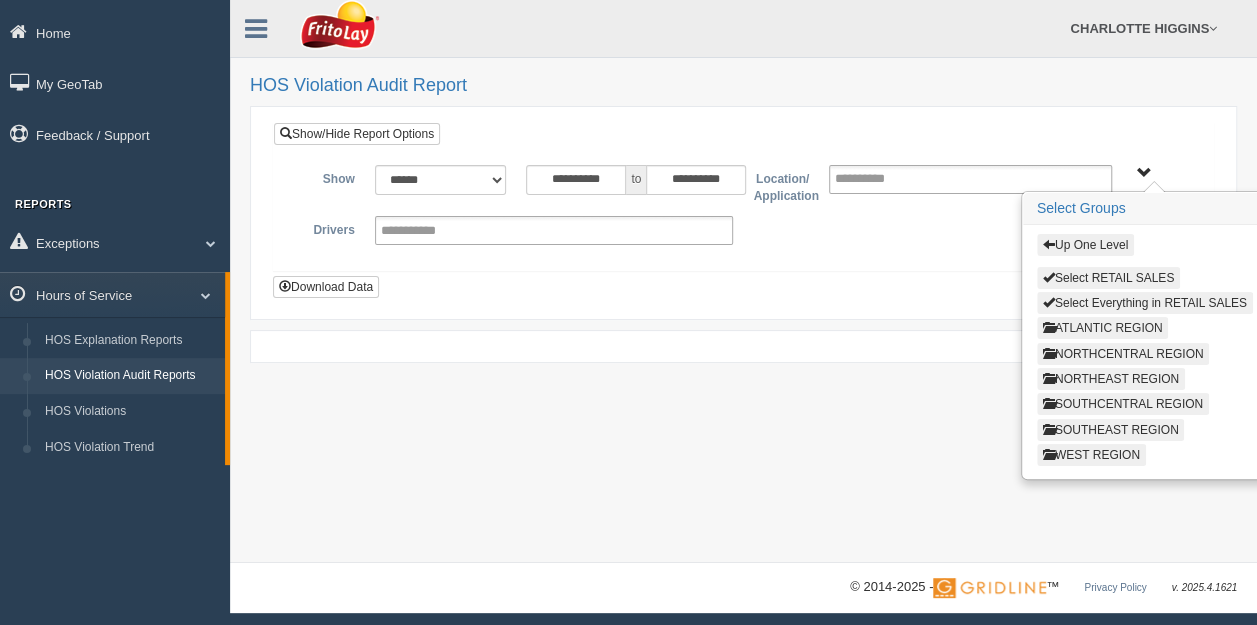 click on "ATLANTIC REGION" at bounding box center (1103, 328) 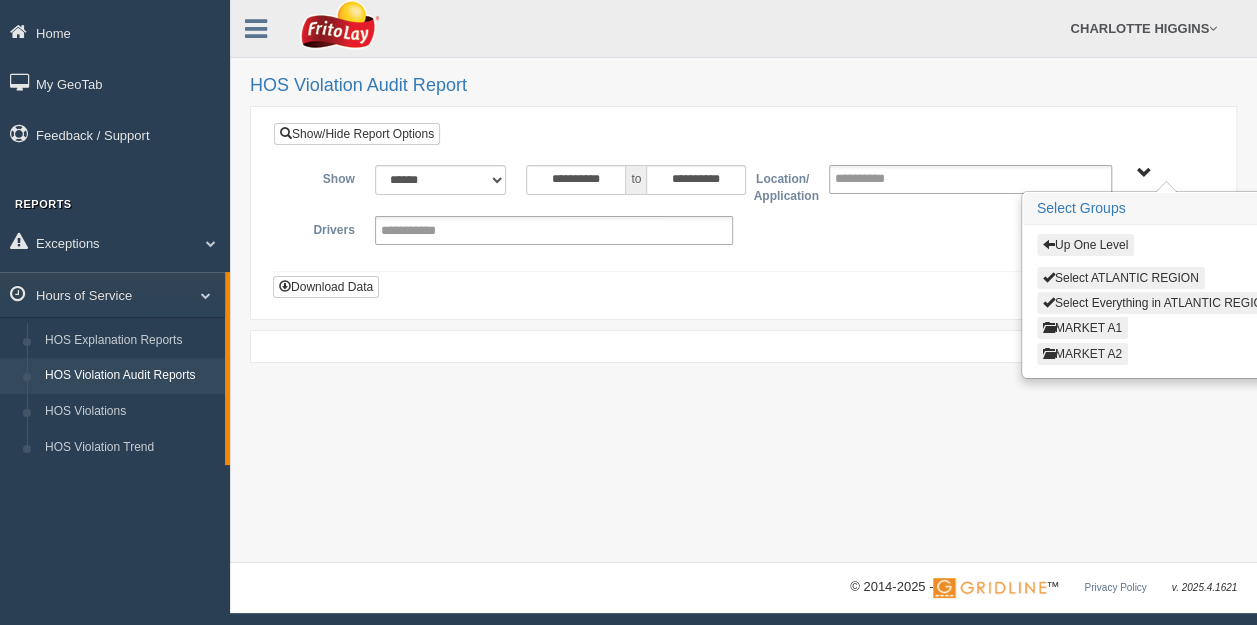 click on "MARKET A2" at bounding box center (1082, 354) 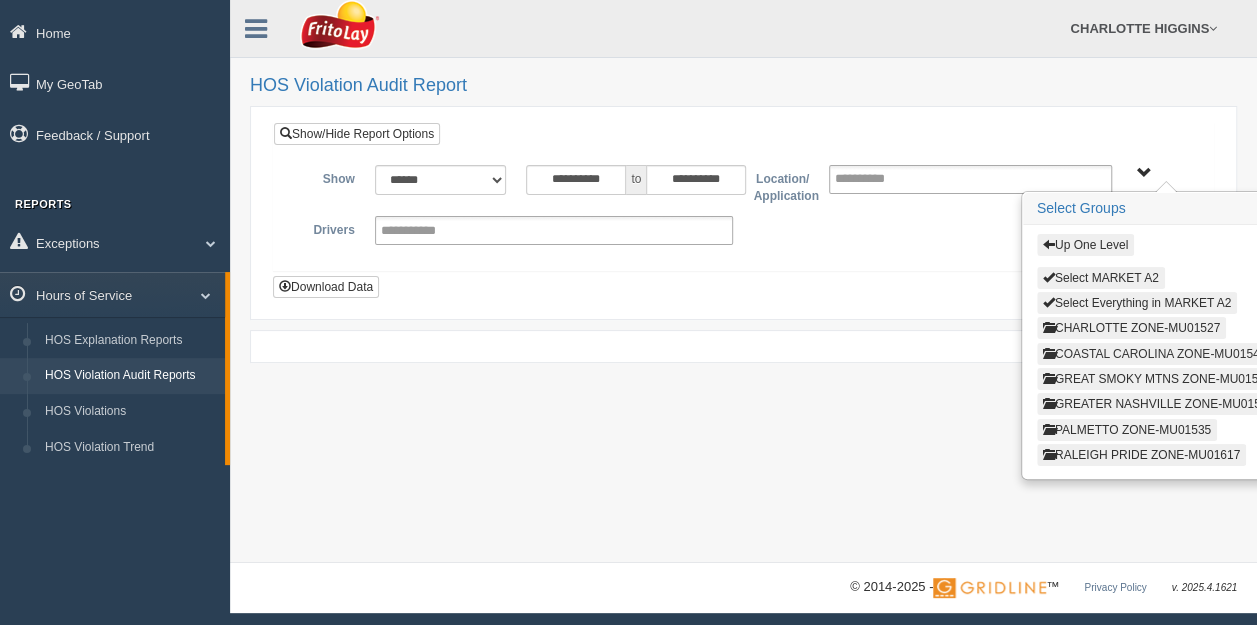 click on "COASTAL CAROLINA ZONE-MU01546" at bounding box center [1154, 354] 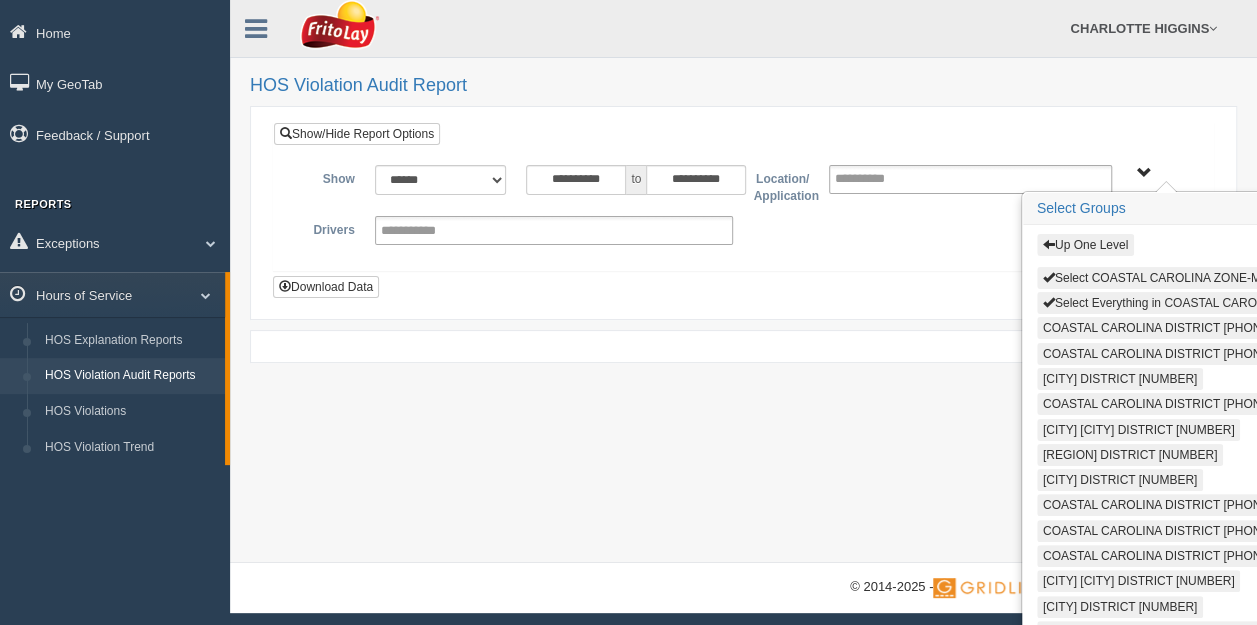 click on "Select Everything in COASTAL CAROLINA ZONE-MU01546" at bounding box center (1209, 303) 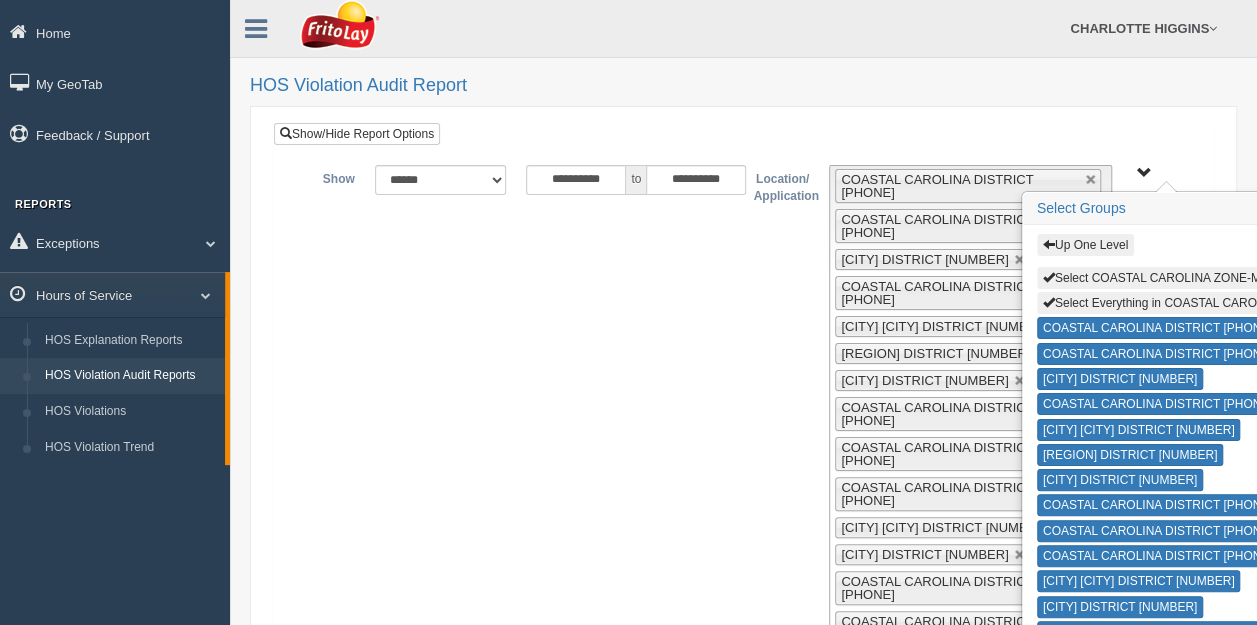 type 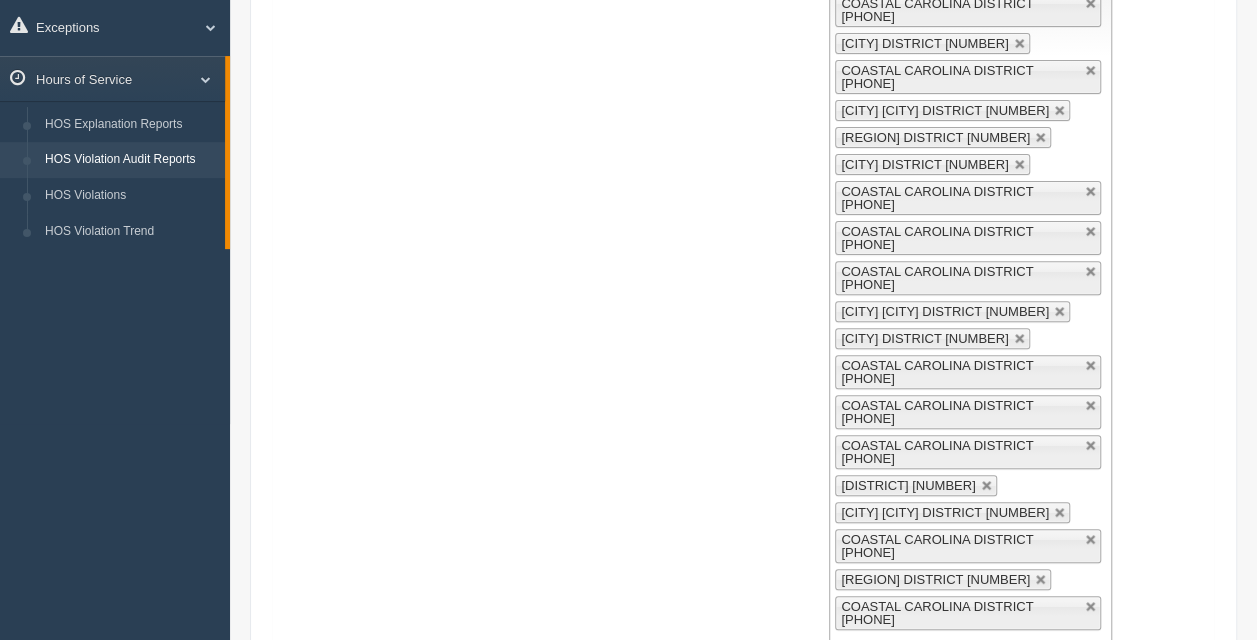 scroll, scrollTop: 226, scrollLeft: 0, axis: vertical 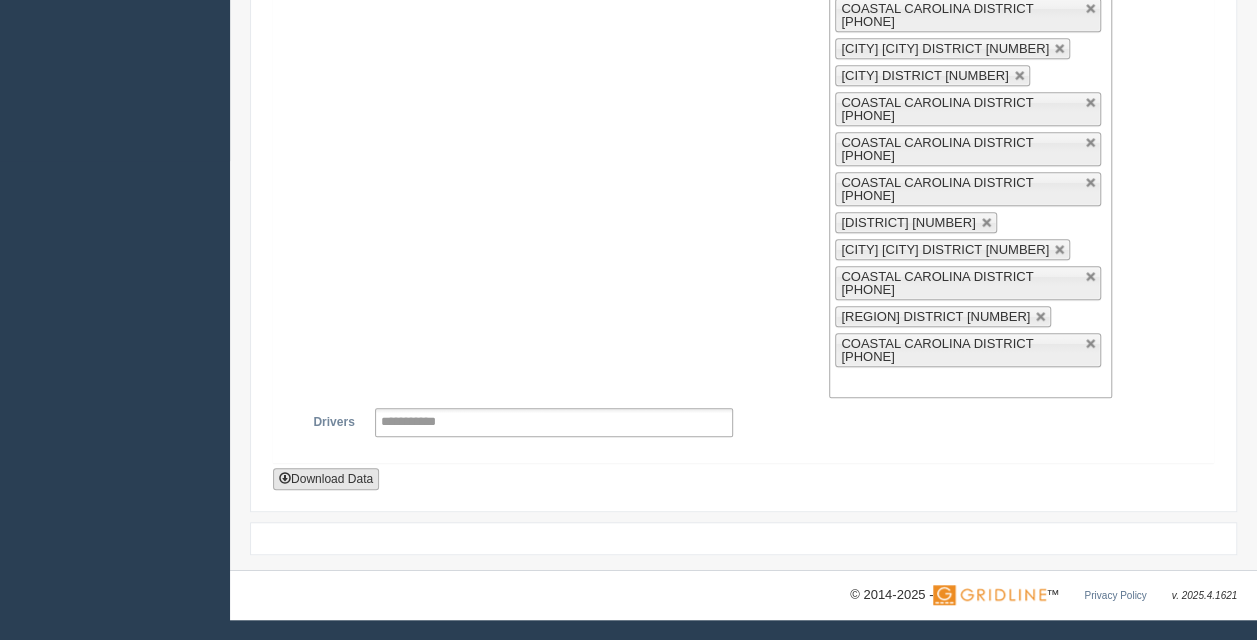 click on "Download Data" at bounding box center [326, 479] 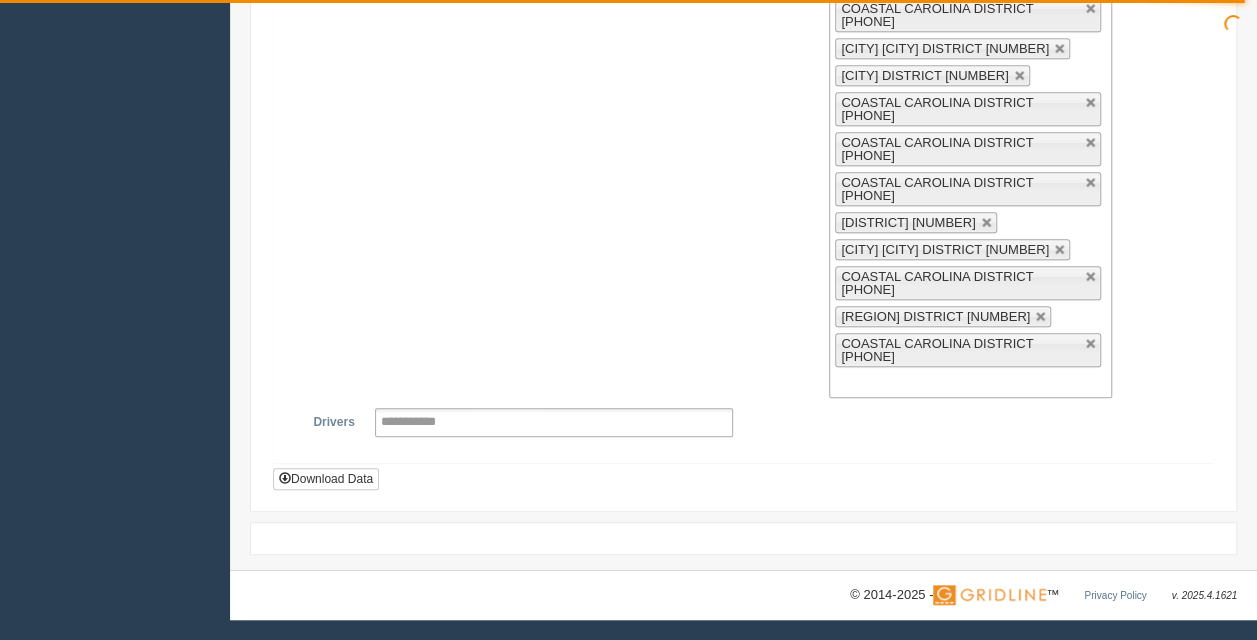 click on "**********" at bounding box center (743, 42) 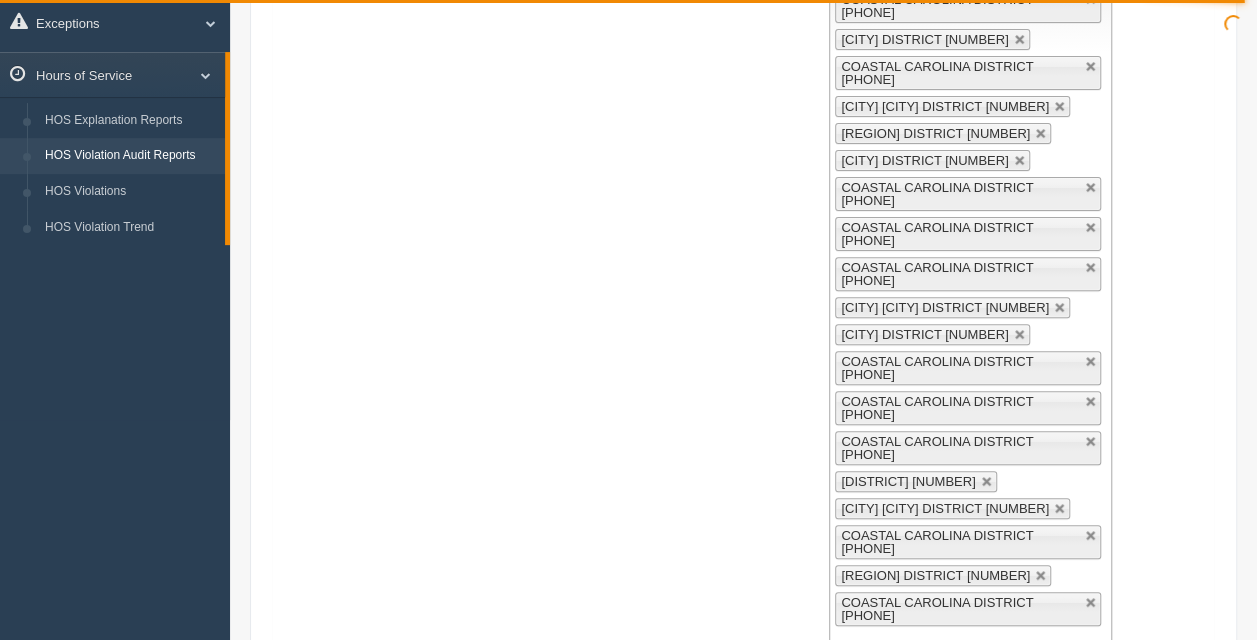 scroll, scrollTop: 0, scrollLeft: 0, axis: both 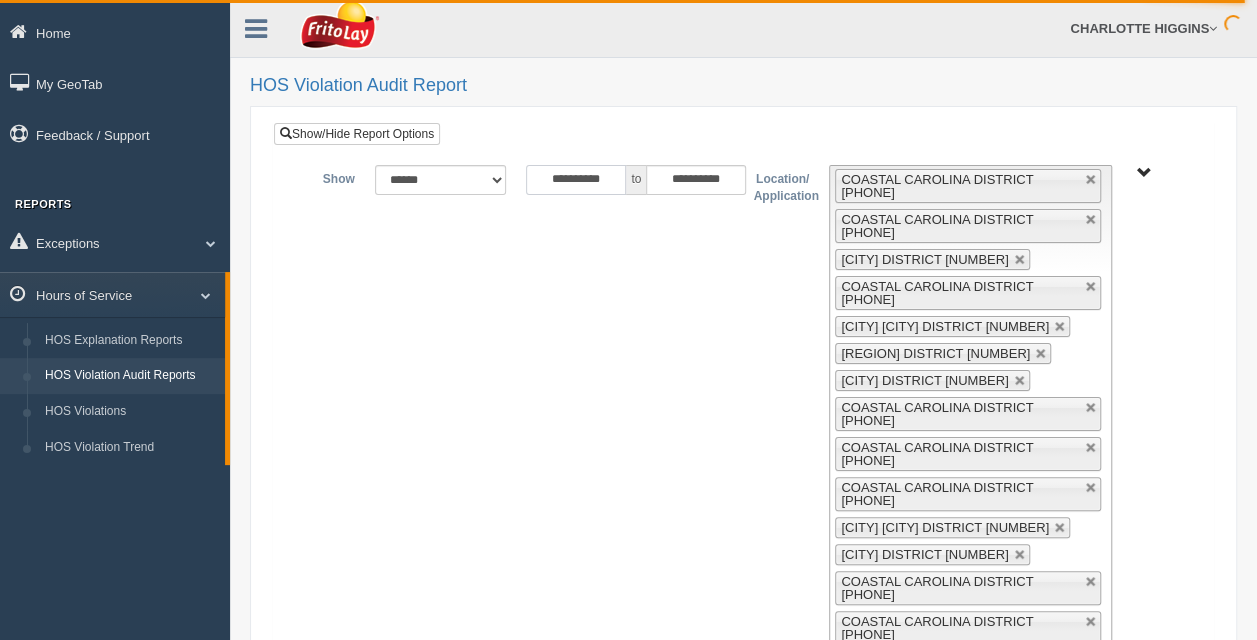 click on "**********" at bounding box center (576, 180) 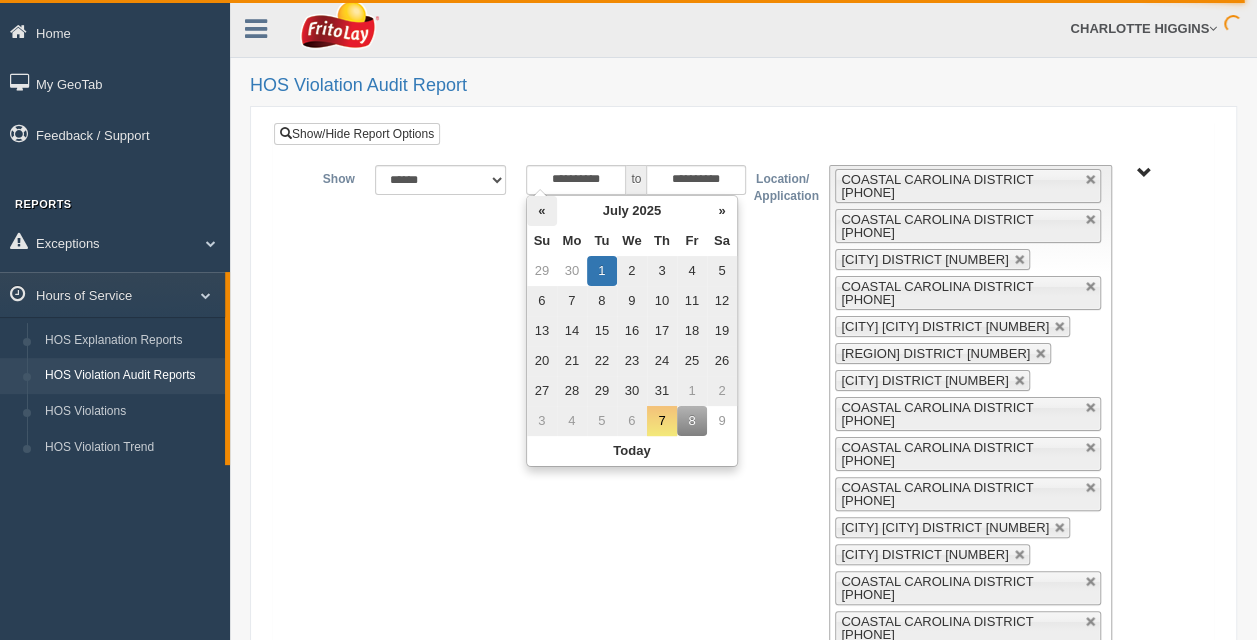 click on "«" at bounding box center (542, 211) 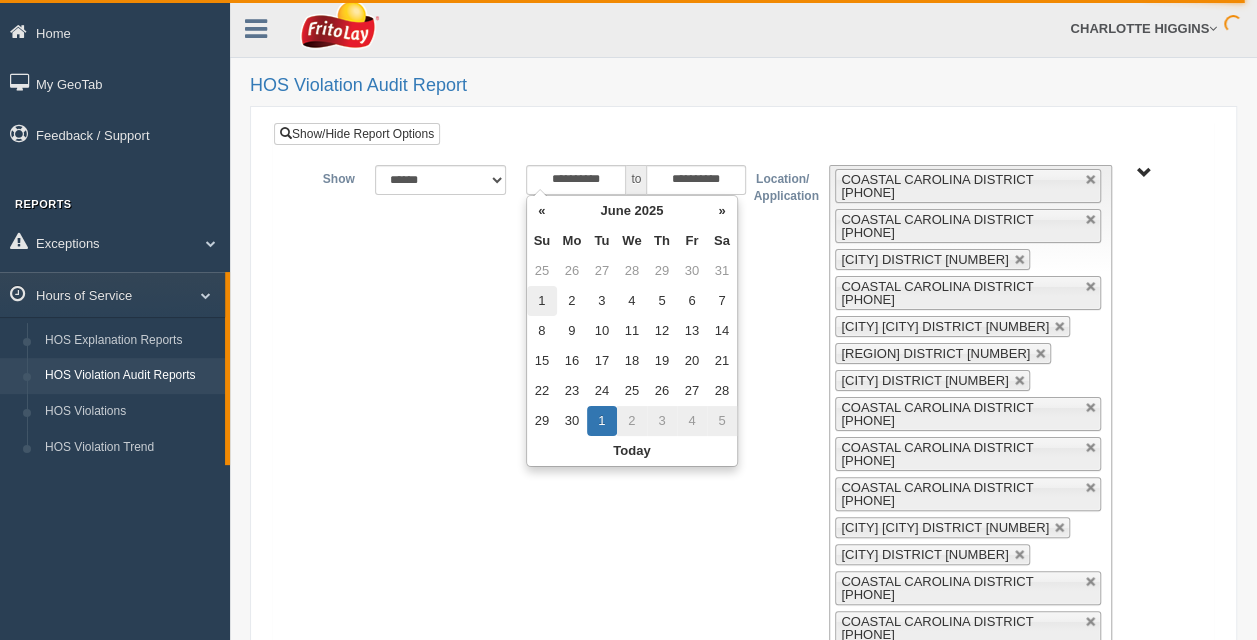 click on "1" at bounding box center (542, 301) 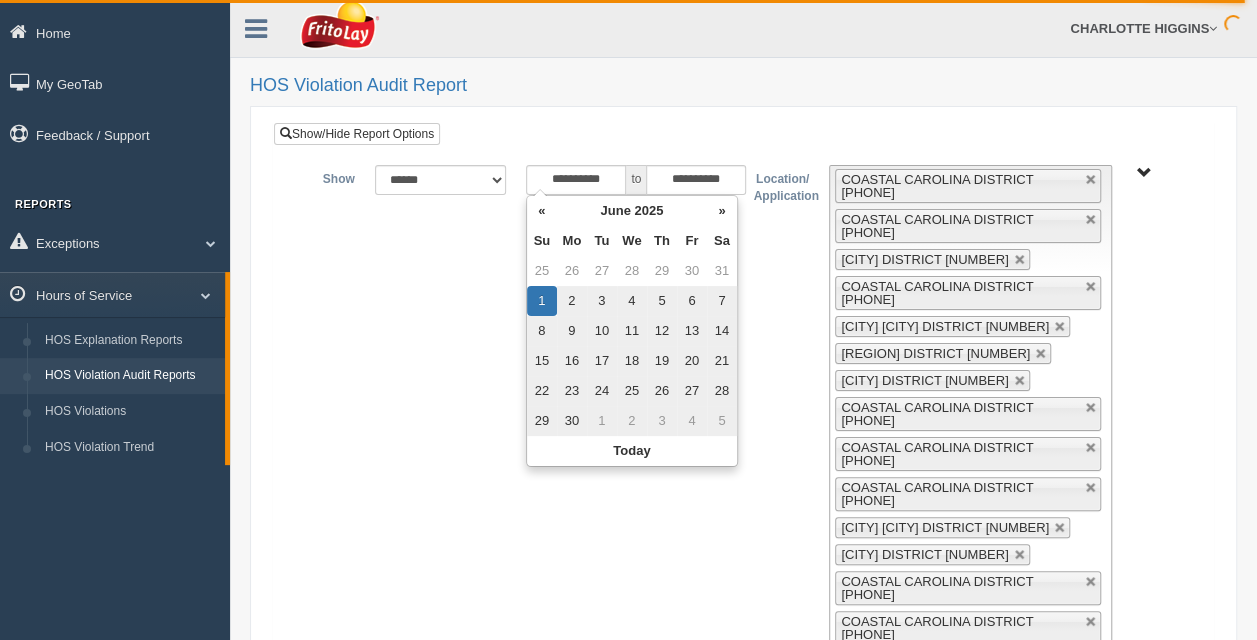 click on "21" at bounding box center [722, 361] 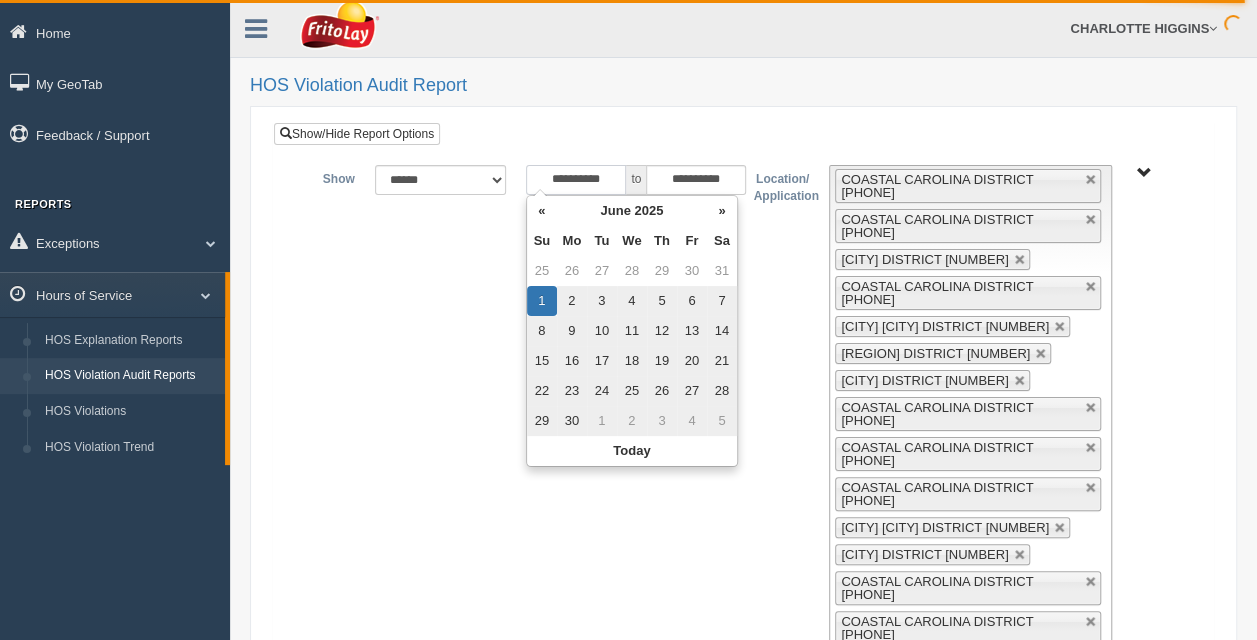 type on "**********" 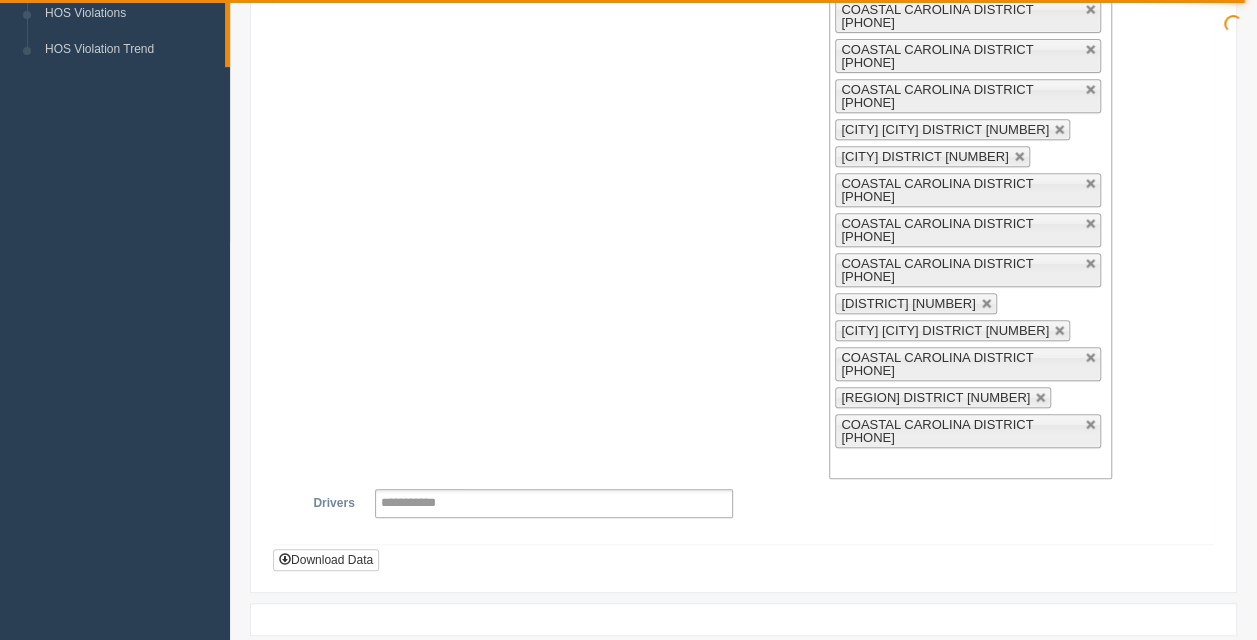 scroll, scrollTop: 577, scrollLeft: 0, axis: vertical 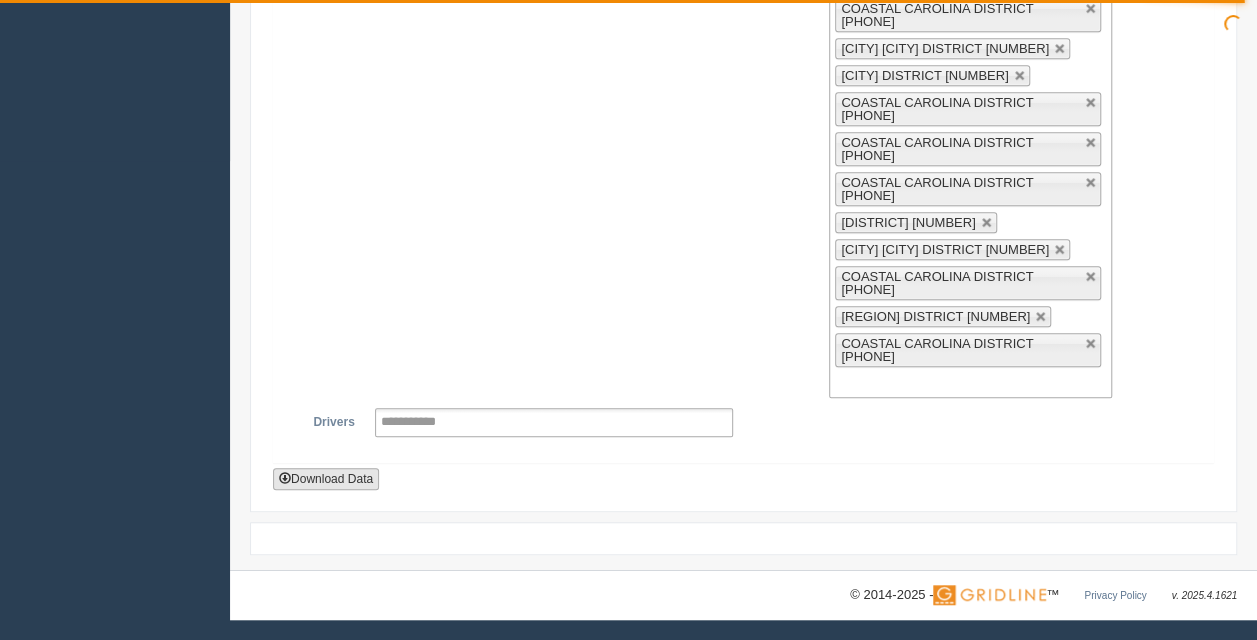 click on "Download Data" at bounding box center (326, 479) 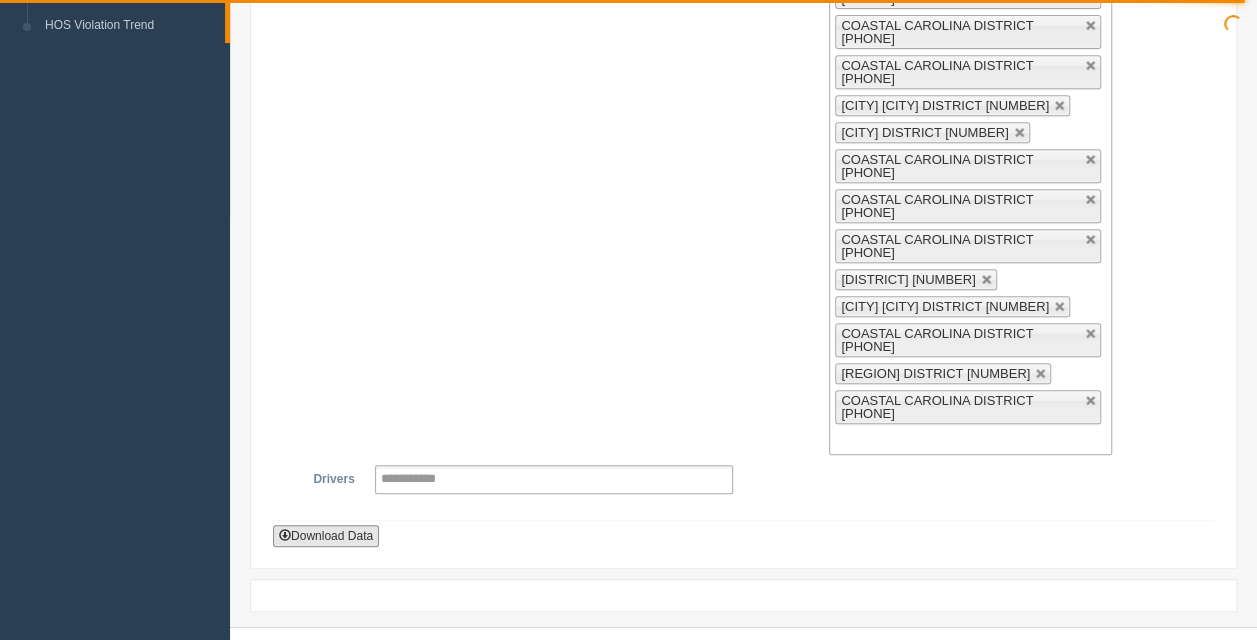 scroll, scrollTop: 577, scrollLeft: 0, axis: vertical 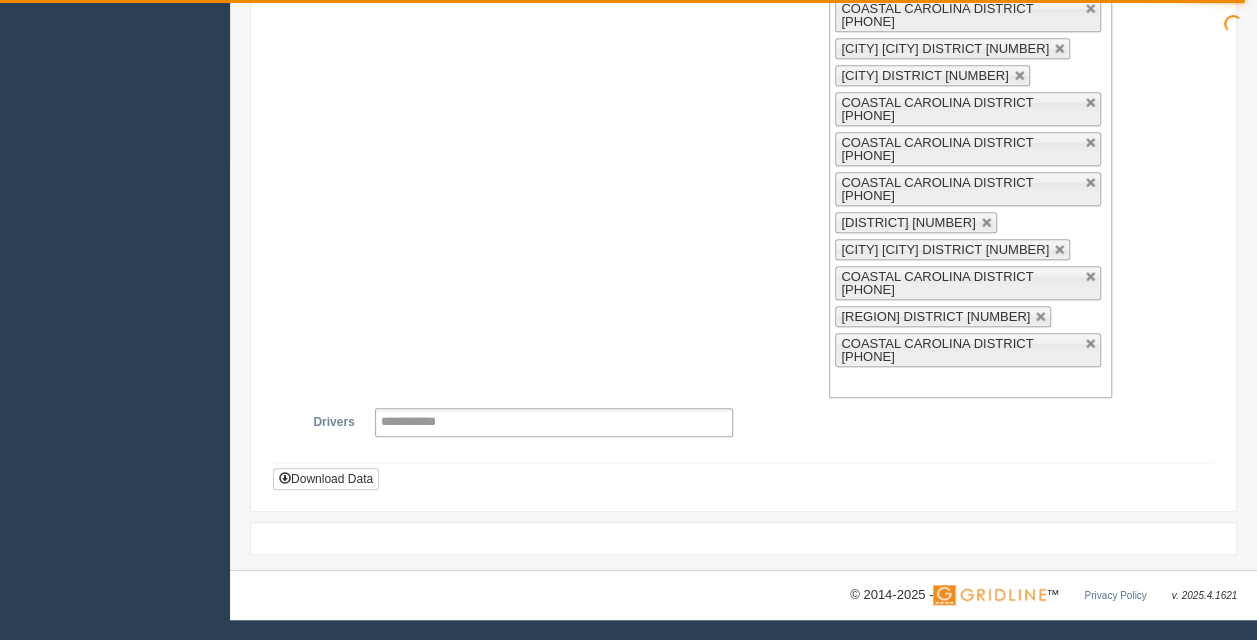 click on "**********" at bounding box center (743, 42) 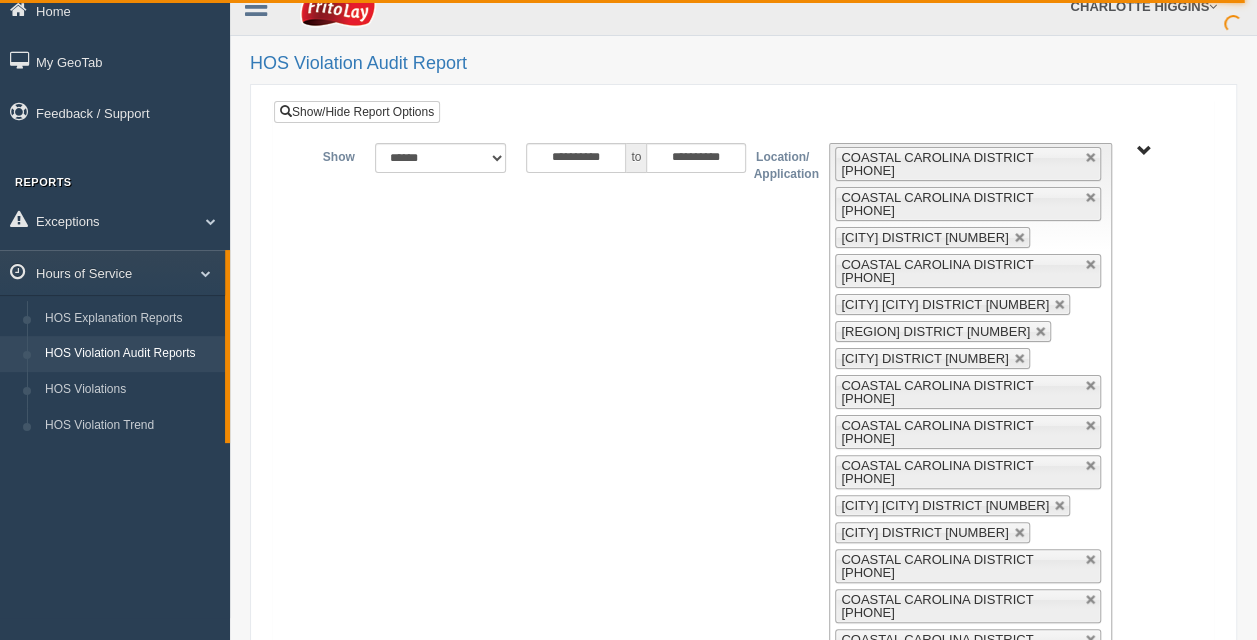 scroll, scrollTop: 0, scrollLeft: 0, axis: both 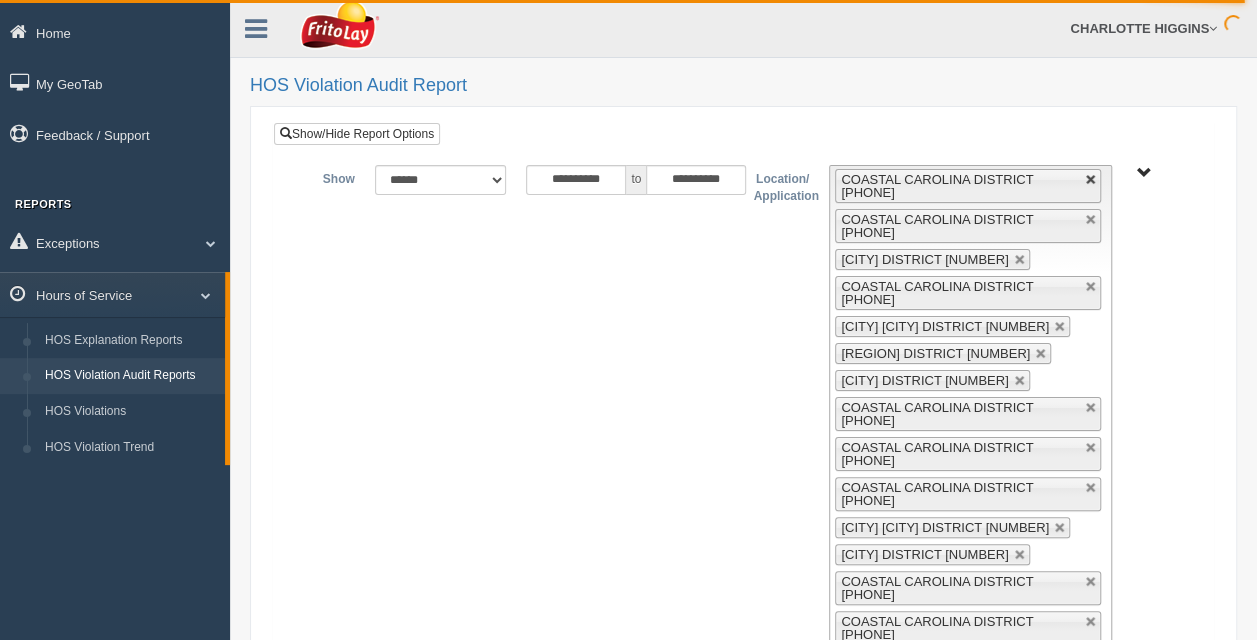 click at bounding box center [1091, 180] 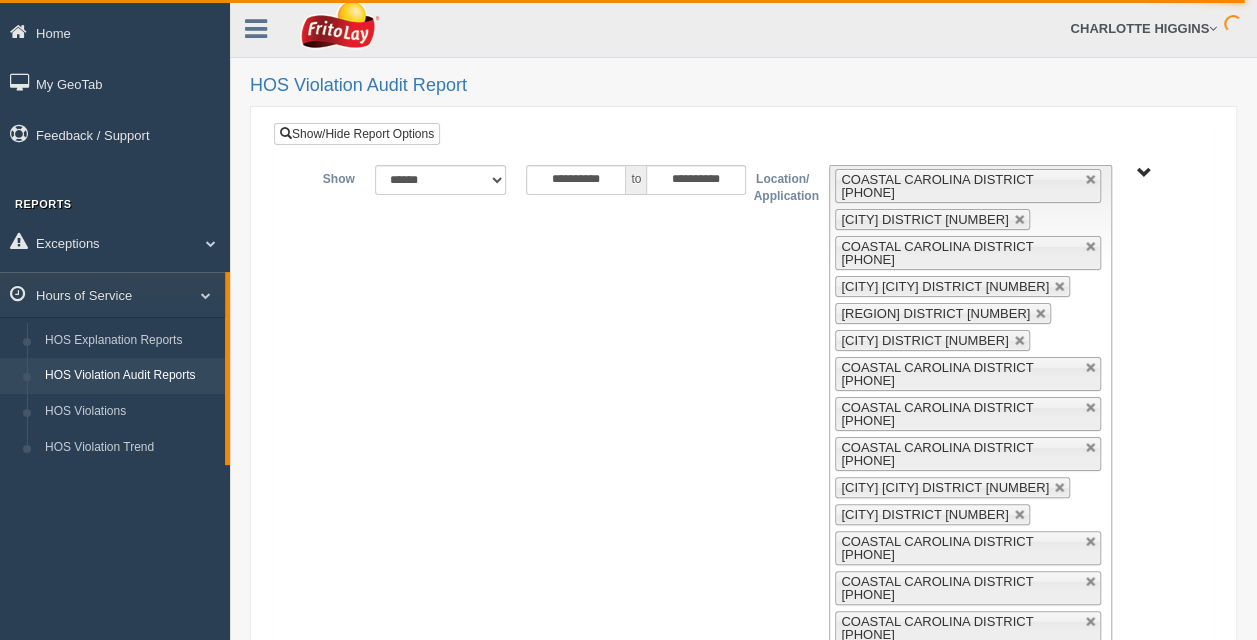 click at bounding box center [1091, 180] 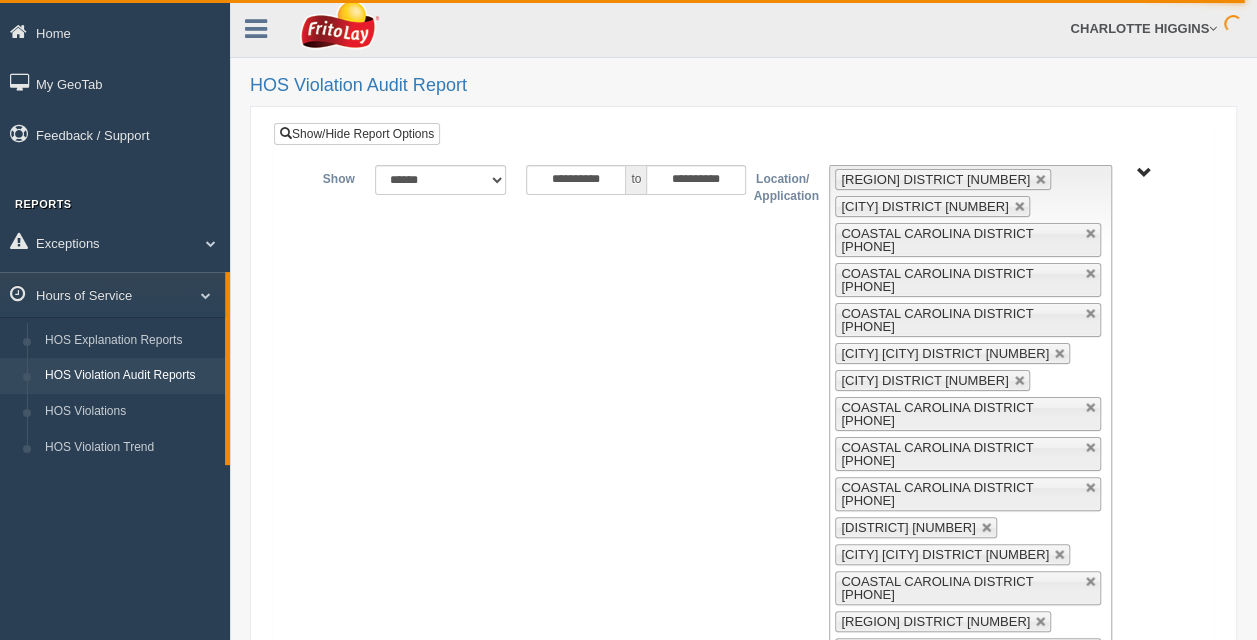 click at bounding box center [1041, 180] 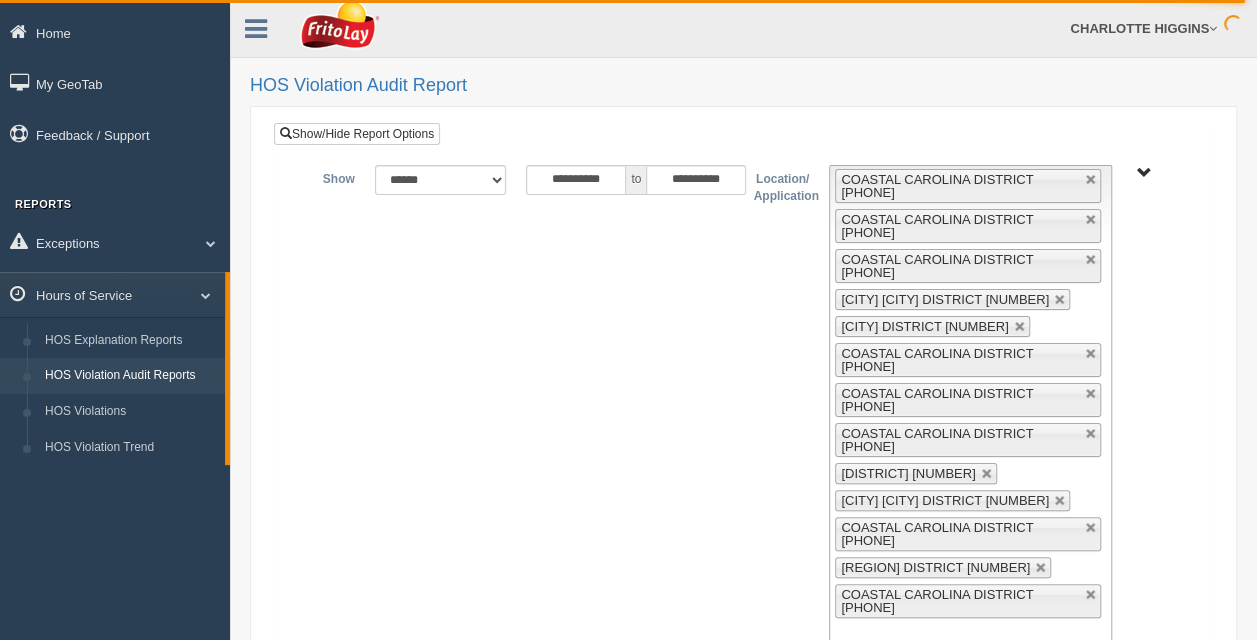 click at bounding box center [1091, 180] 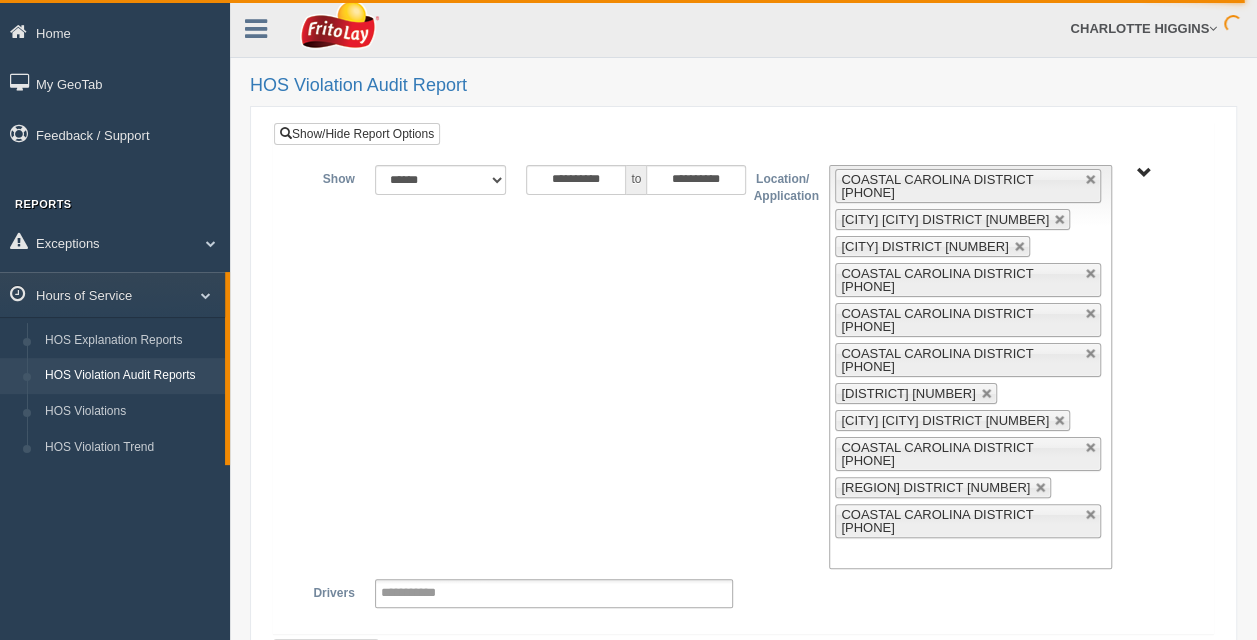 click at bounding box center [1091, 180] 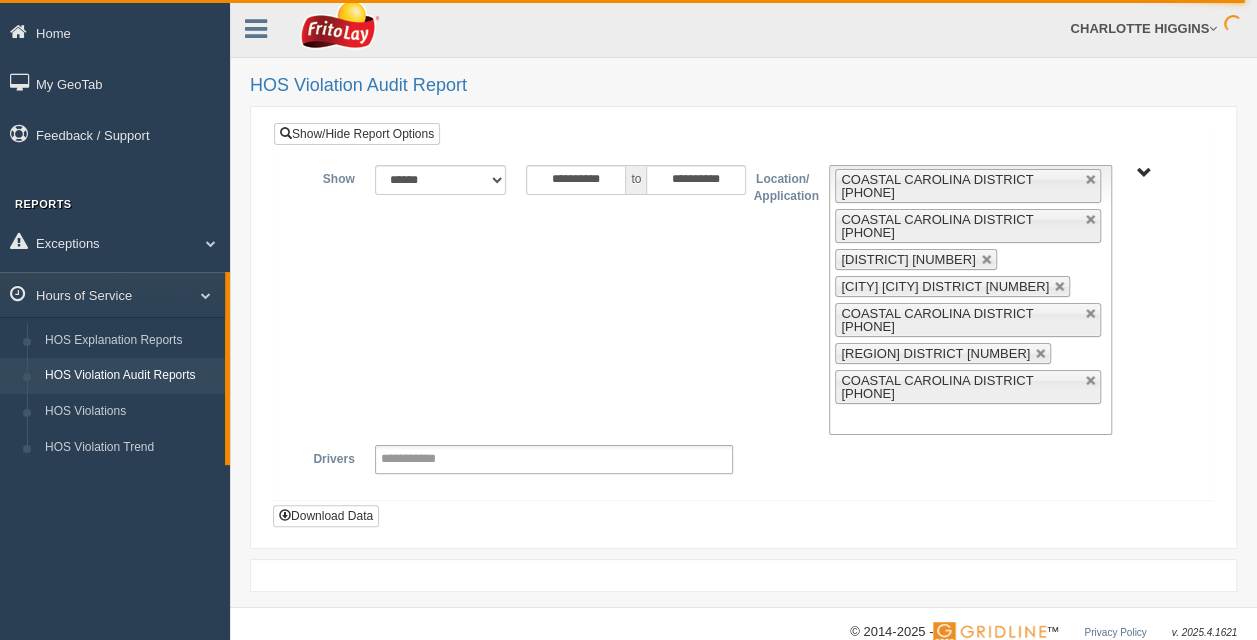 click at bounding box center (1091, 180) 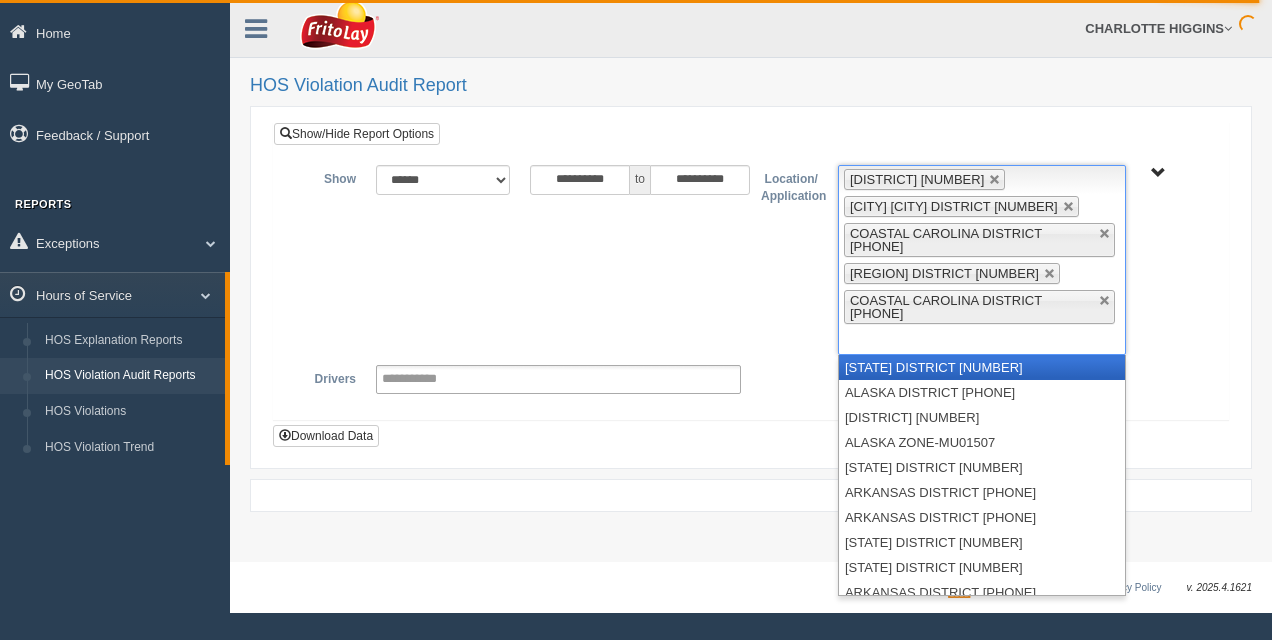 click on "[DISTRICT] [NUMBER]" at bounding box center (924, 179) 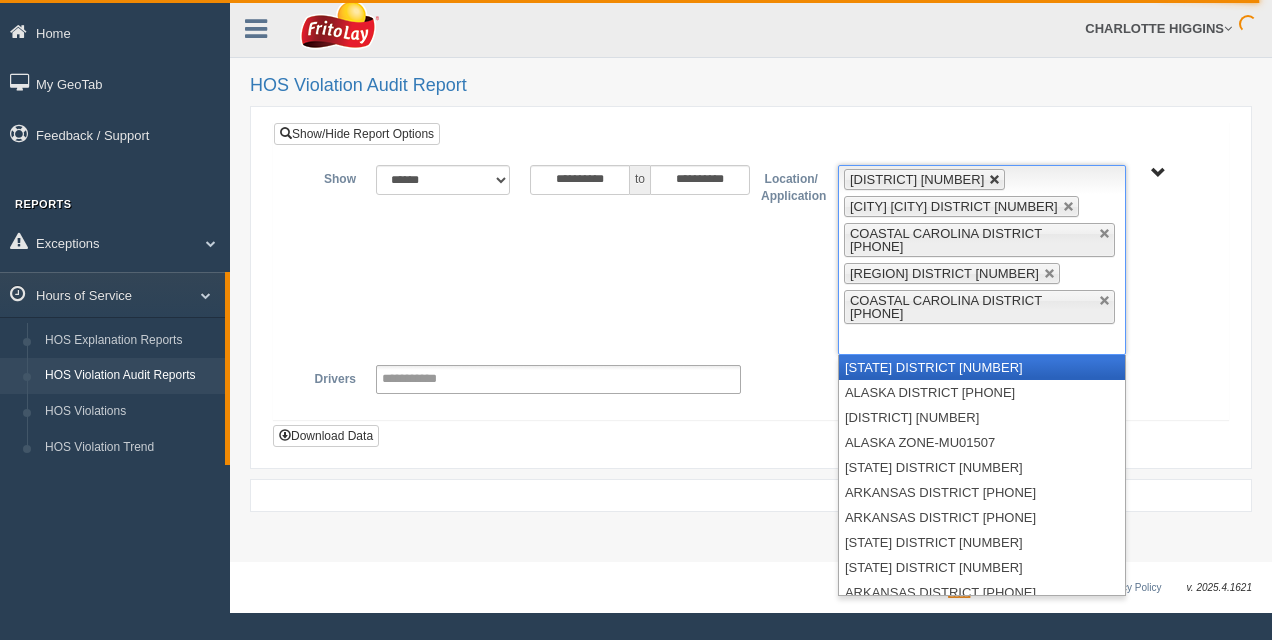 click at bounding box center [995, 180] 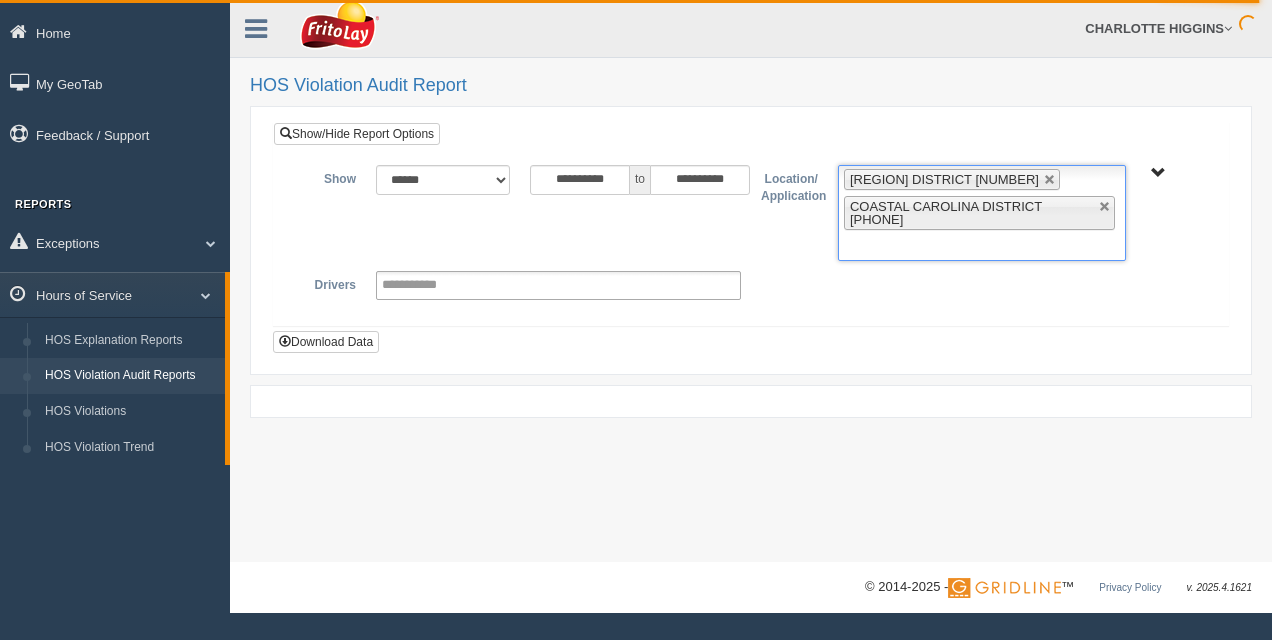 click at bounding box center (1050, 180) 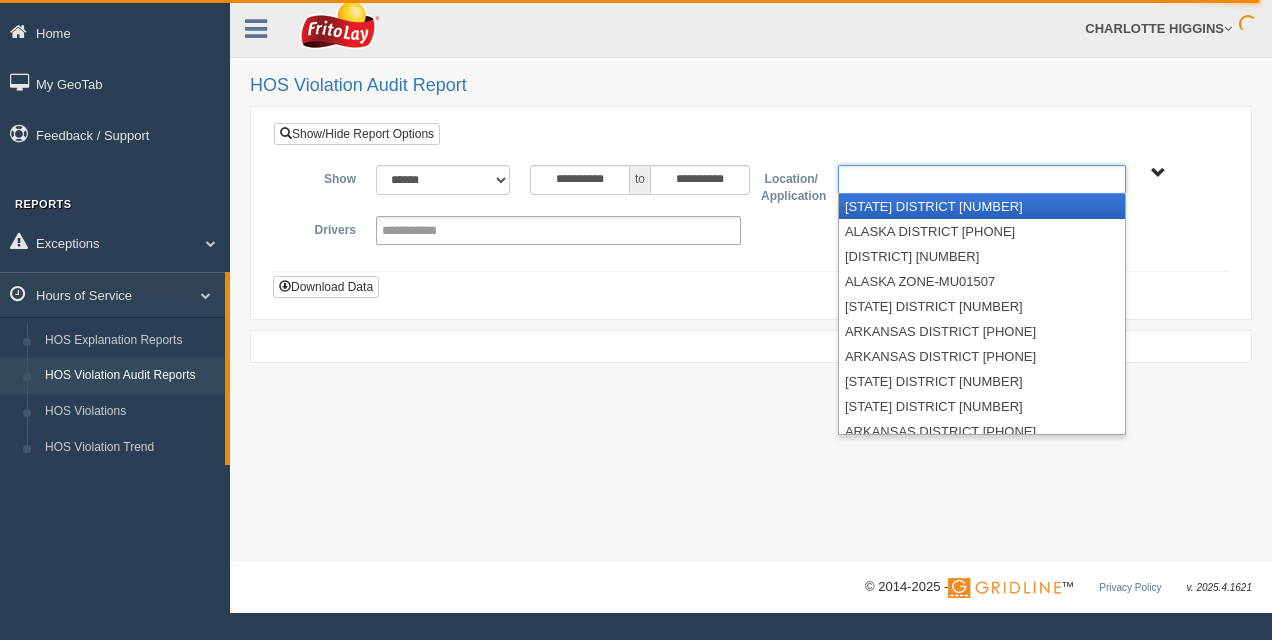 click on "Up One Level  Select COASTAL CAROLINA ZONE-MU01546  Select Everything in COASTAL CAROLINA ZONE-MU01546 COASTAL CAROLINA DISTRICT [PHONE] COASTAL CAROLINA DISTRICT [PHONE] COASTAL CAROLINA DISTRICT [PHONE] COASTAL CAROLINA DISTRICT [PHONE] COASTAL CAROLINA DISTRICT [PHONE] COASTAL CAROLINA DISTRICT [PHONE] COASTAL CAROLINA DISTRICT [PHONE] COASTAL CAROLINA DISTRICT [PHONE] COASTAL CAROLINA DISTRICT [PHONE] COASTAL CAROLINA DISTRICT [PHONE] COASTAL CAROLINA DISTRICT [PHONE] COASTAL CAROLINA DISTRICT [PHONE] COASTAL CAROLINA DISTRICT [PHONE] COASTAL CAROLINA DISTRICT [PHONE] COASTAL CAROLINA DISTRICT [PHONE] COASTAL CAROLINA DISTRICT [PHONE] COASTAL CAROLINA DISTRICT [PHONE] COASTAL CAROLINA DISTRICT [PHONE] COASTAL CAROLINA DISTRICT [PHONE] COASTAL CAROLINA DISTRICT [PHONE]" at bounding box center [1158, 173] 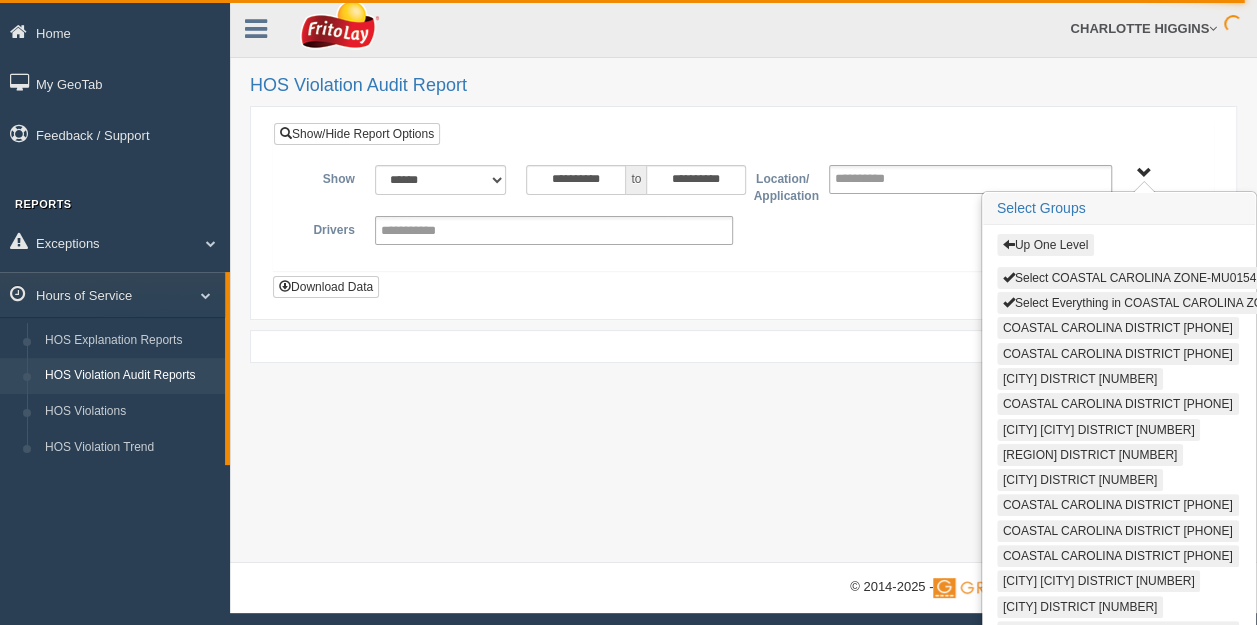 click at bounding box center [1009, 244] 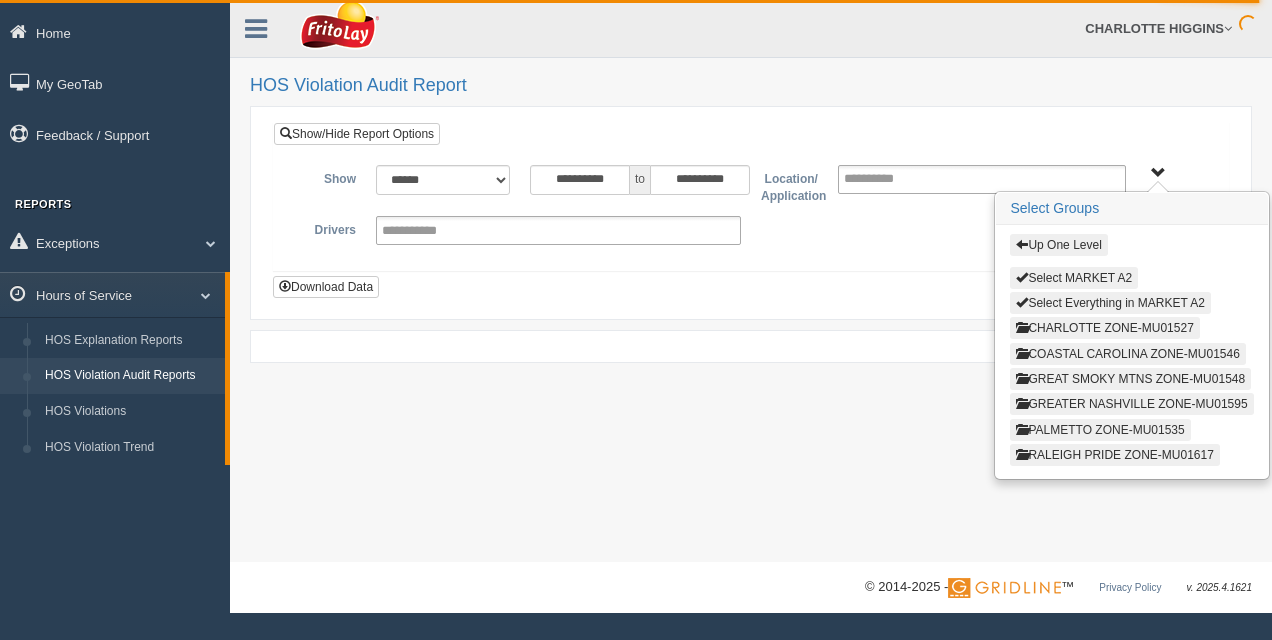 click on "PALMETTO ZONE-MU01535" at bounding box center (1100, 430) 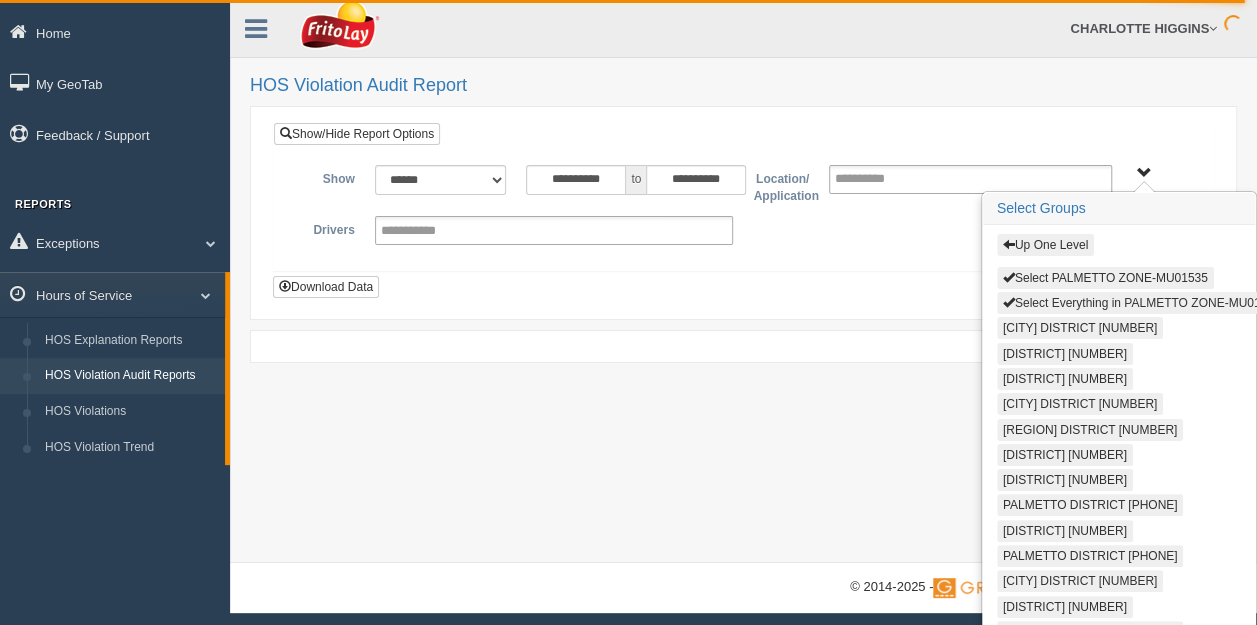 click on "Select Everything in PALMETTO ZONE-MU01535" at bounding box center (1142, 303) 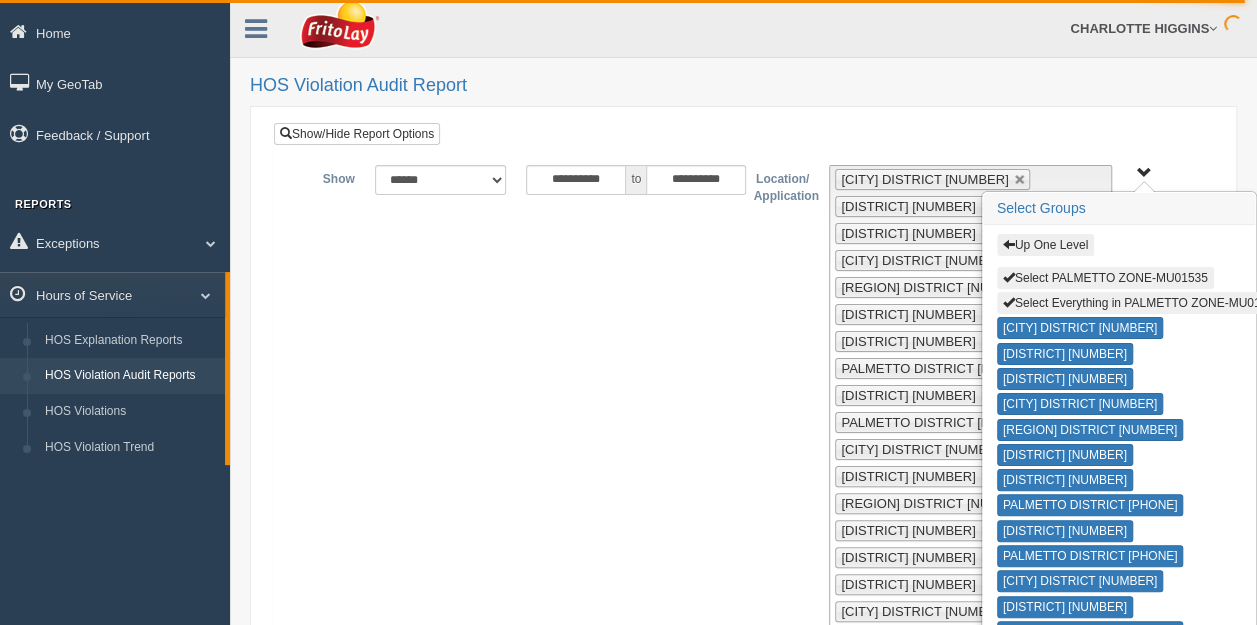 click on "Up One Level  Select PALMETTO ZONE-MU01535  Select Everything in PALMETTO ZONE-MU01535 PALMETTO DISTRICT [PHONE] PALMETTO DISTRICT [PHONE] PALMETTO DISTRICT [PHONE] PALMETTO DISTRICT [PHONE] PALMETTO DISTRICT [PHONE] PALMETTO DISTRICT [PHONE] PALMETTO DISTRICT [PHONE] PALMETTO DISTRICT [PHONE] PALMETTO DISTRICT [PHONE] PALMETTO DISTRICT [PHONE] PALMETTO DISTRICT [PHONE] PALMETTO DISTRICT [PHONE] PALMETTO DISTRICT [PHONE] PALMETTO DISTRICT [PHONE] PALMETTO DISTRICT [PHONE] PALMETTO DISTRICT [PHONE] PALMETTO DISTRICT [PHONE] PALMETTO DISTRICT [PHONE] PALMETTO DISTRICT [PHONE] PALMETTO DISTRICT [PHONE]" at bounding box center [1144, 173] 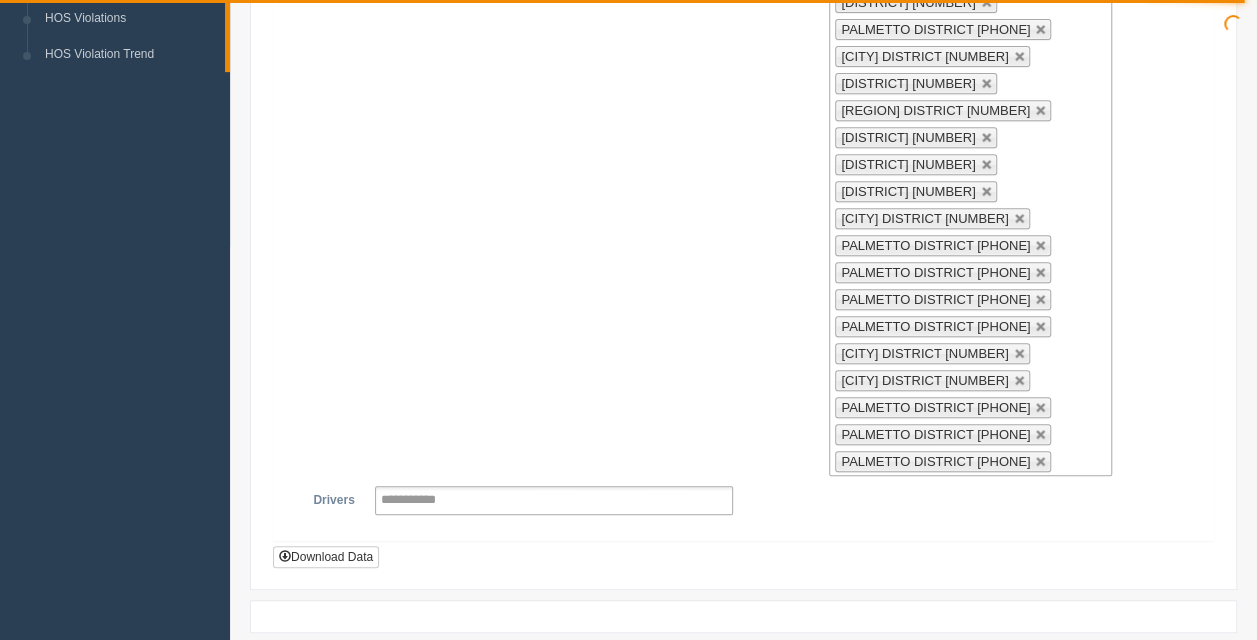 scroll, scrollTop: 449, scrollLeft: 0, axis: vertical 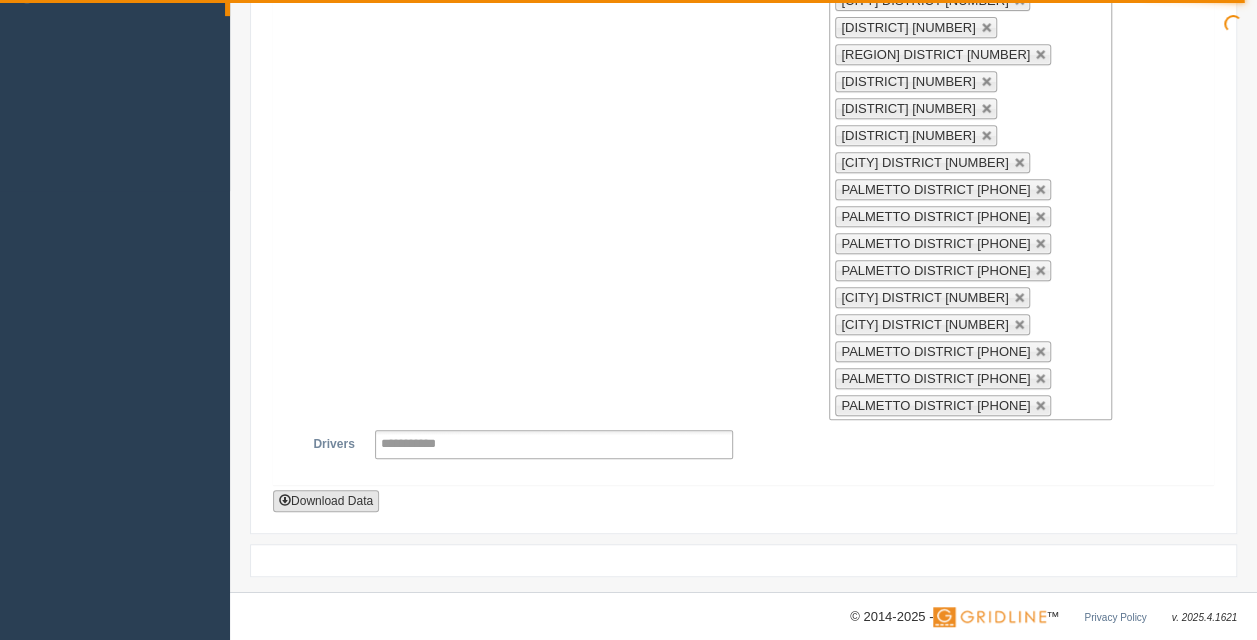click on "Download Data" at bounding box center [326, 501] 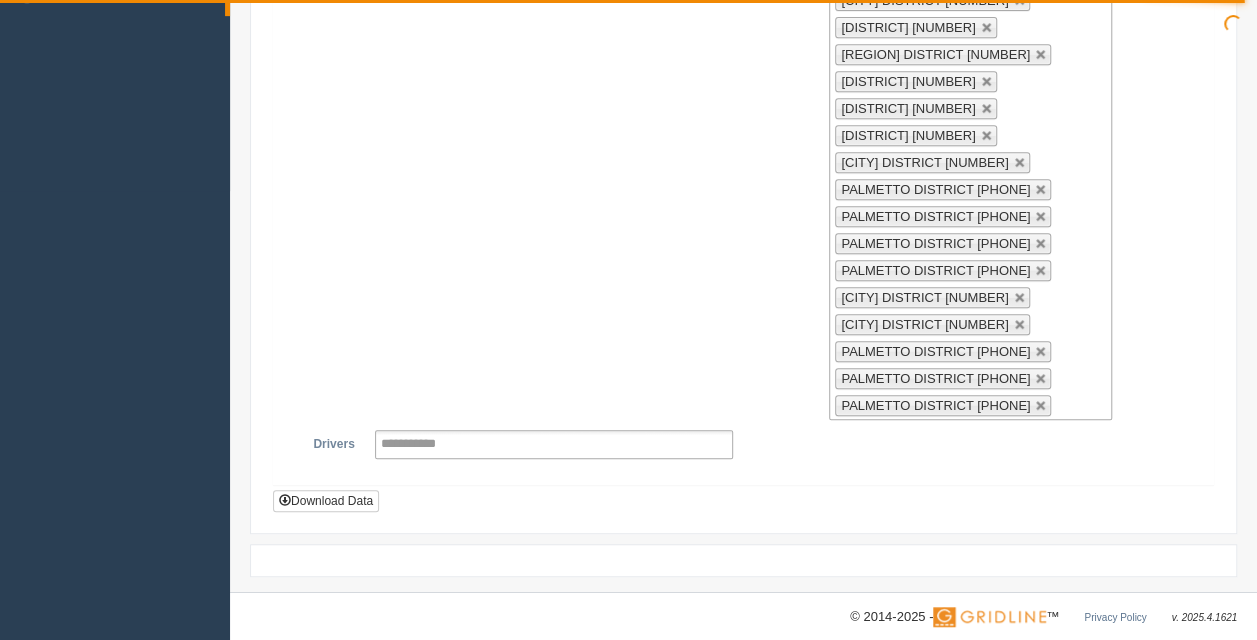 click on "**********" at bounding box center [743, 68] 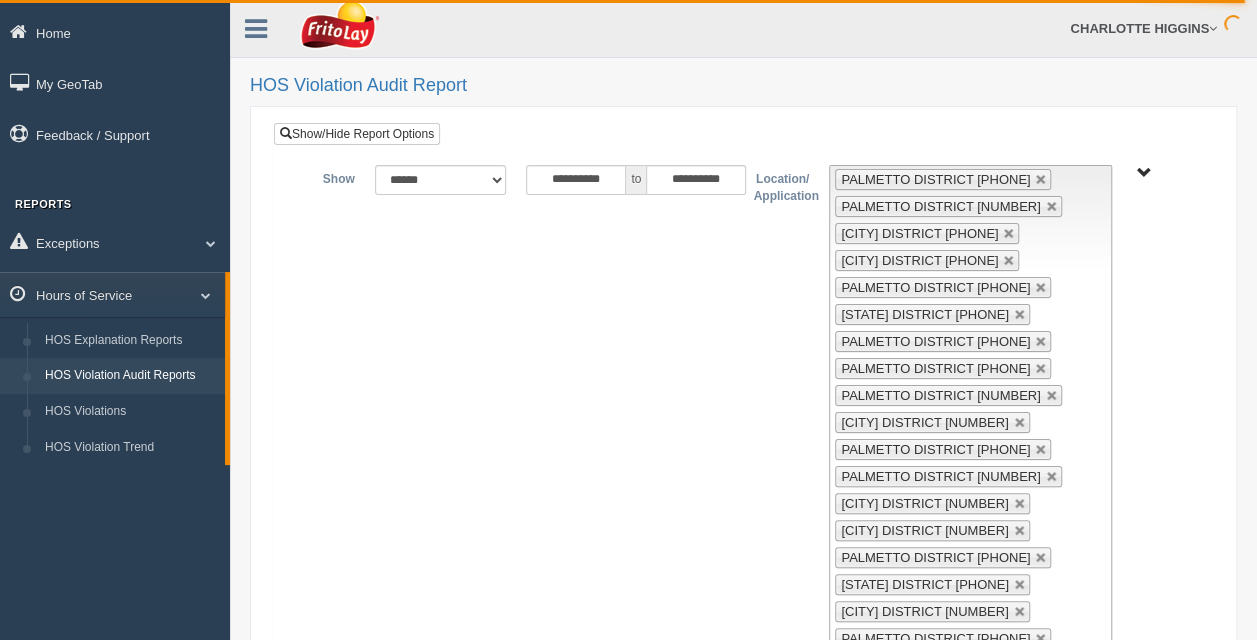 scroll, scrollTop: 8, scrollLeft: 0, axis: vertical 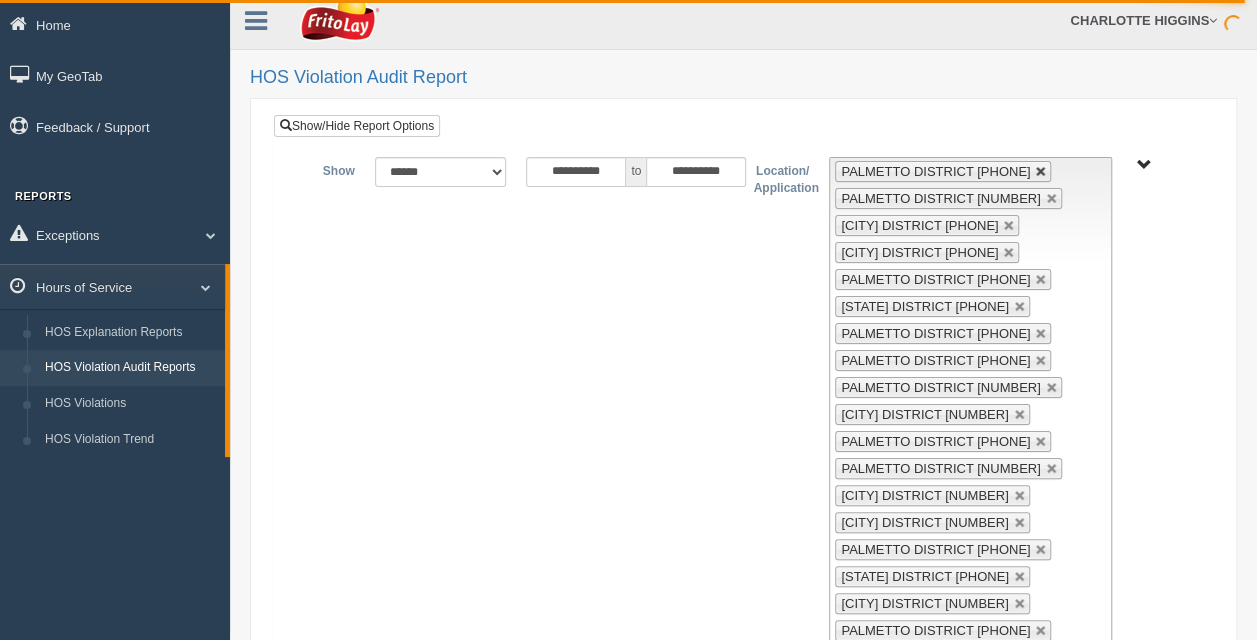 click at bounding box center (1020, 172) 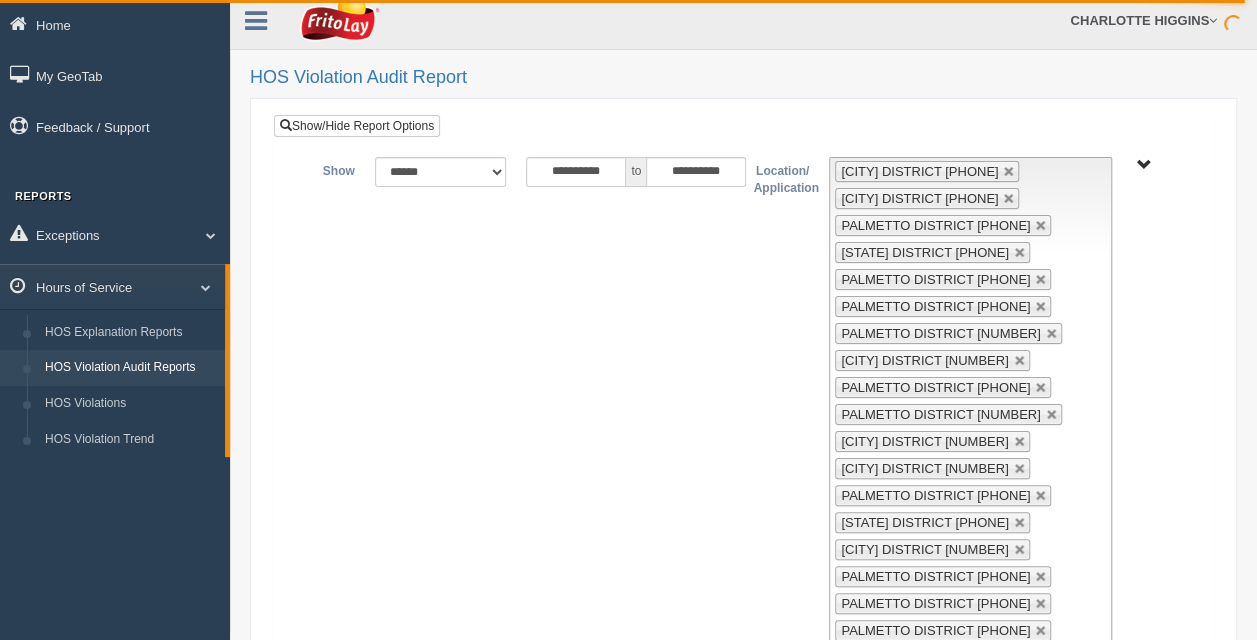 click at bounding box center (987, 172) 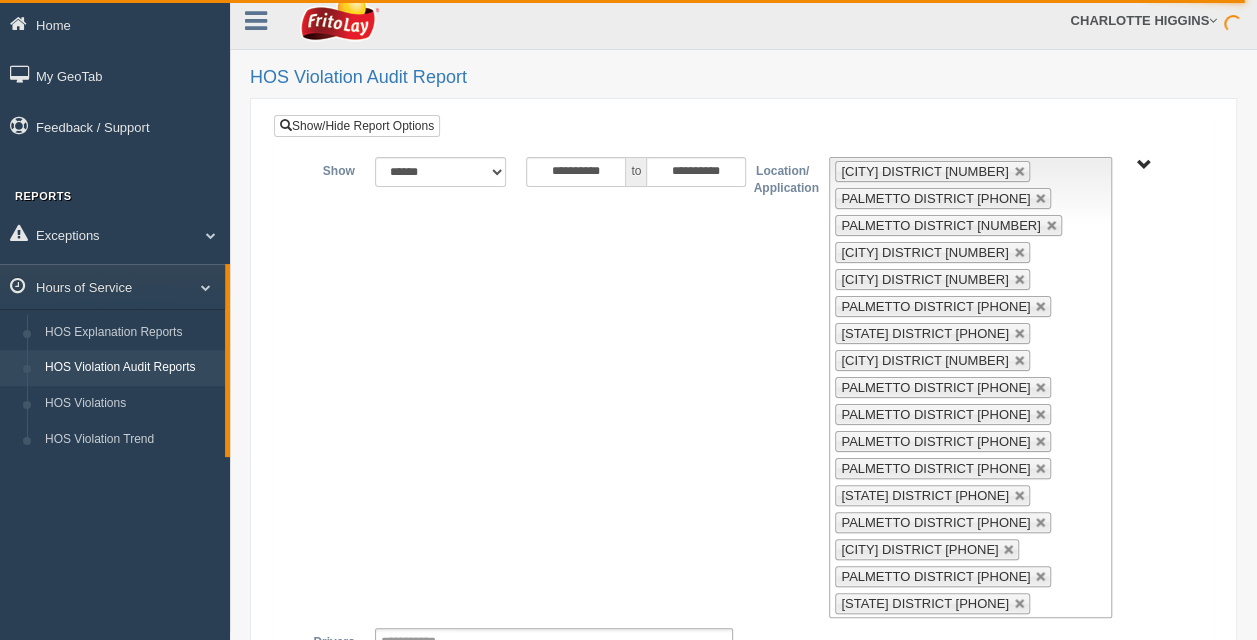 click at bounding box center (1041, 172) 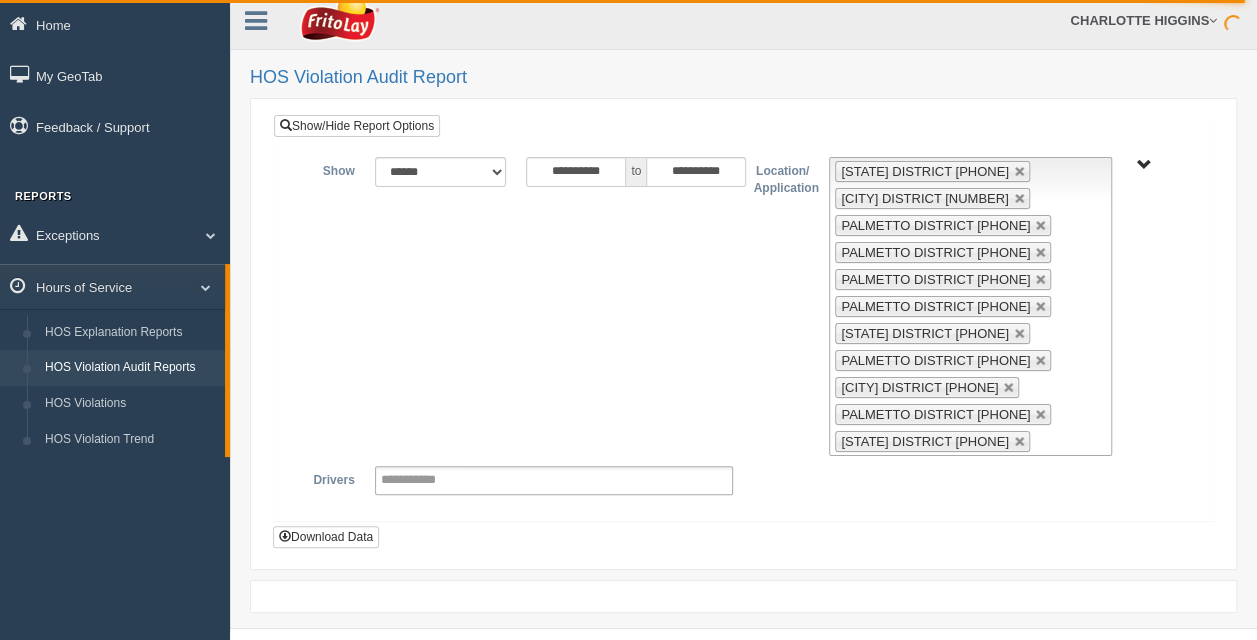 click at bounding box center (987, 172) 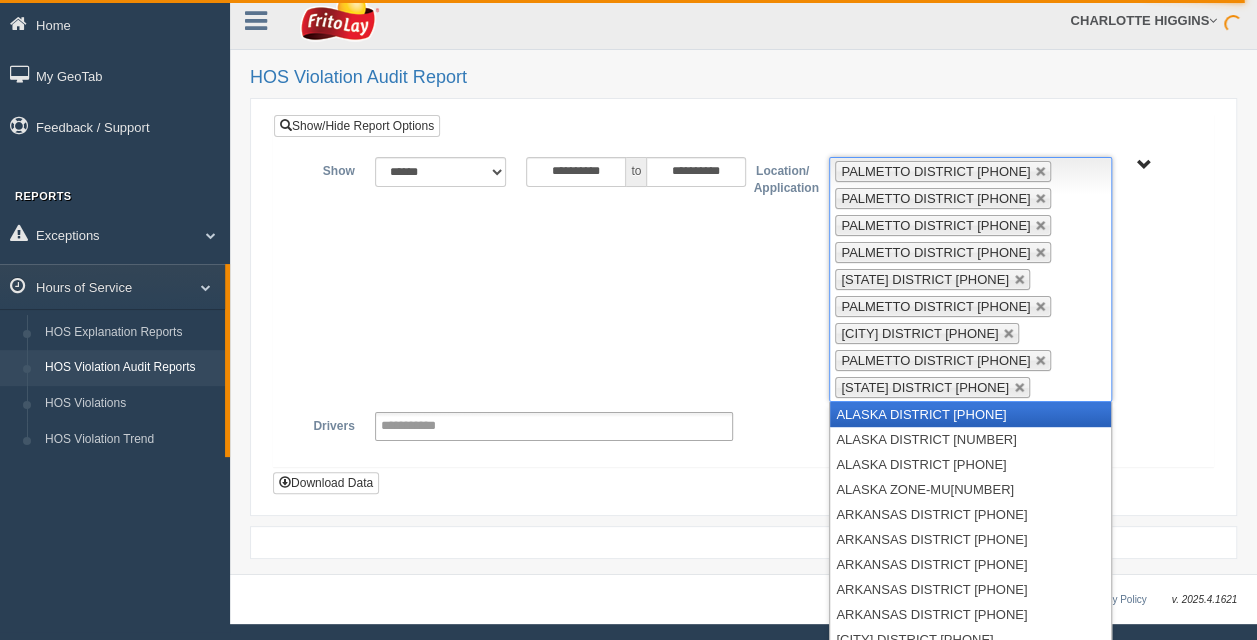 scroll, scrollTop: 1, scrollLeft: 0, axis: vertical 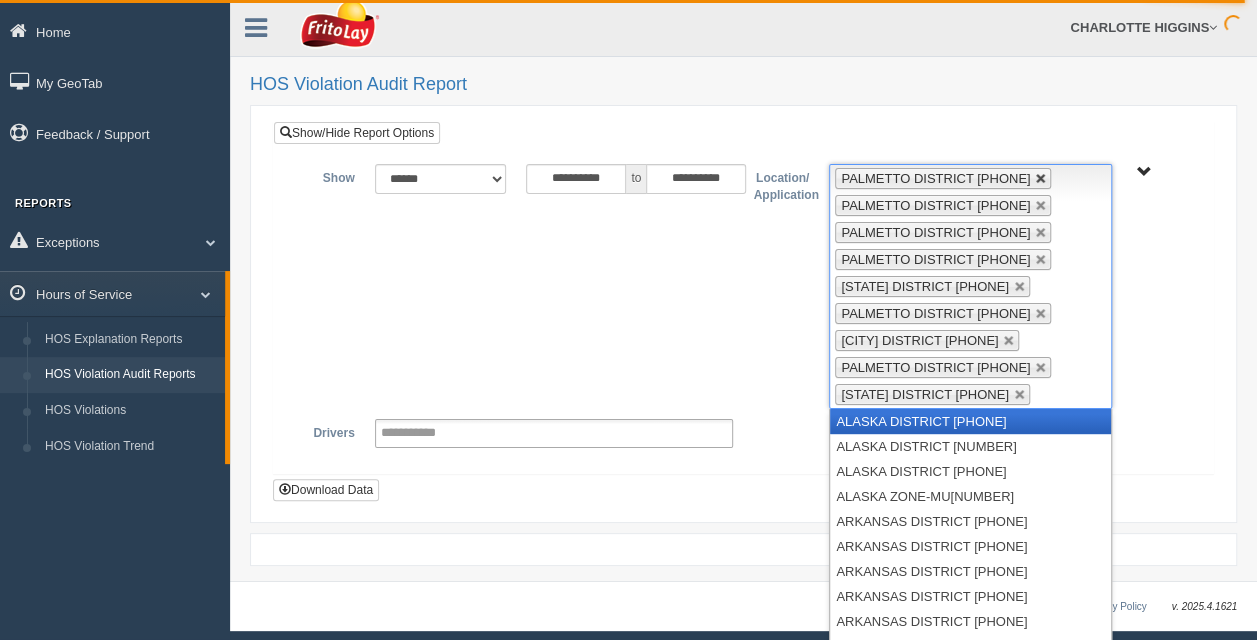 click at bounding box center (1041, 179) 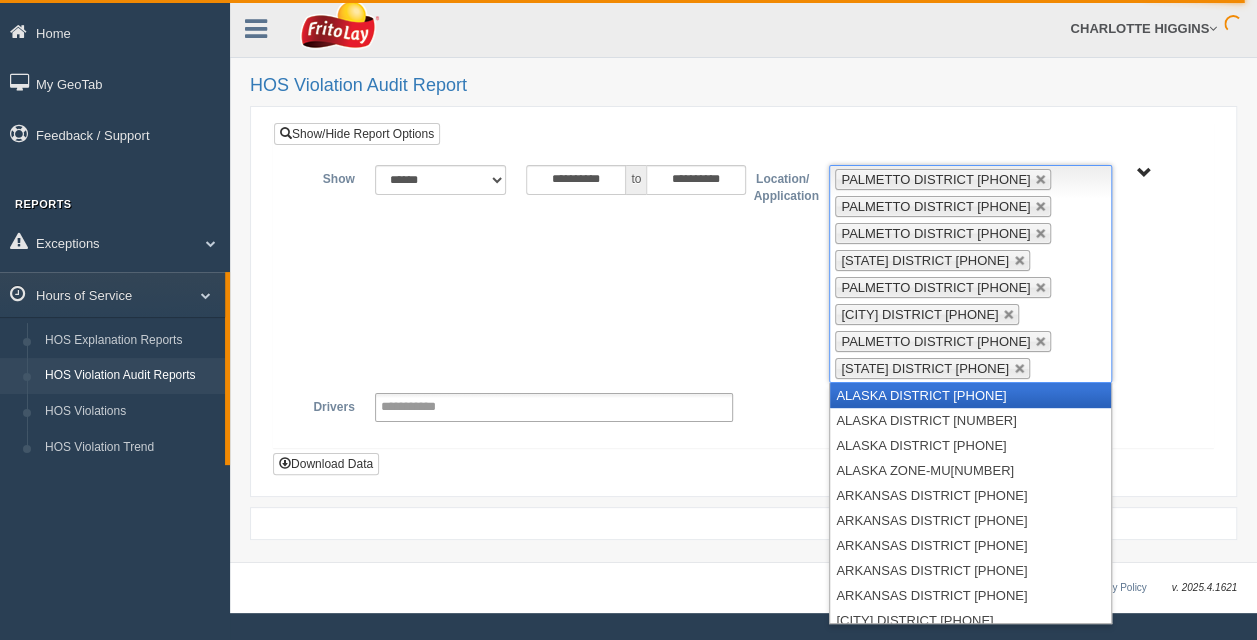 click on "PALMETTO DISTRICT [PHONE]" at bounding box center [943, 179] 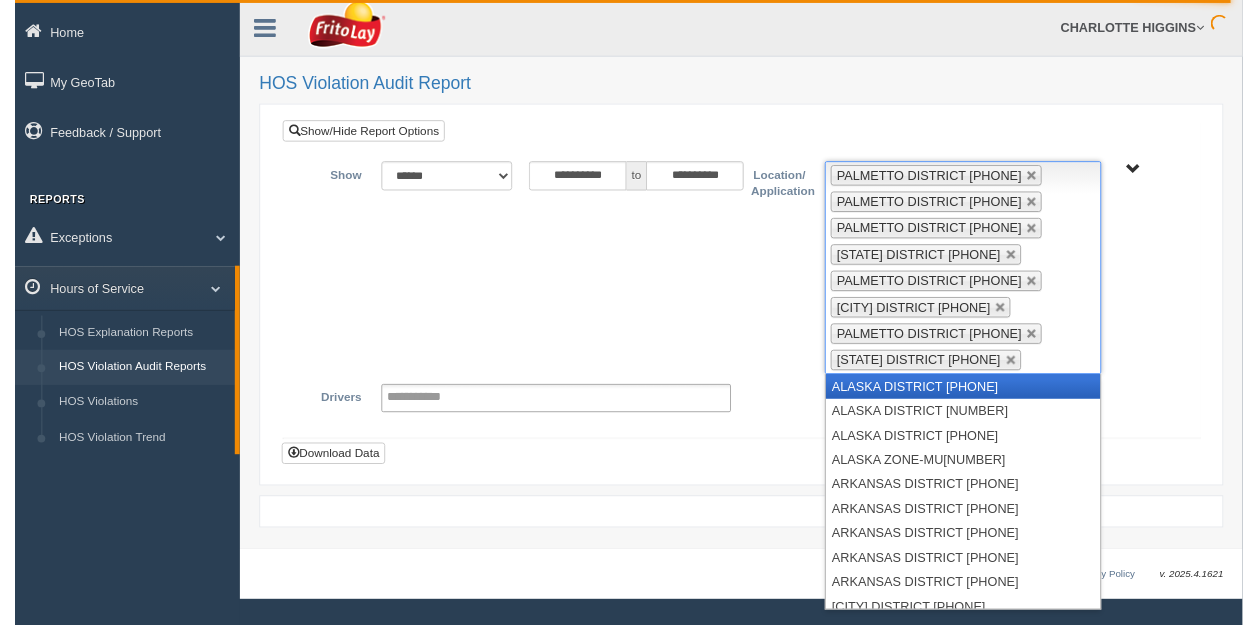 scroll, scrollTop: 0, scrollLeft: 0, axis: both 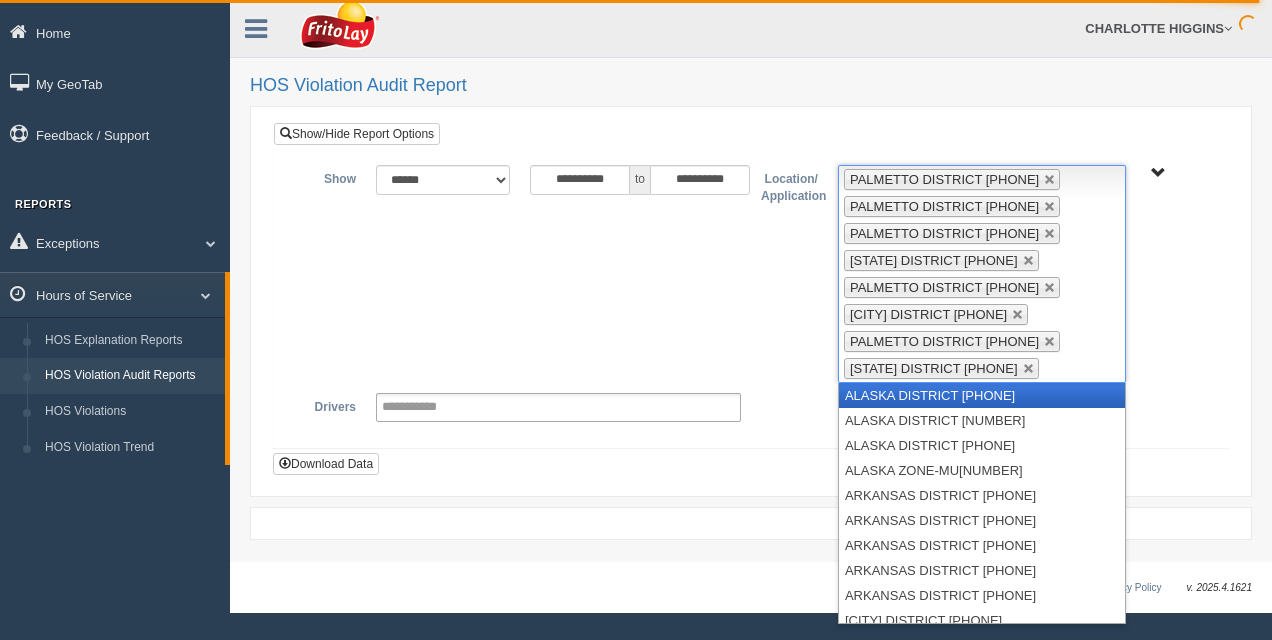 click at bounding box center [1050, 180] 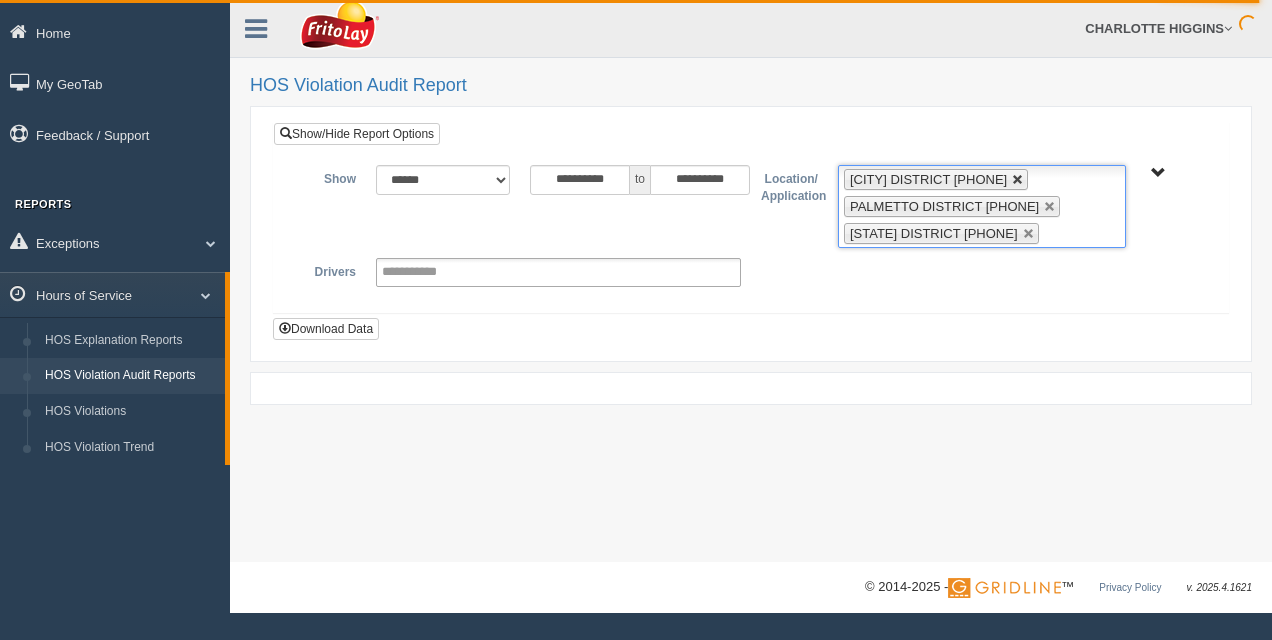 click at bounding box center [1050, 180] 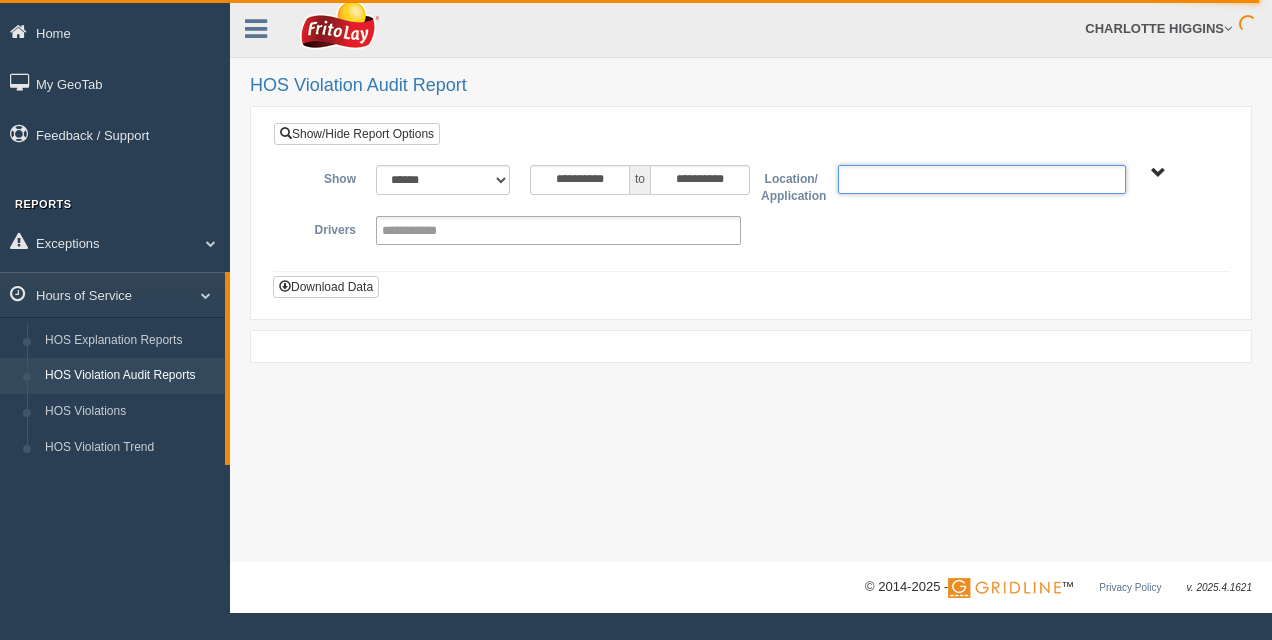 click on "Up One Level  Select PALMETTO ZONE-MU01535  Select Everything in PALMETTO ZONE-MU01535 PALMETTO DISTRICT [PHONE] PALMETTO DISTRICT [PHONE] PALMETTO DISTRICT [PHONE] PALMETTO DISTRICT [PHONE] PALMETTO DISTRICT [PHONE] PALMETTO DISTRICT [PHONE] PALMETTO DISTRICT [PHONE] PALMETTO DISTRICT [PHONE] PALMETTO DISTRICT [PHONE] PALMETTO DISTRICT [PHONE] PALMETTO DISTRICT [PHONE] PALMETTO DISTRICT [PHONE] PALMETTO DISTRICT [PHONE] PALMETTO DISTRICT [PHONE] PALMETTO DISTRICT [PHONE] PALMETTO DISTRICT [PHONE] PALMETTO DISTRICT [PHONE] PALMETTO DISTRICT [PHONE] PALMETTO DISTRICT [PHONE] PALMETTO DISTRICT [PHONE]" at bounding box center (1158, 173) 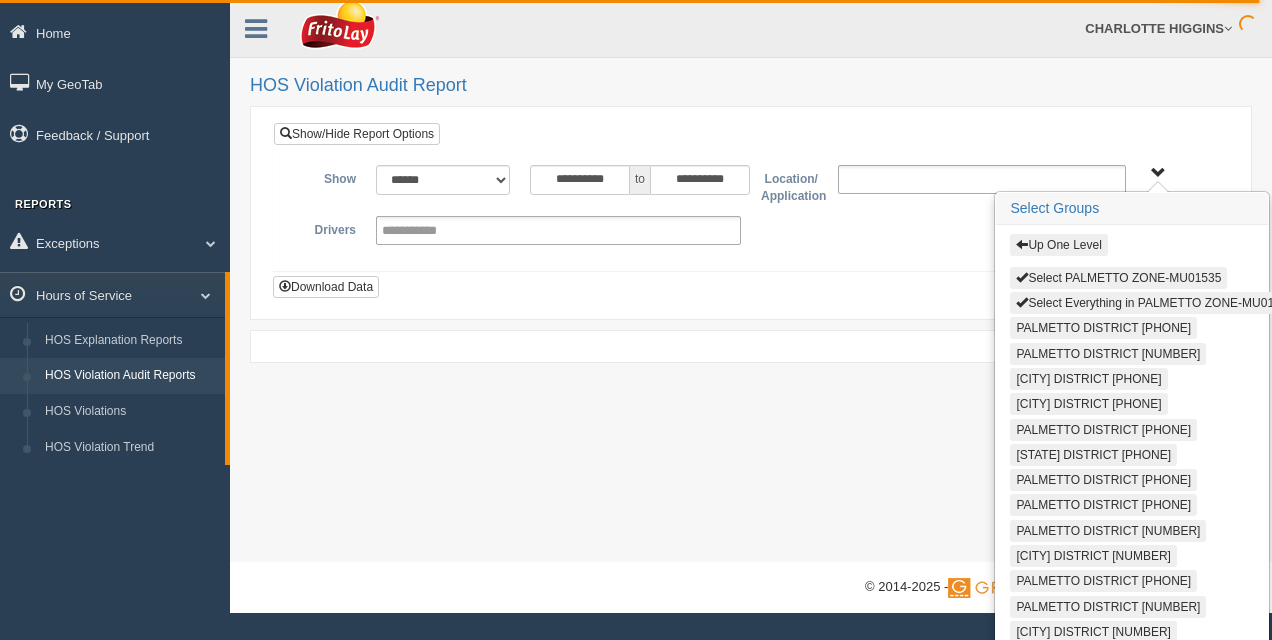 type on "**********" 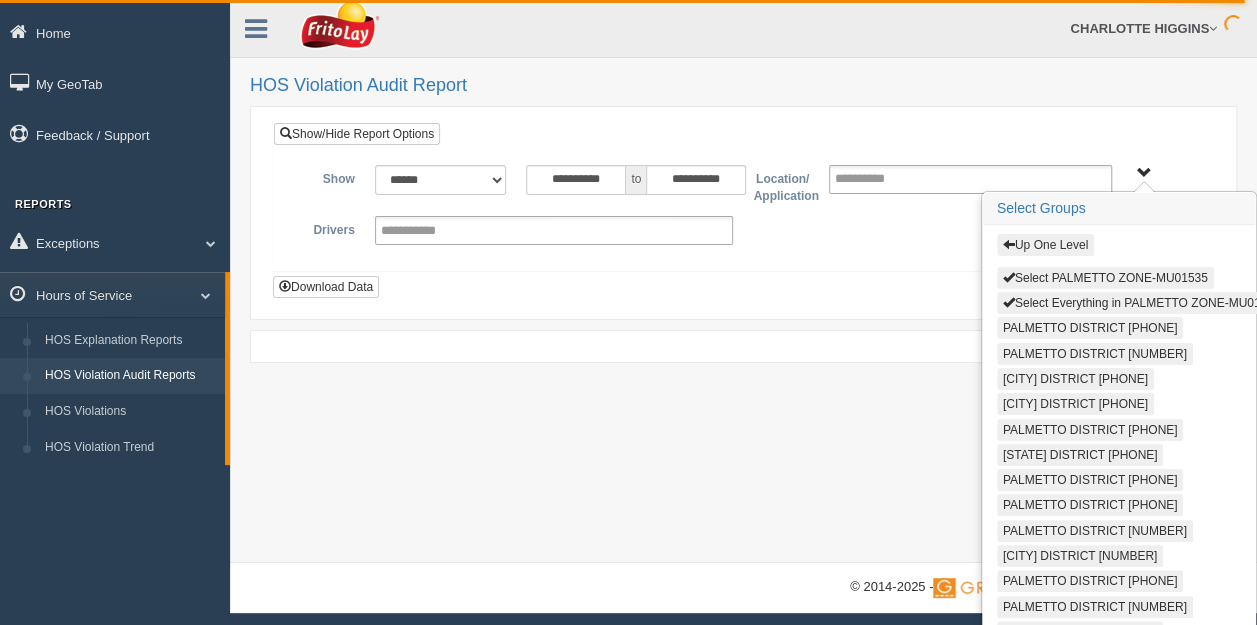 click at bounding box center [1009, 244] 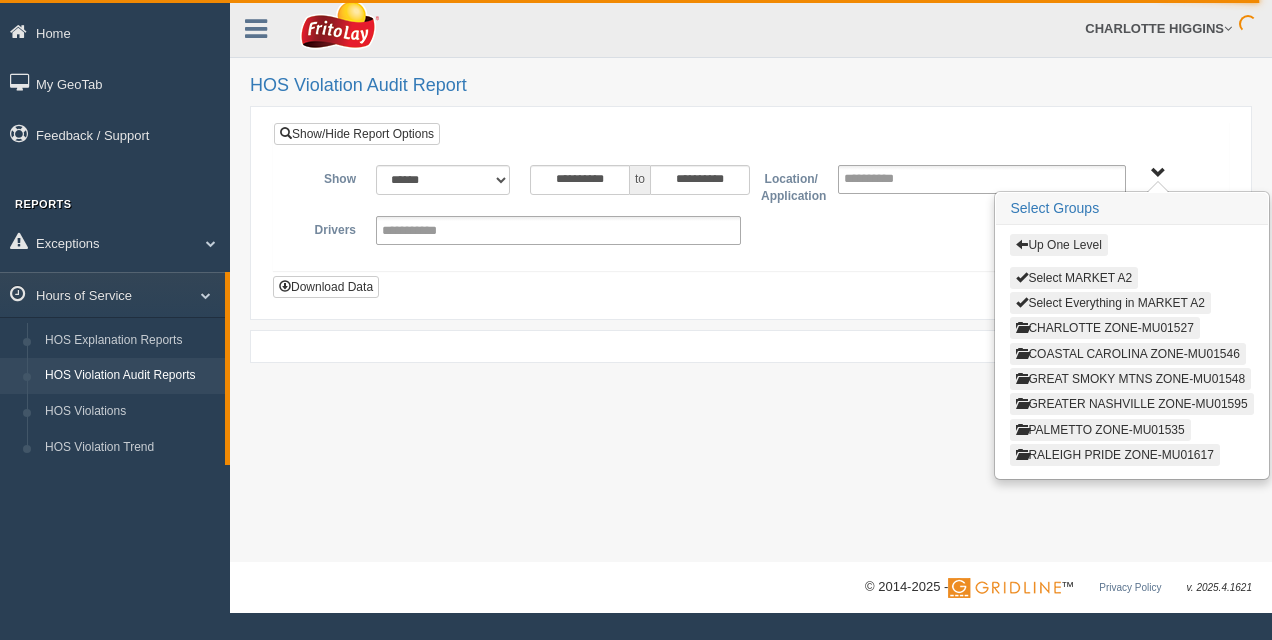click at bounding box center (1022, 244) 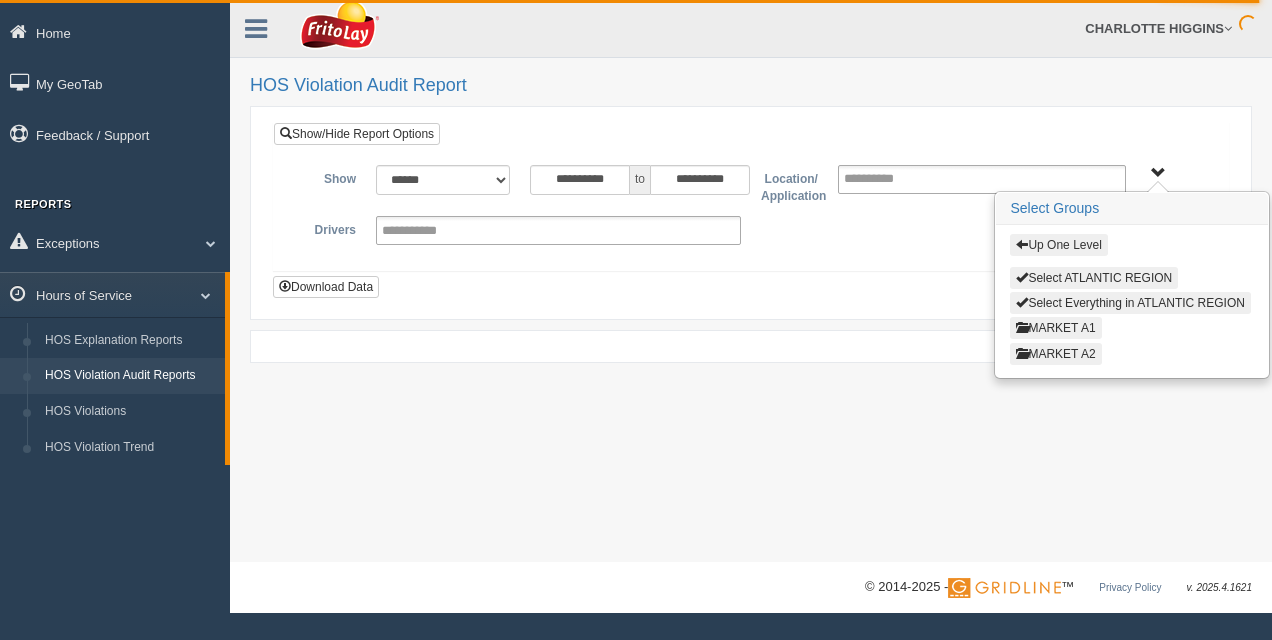 click at bounding box center (1022, 244) 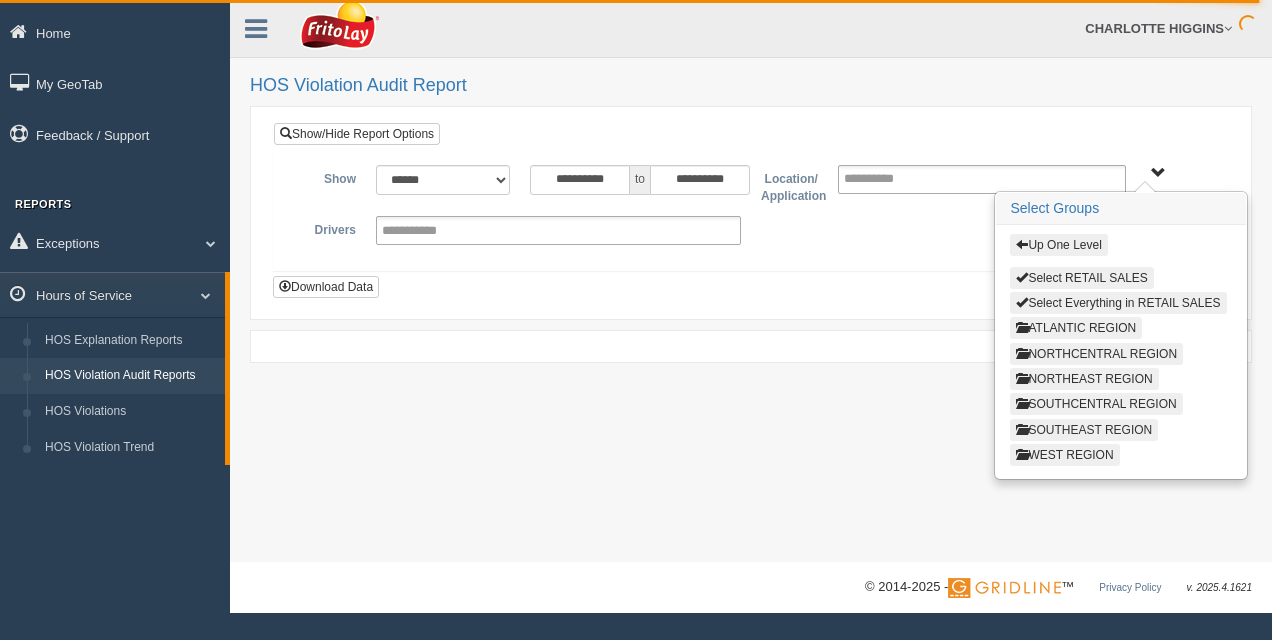 click on "SOUTHEAST REGION" at bounding box center (1084, 430) 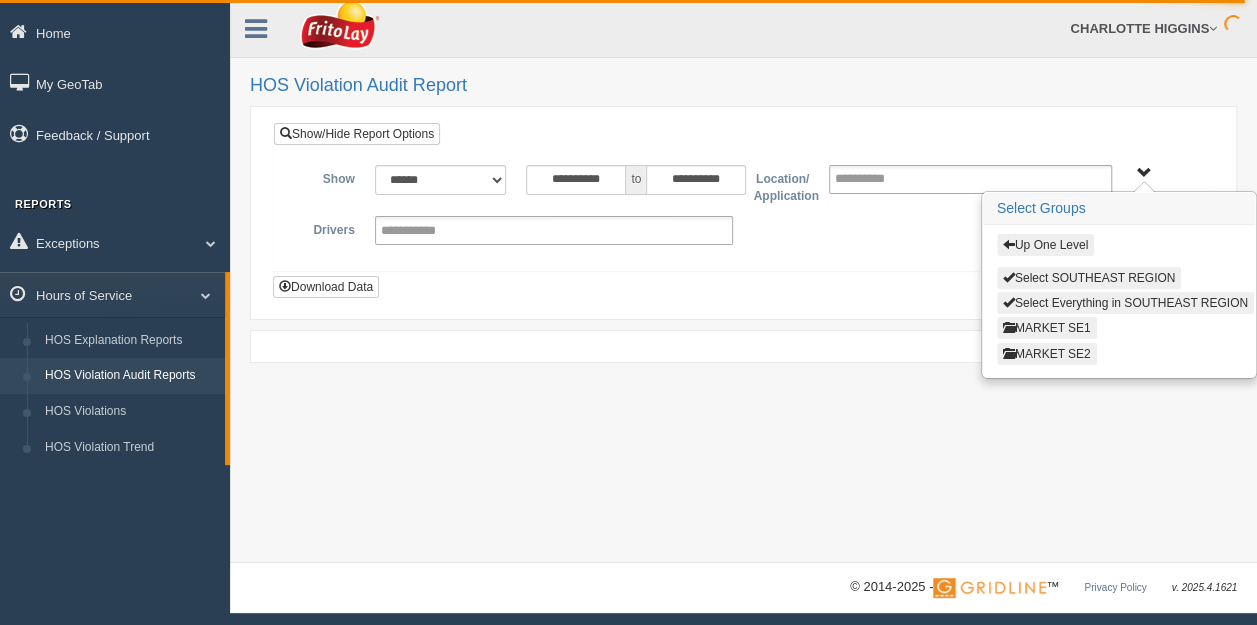 click on "MARKET SE1" at bounding box center (1047, 328) 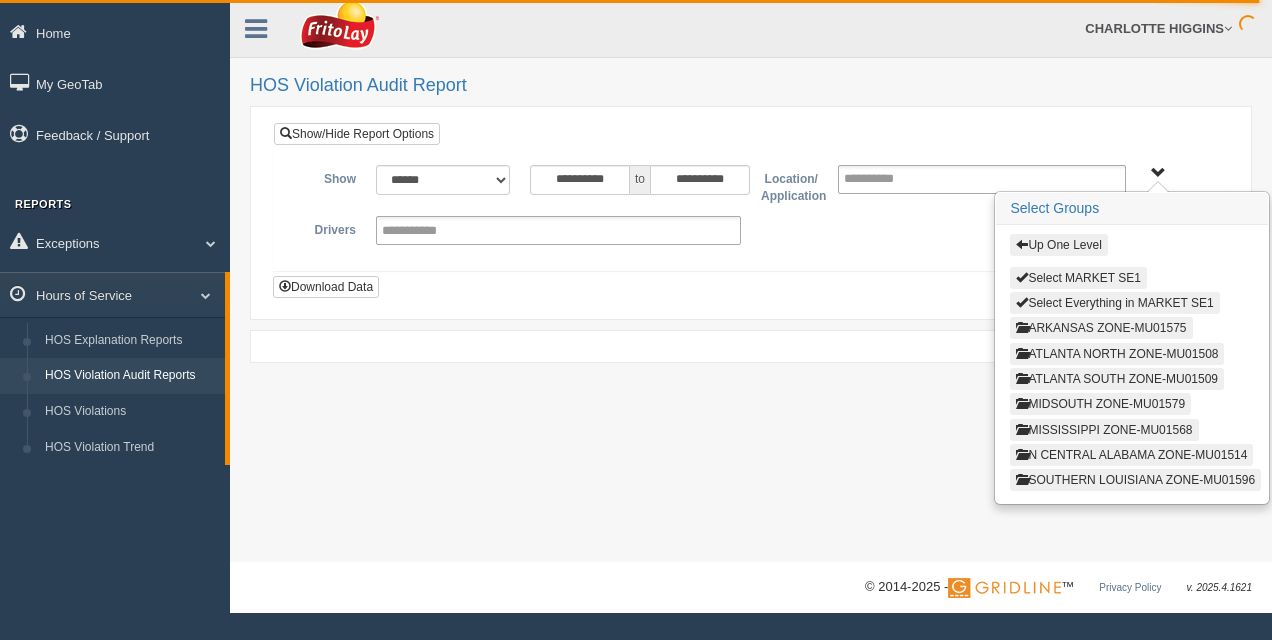 click on "ARKANSAS ZONE-MU01575" at bounding box center (1101, 328) 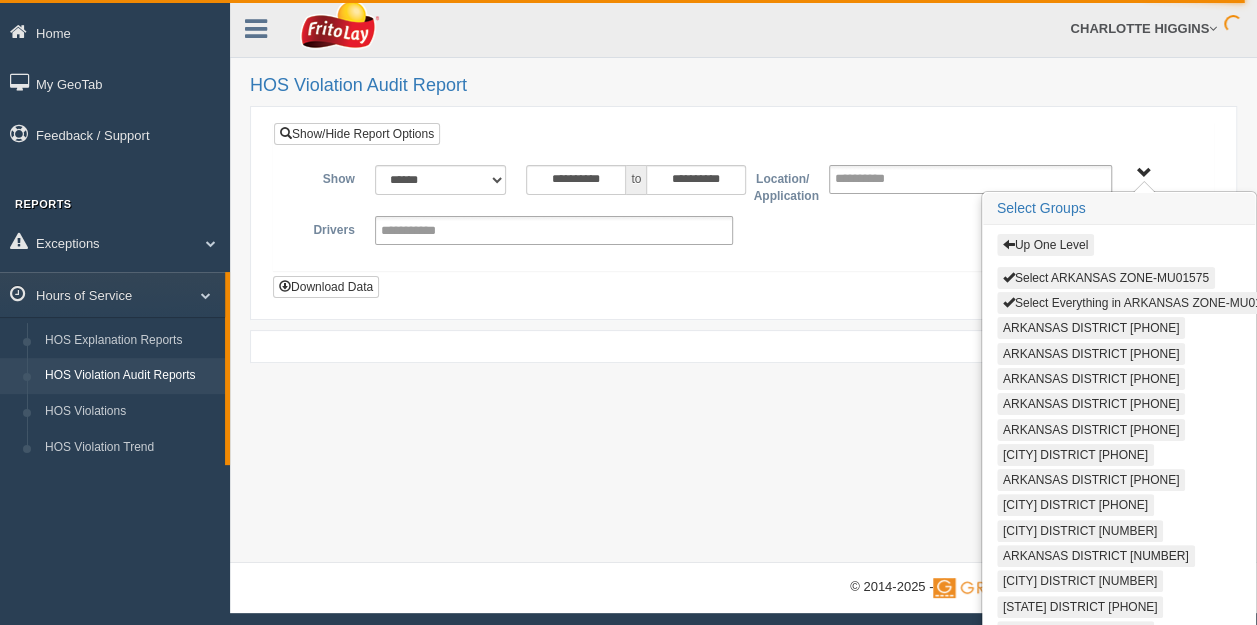 click on "Select Everything in ARKANSAS ZONE-MU01575" at bounding box center (1142, 303) 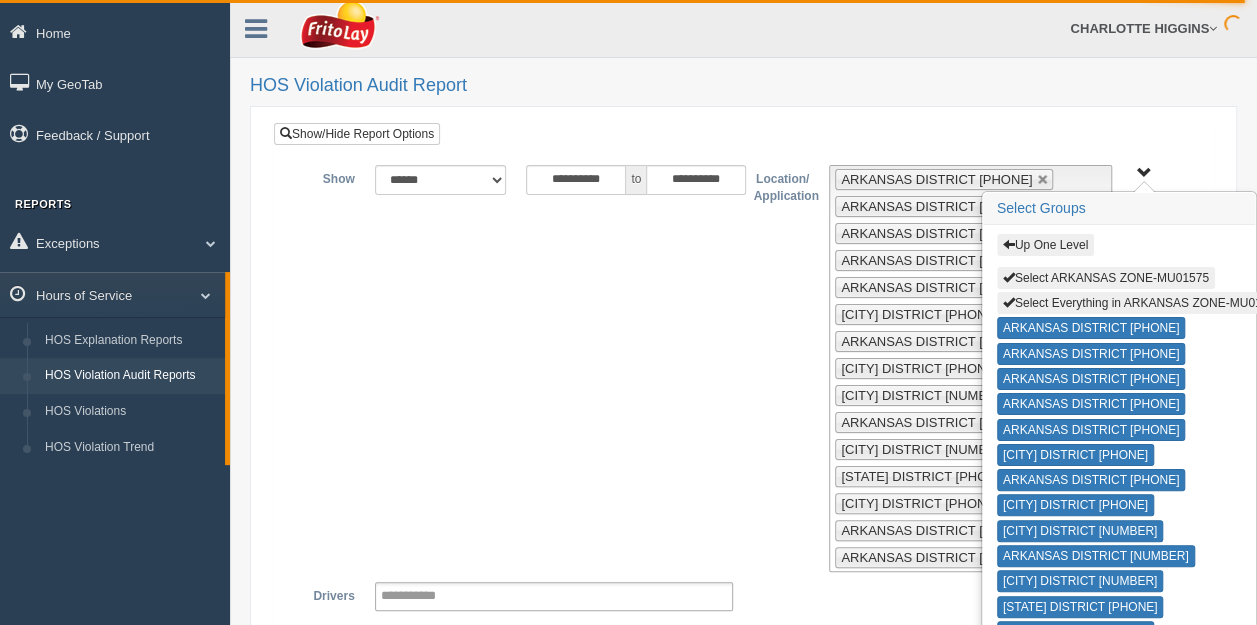 type 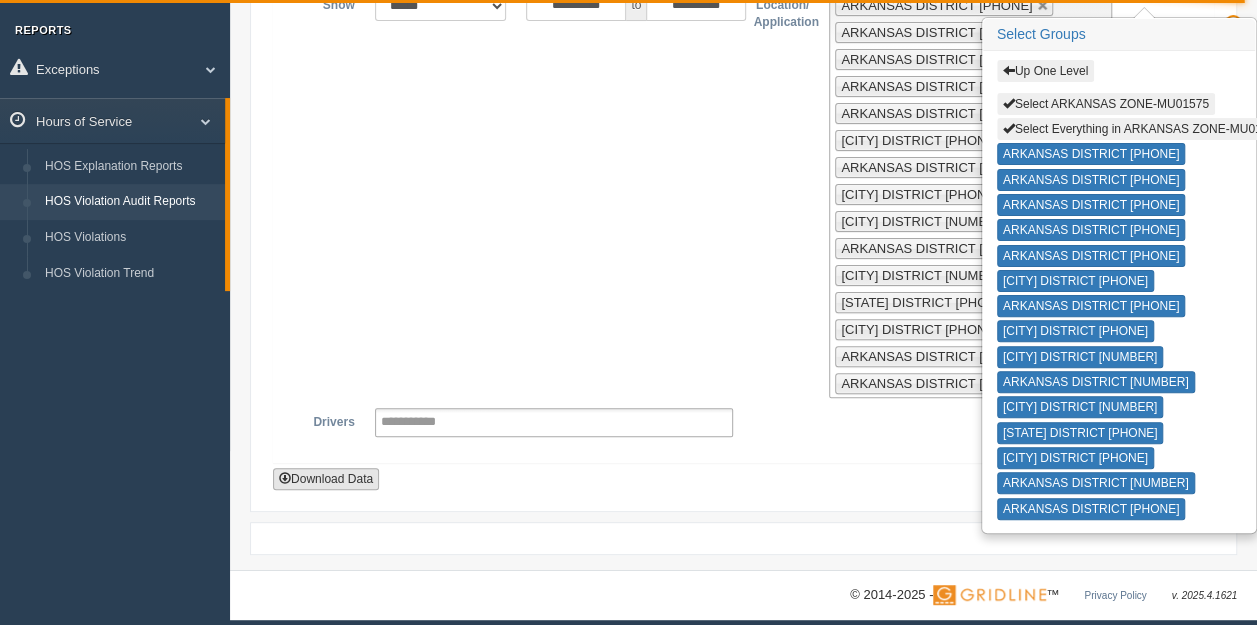 click on "Download Data" at bounding box center [326, 479] 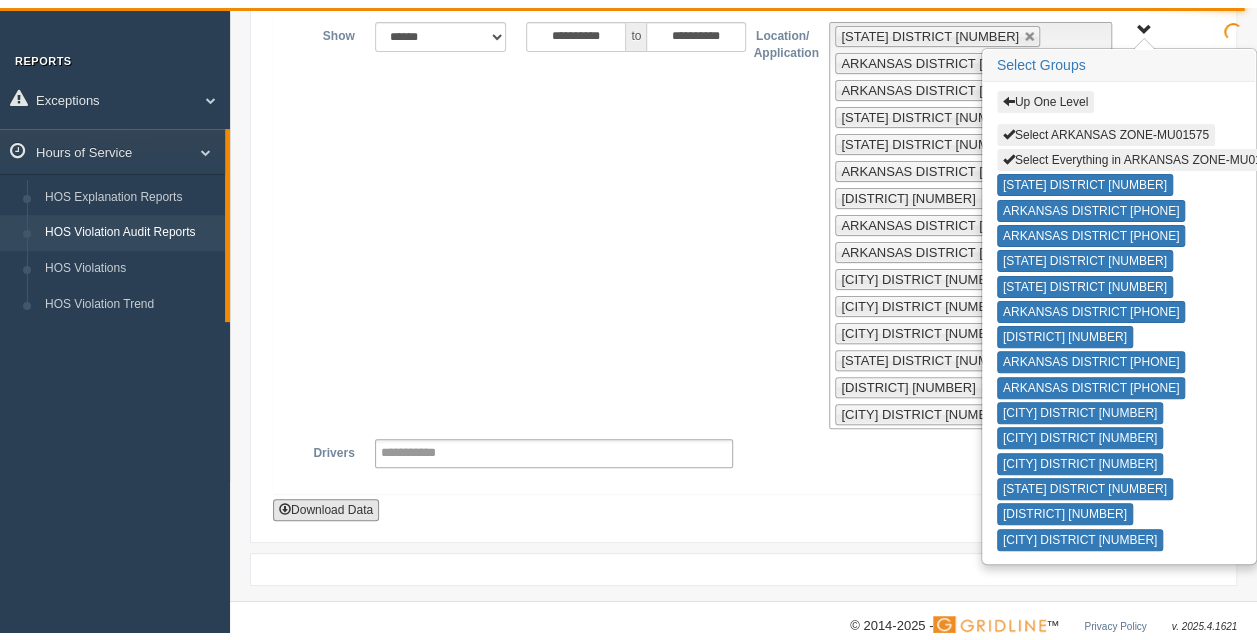 scroll, scrollTop: 148, scrollLeft: 0, axis: vertical 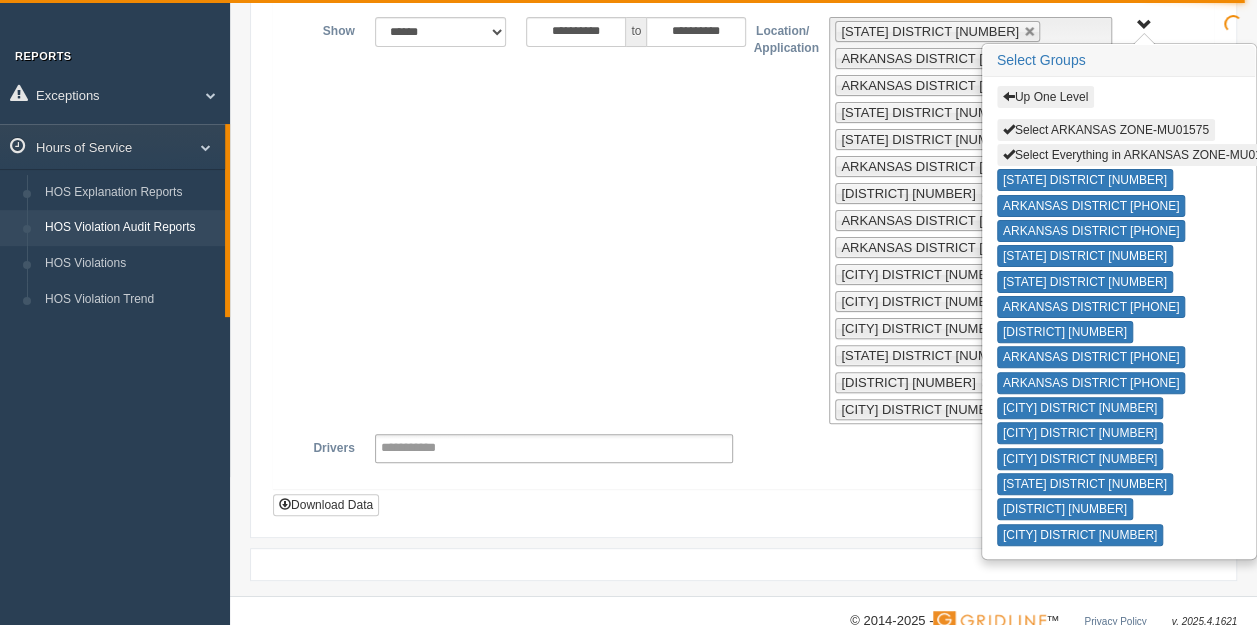 click on "Up One Level Select ARKANSAS ZONE-MU01575 Select Everything in ARKANSAS ZONE-MU01575 ARKANSAS DISTRICT [PHONE] ARKANSAS DISTRICT [PHONE] ARKANSAS DISTRICT [PHONE] ARKANSAS DISTRICT [PHONE] ARKANSAS DISTRICT [PHONE] ARKANSAS DISTRICT [PHONE] ARKANSAS DISTRICT [PHONE] ARKANSAS DISTRICT [PHONE] ARKANSAS DISTRICT [PHONE] ARKANSAS DISTRICT [PHONE] ARKANSAS DISTRICT [PHONE] ARKANSAS DISTRICT [PHONE] ARKANSAS DISTRICT [PHONE] ARKANSAS DISTRICT [PHONE]" at bounding box center (1144, 25) 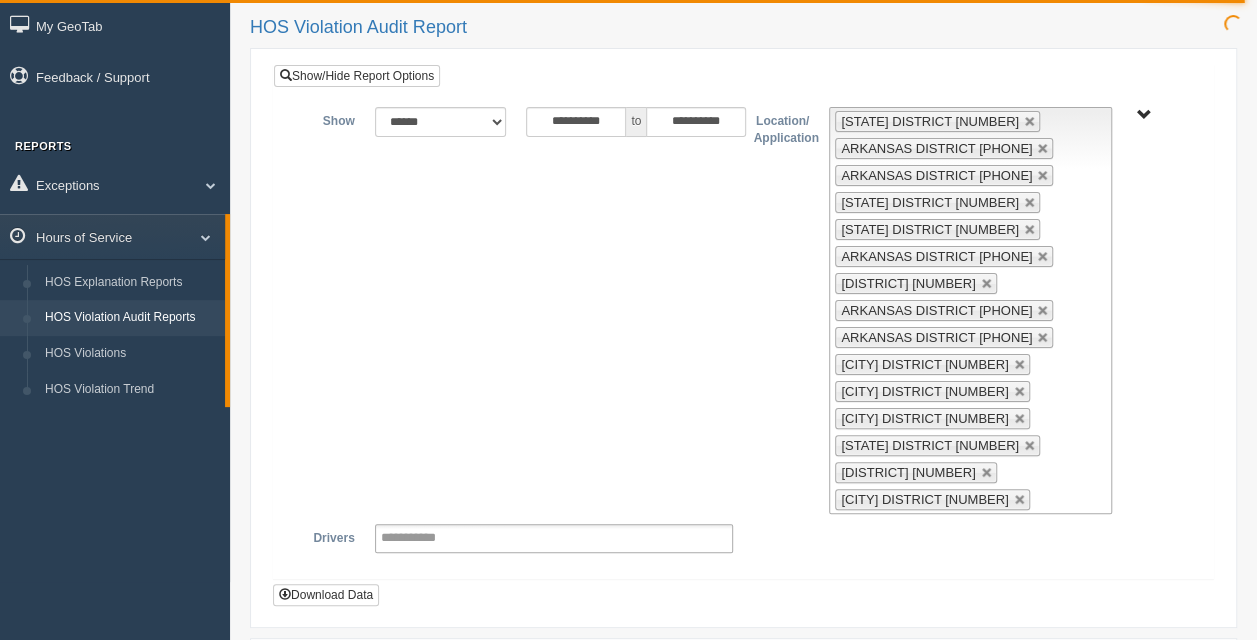 scroll, scrollTop: 35, scrollLeft: 0, axis: vertical 